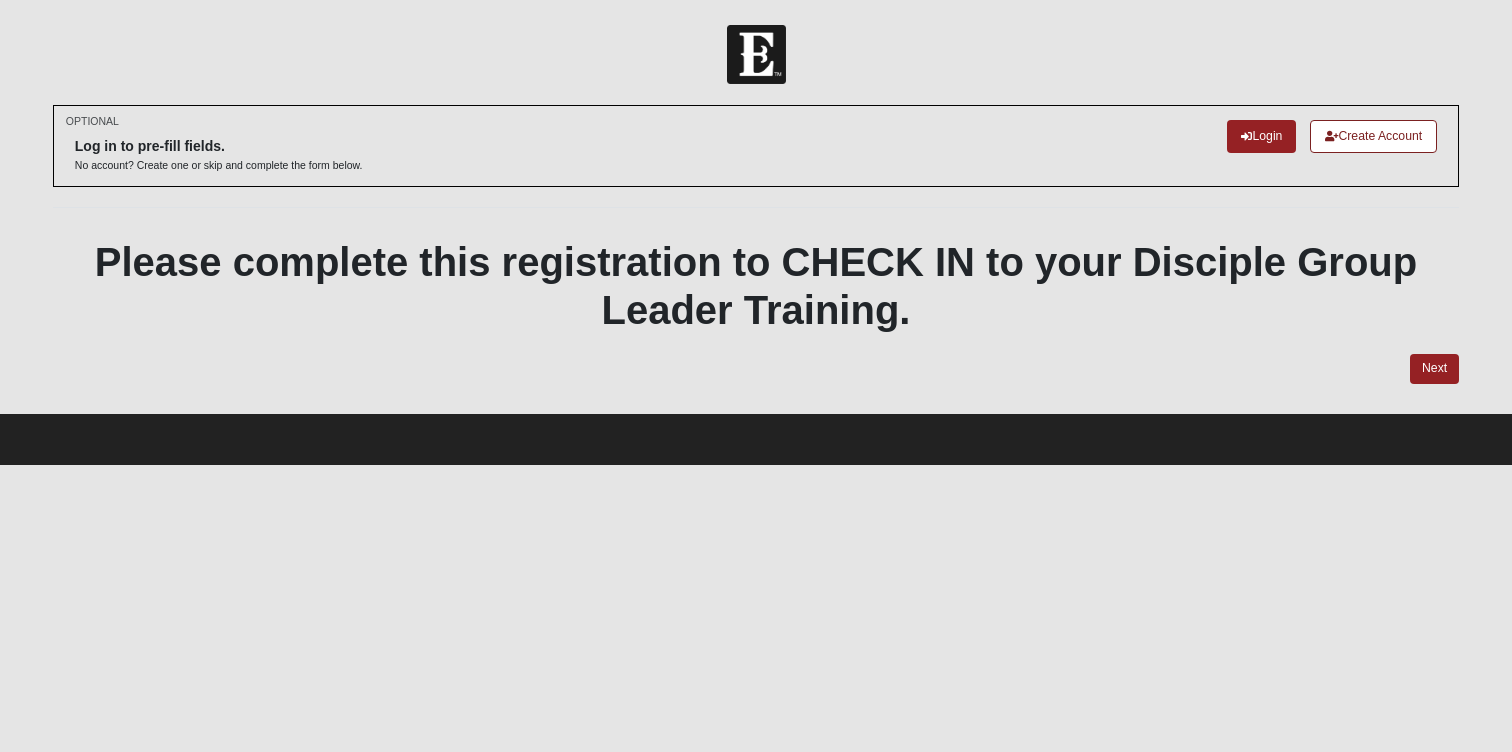 scroll, scrollTop: 0, scrollLeft: 0, axis: both 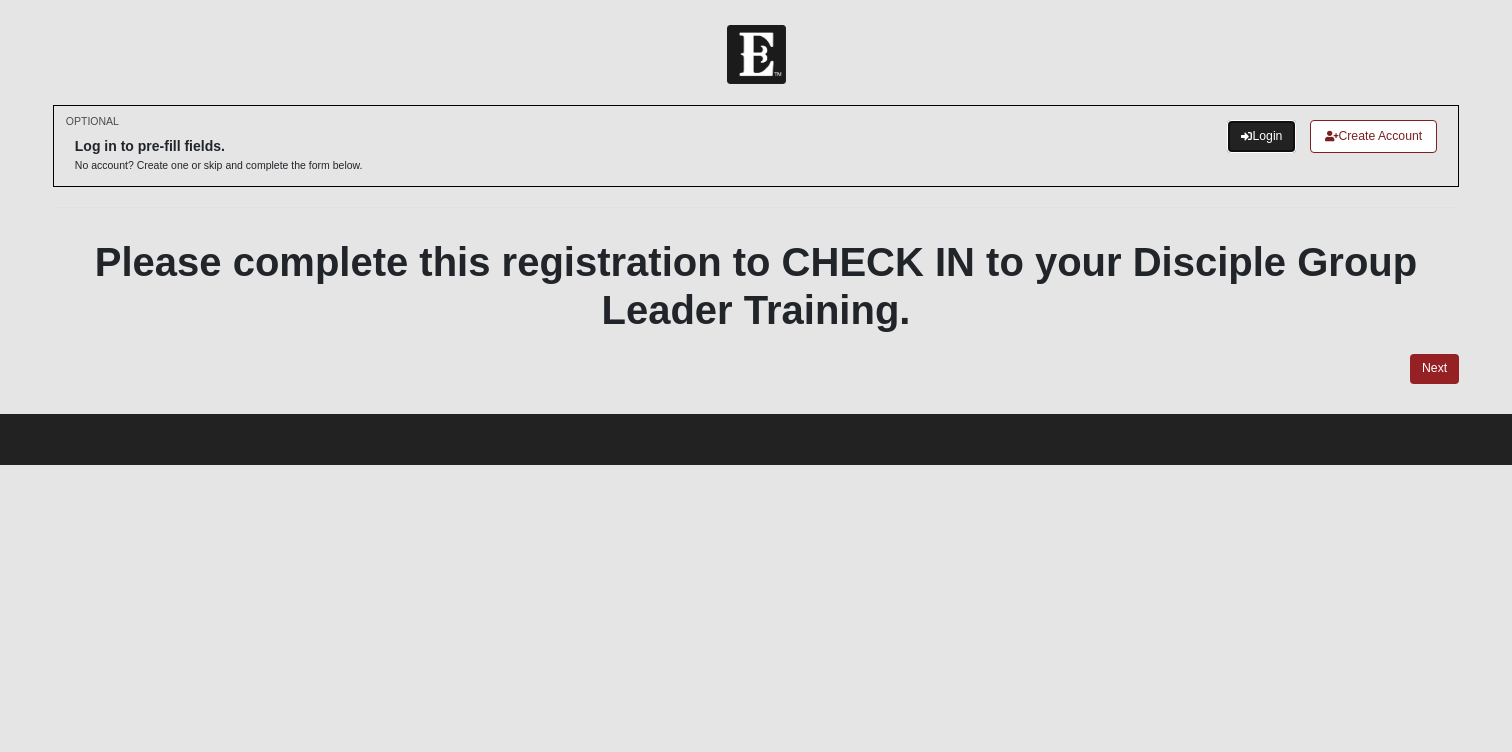 click on "Login" at bounding box center (1261, 136) 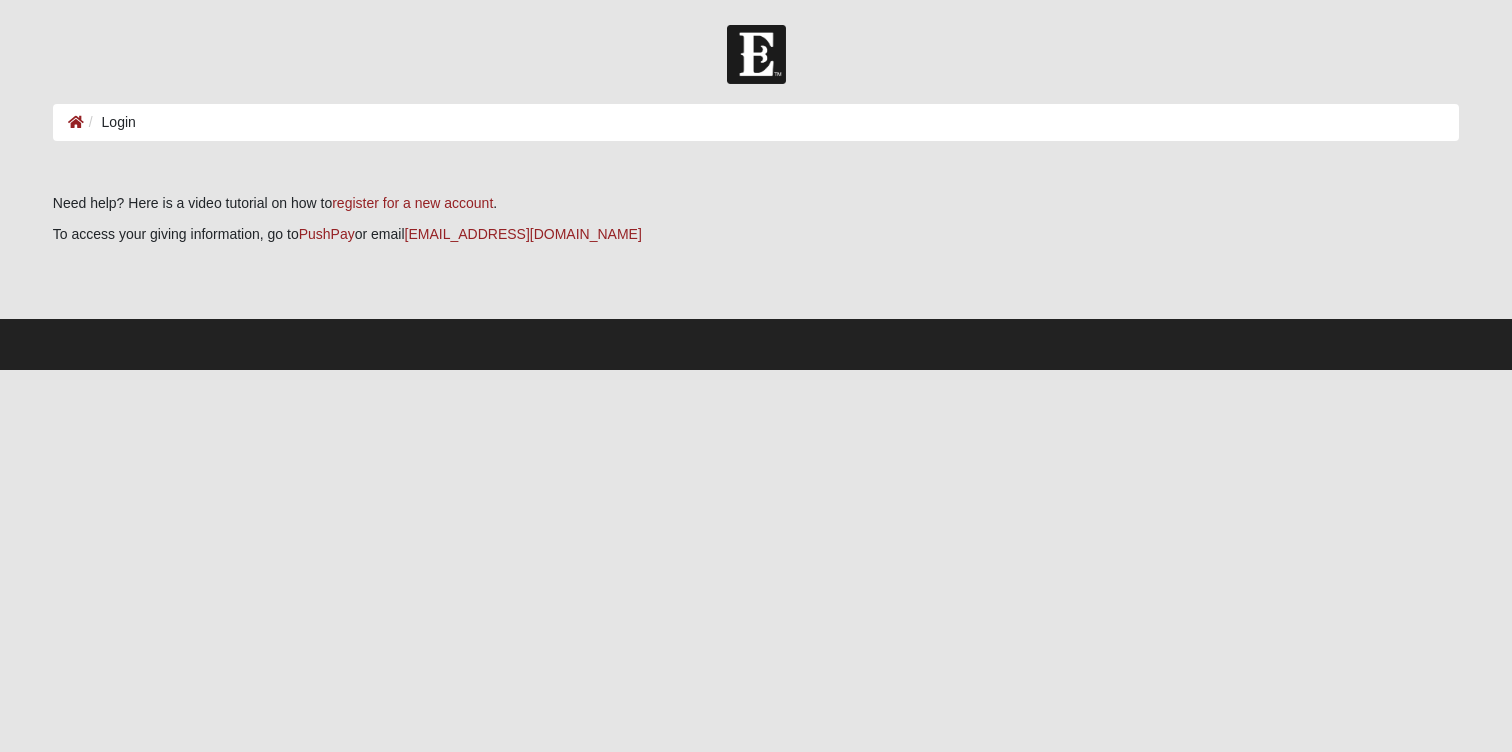 scroll, scrollTop: 0, scrollLeft: 0, axis: both 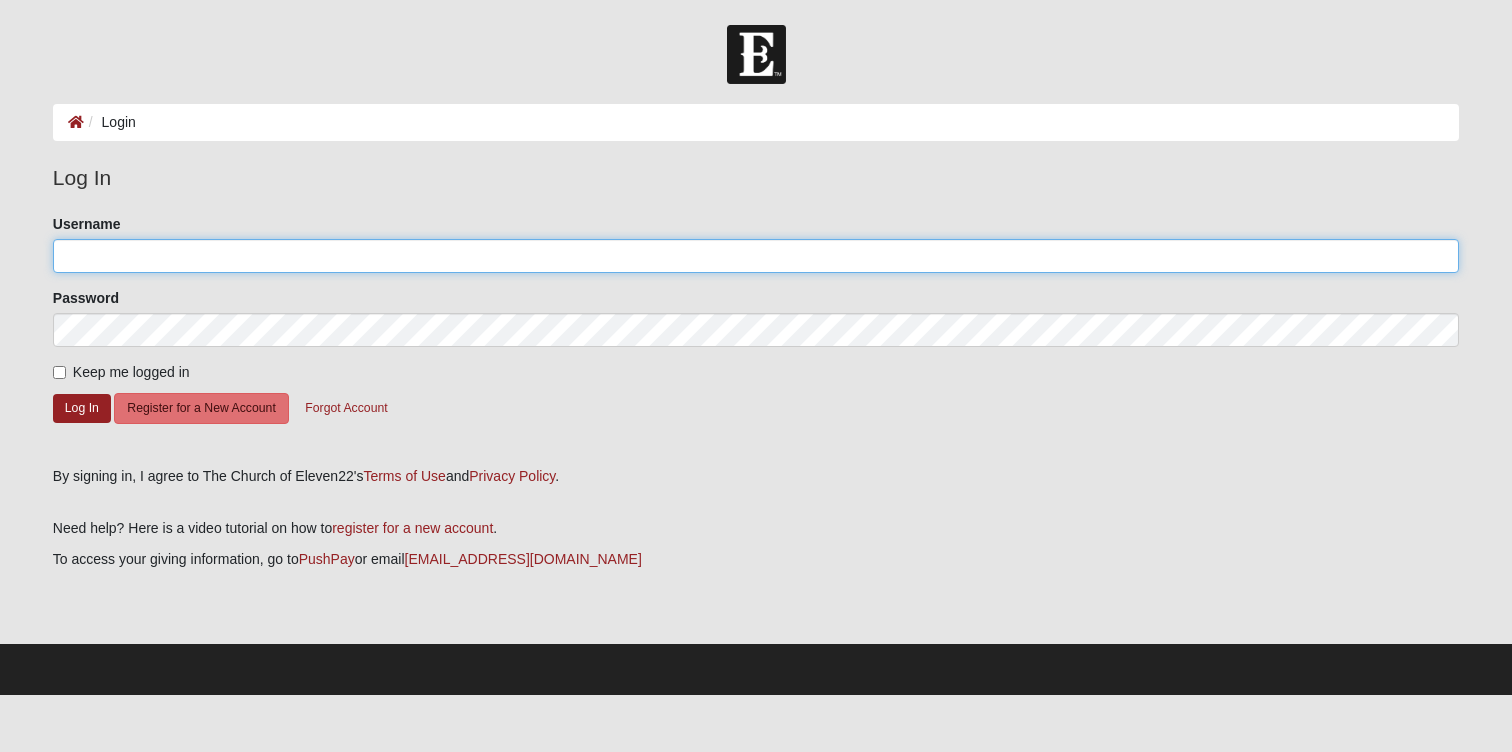 type on "jmann77" 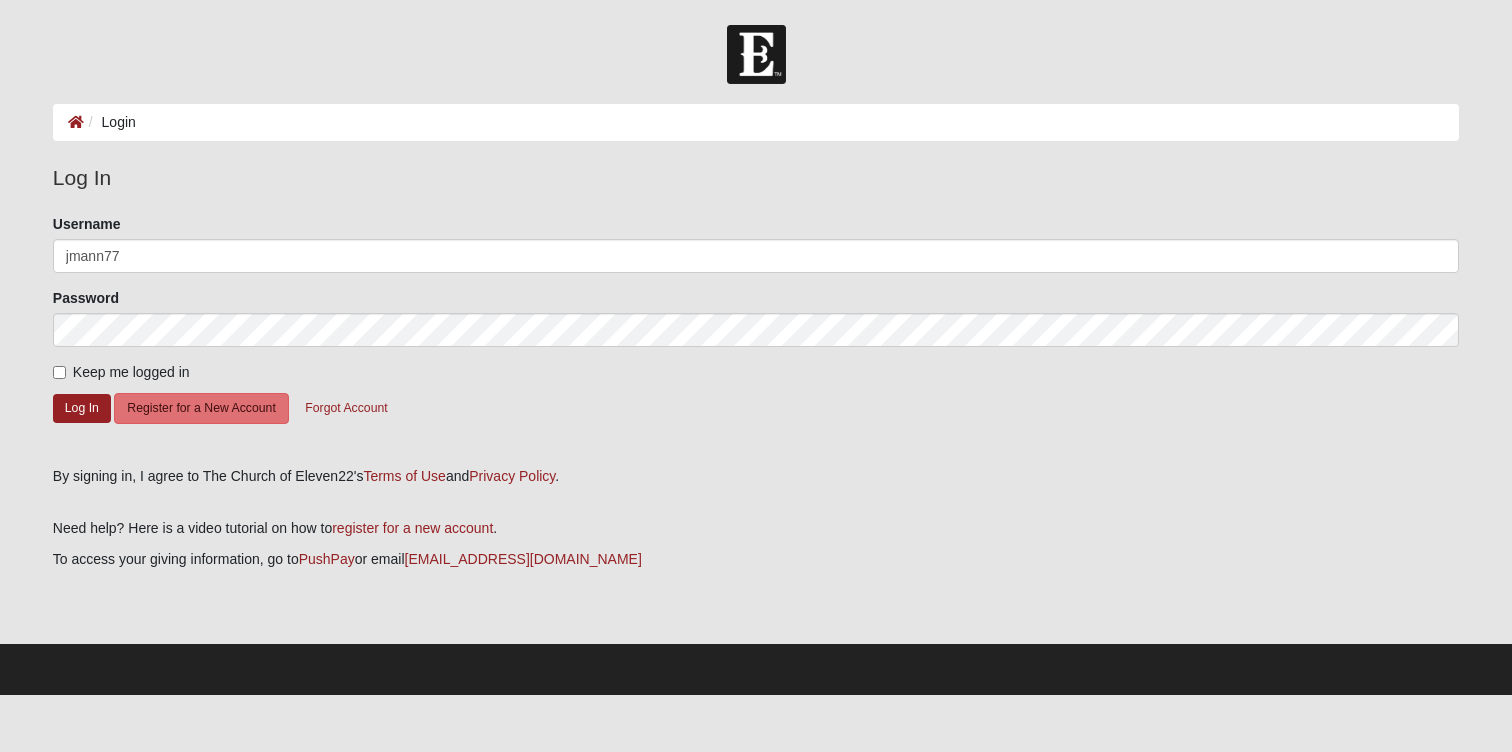 click on "Please correct the following:    Username    jmann77     Password      Keep me logged in Log In Register for a New Account Forgot Account" at bounding box center (756, 333) 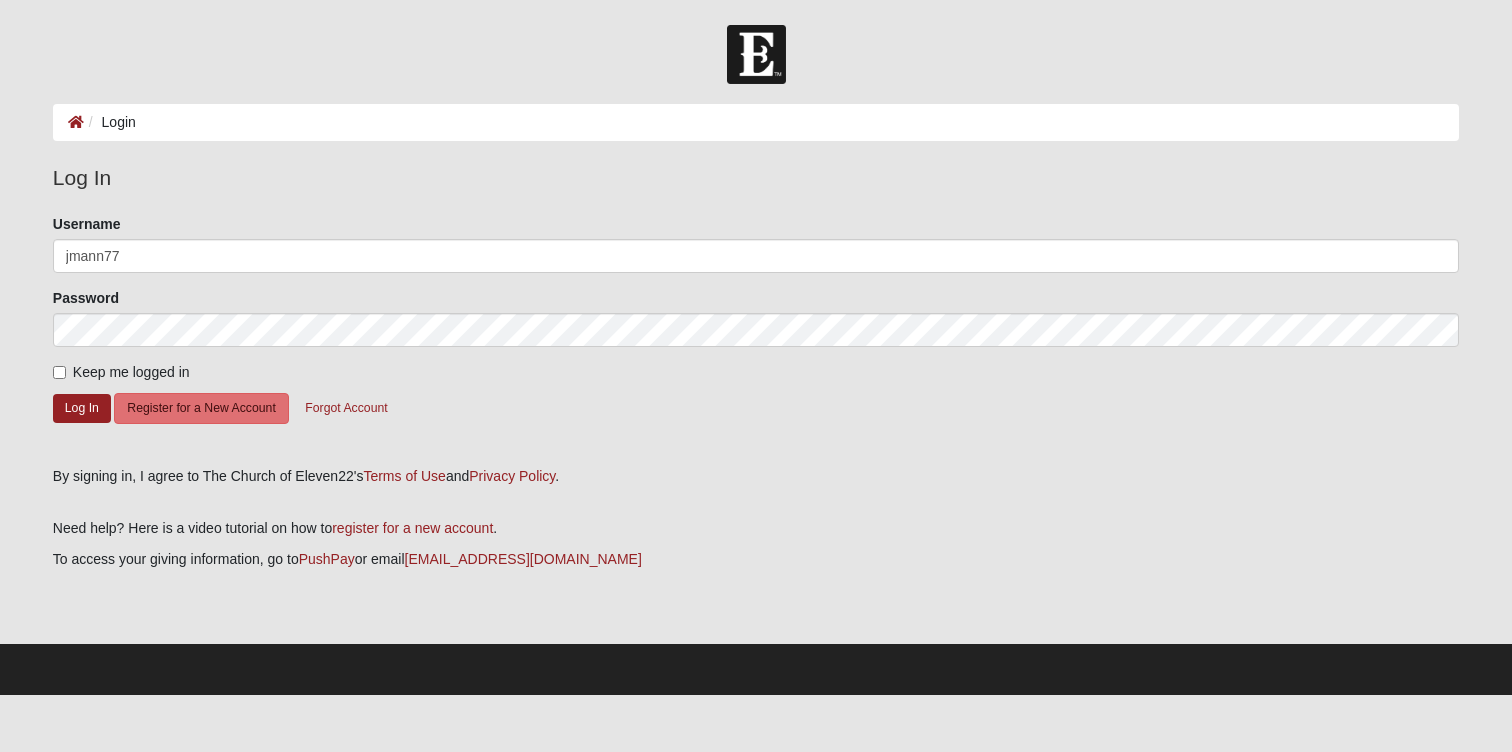 click on "Keep me logged in" at bounding box center (131, 372) 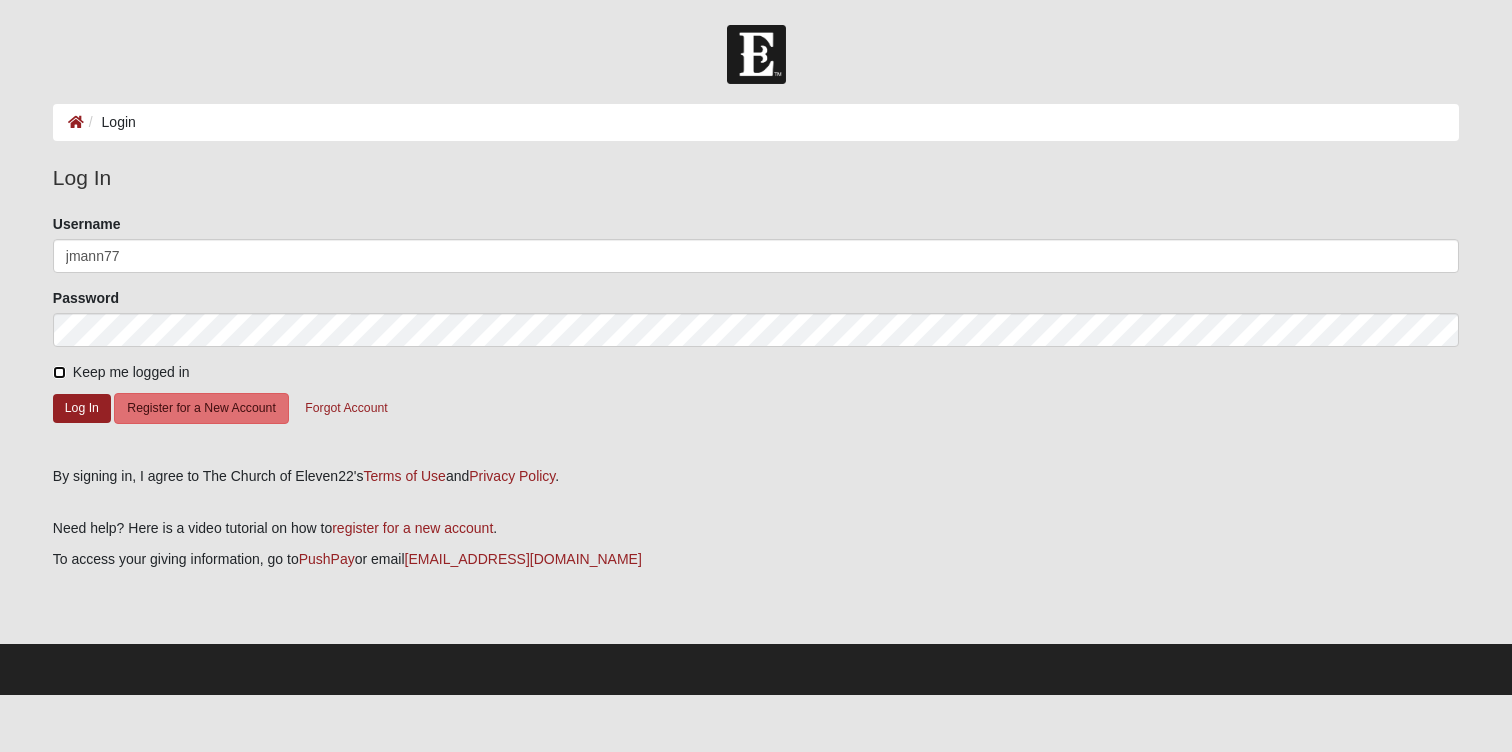 click on "Keep me logged in" at bounding box center [59, 372] 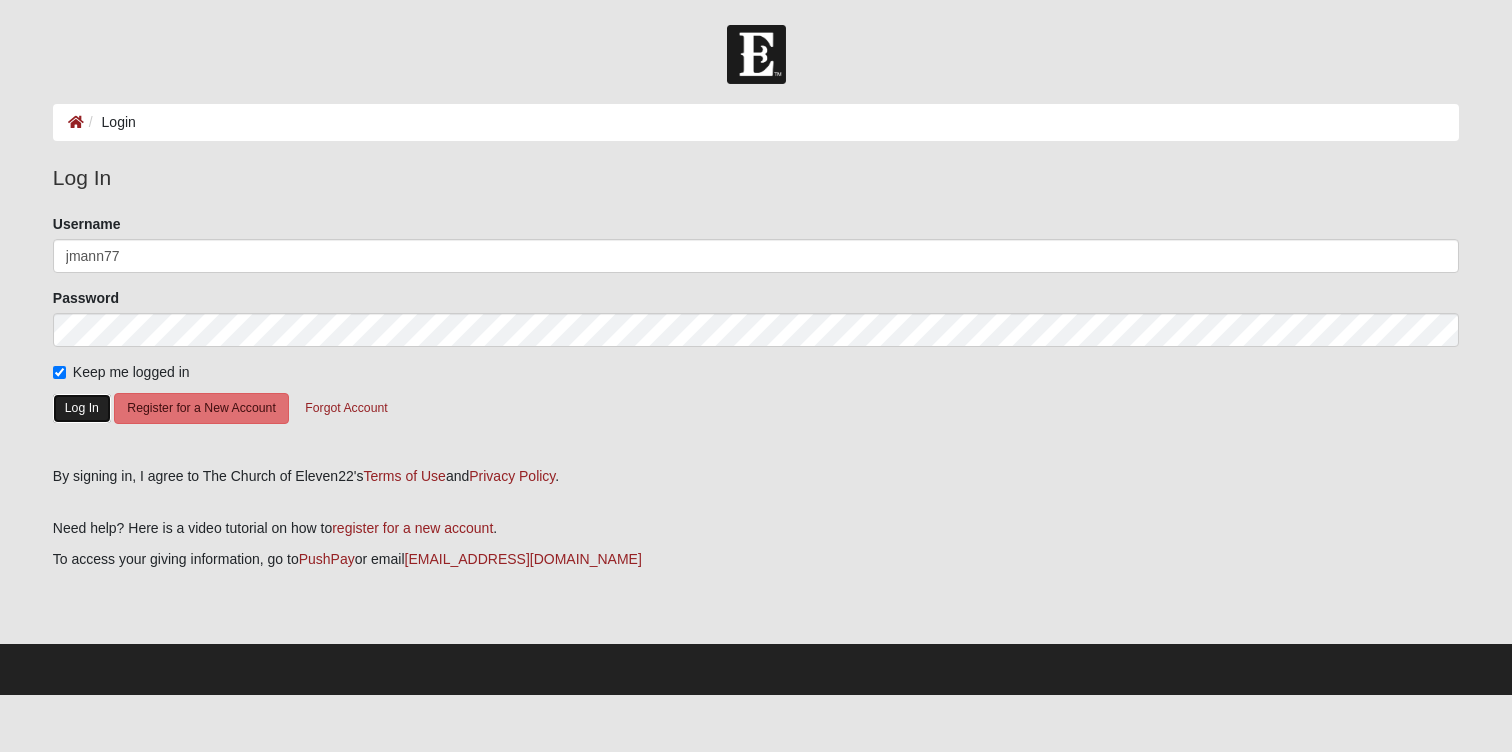 click on "Log In" 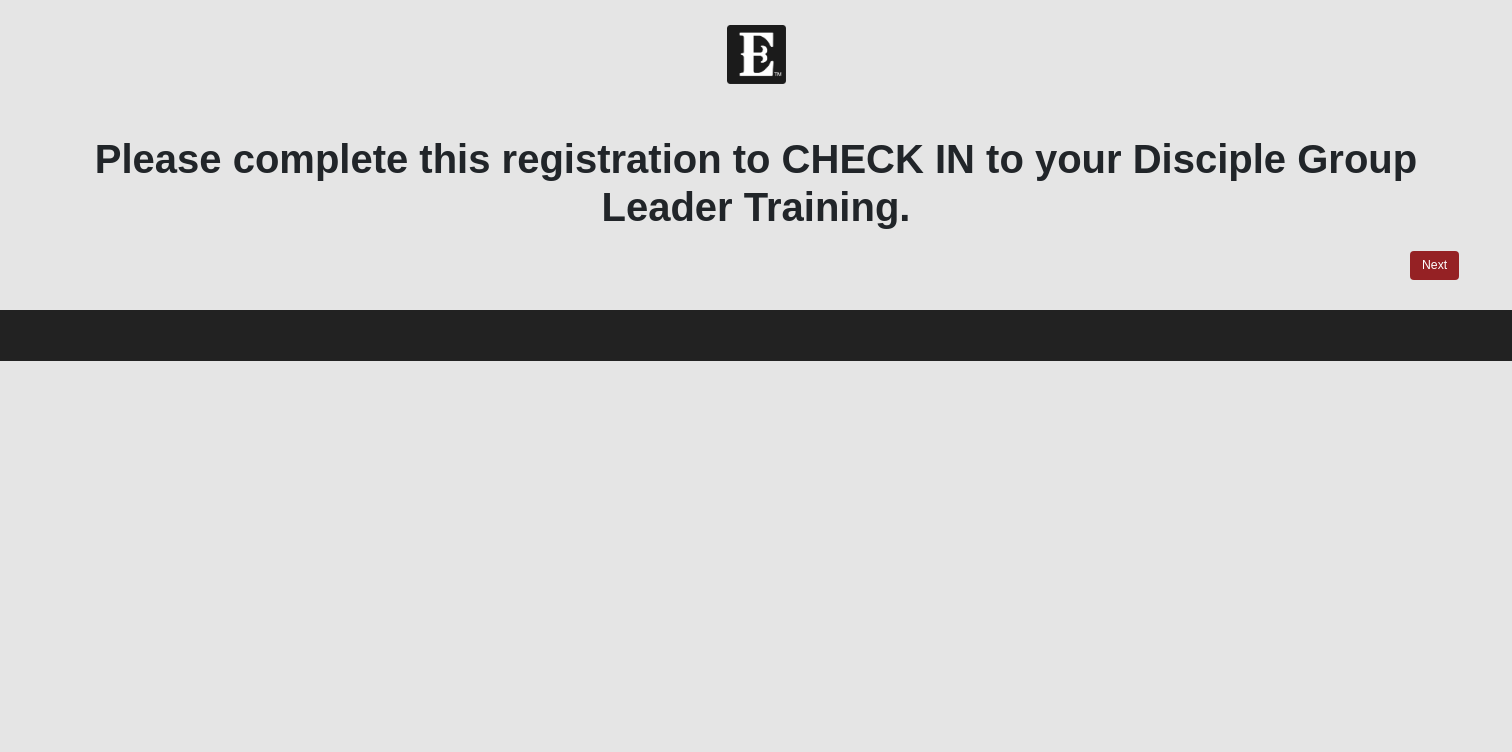 scroll, scrollTop: 0, scrollLeft: 0, axis: both 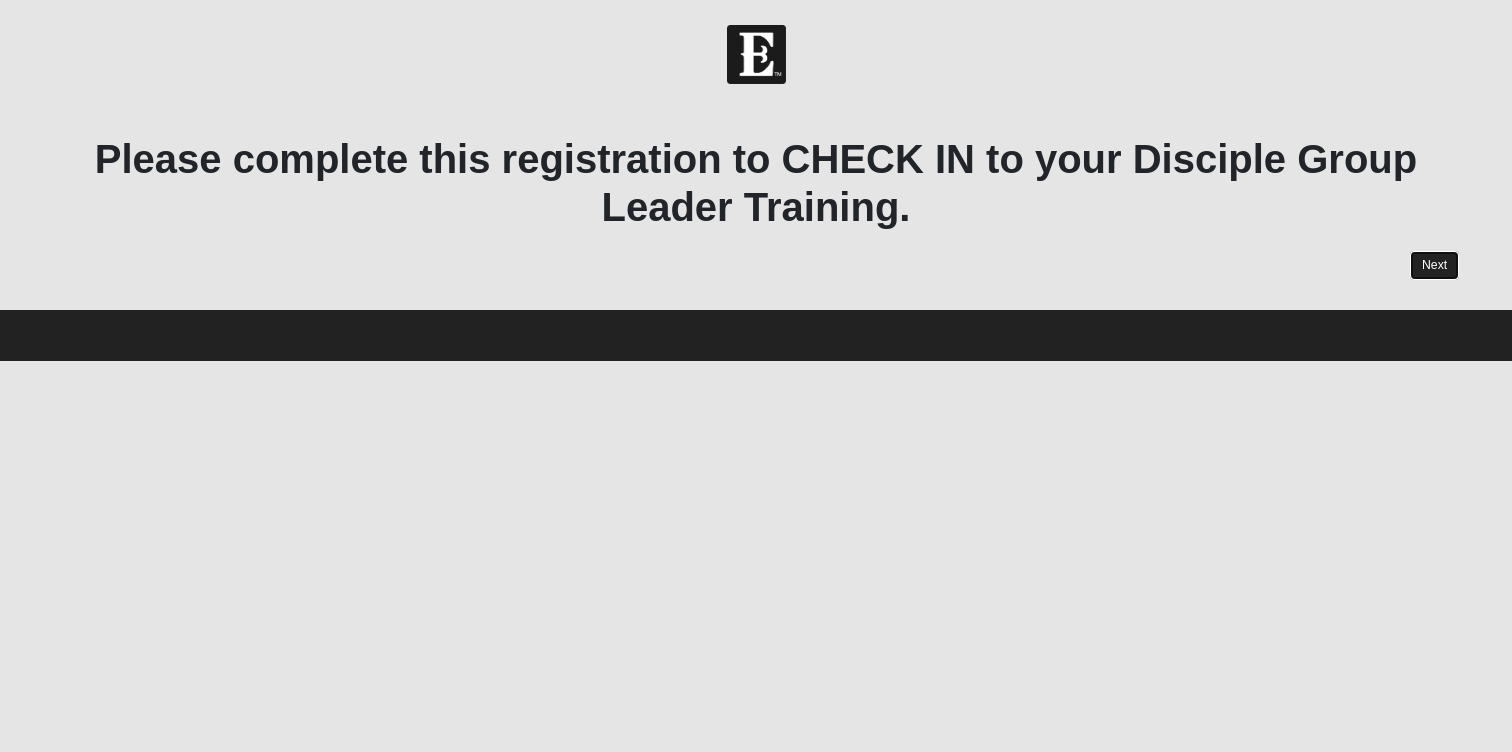 click on "Next" at bounding box center [1434, 265] 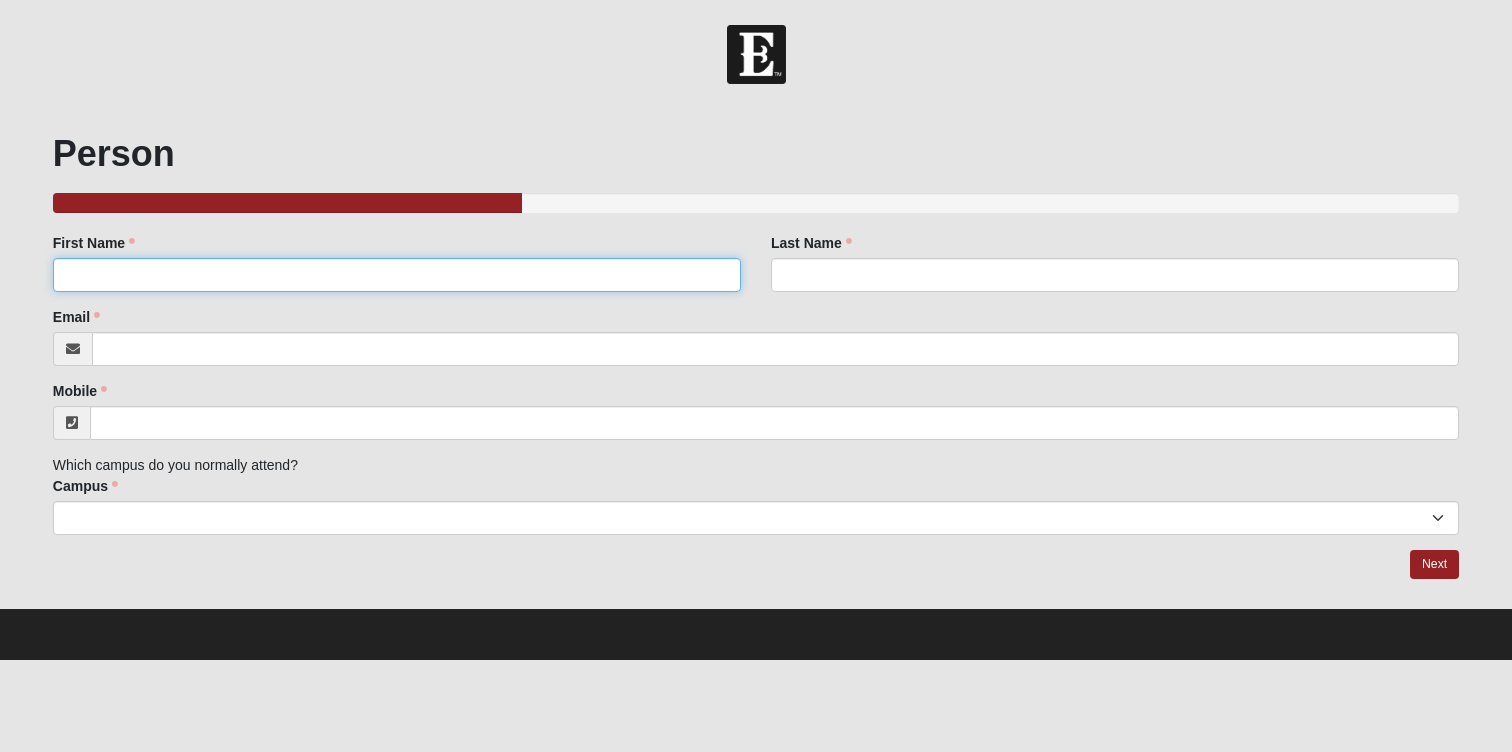 click on "First Name" at bounding box center [397, 275] 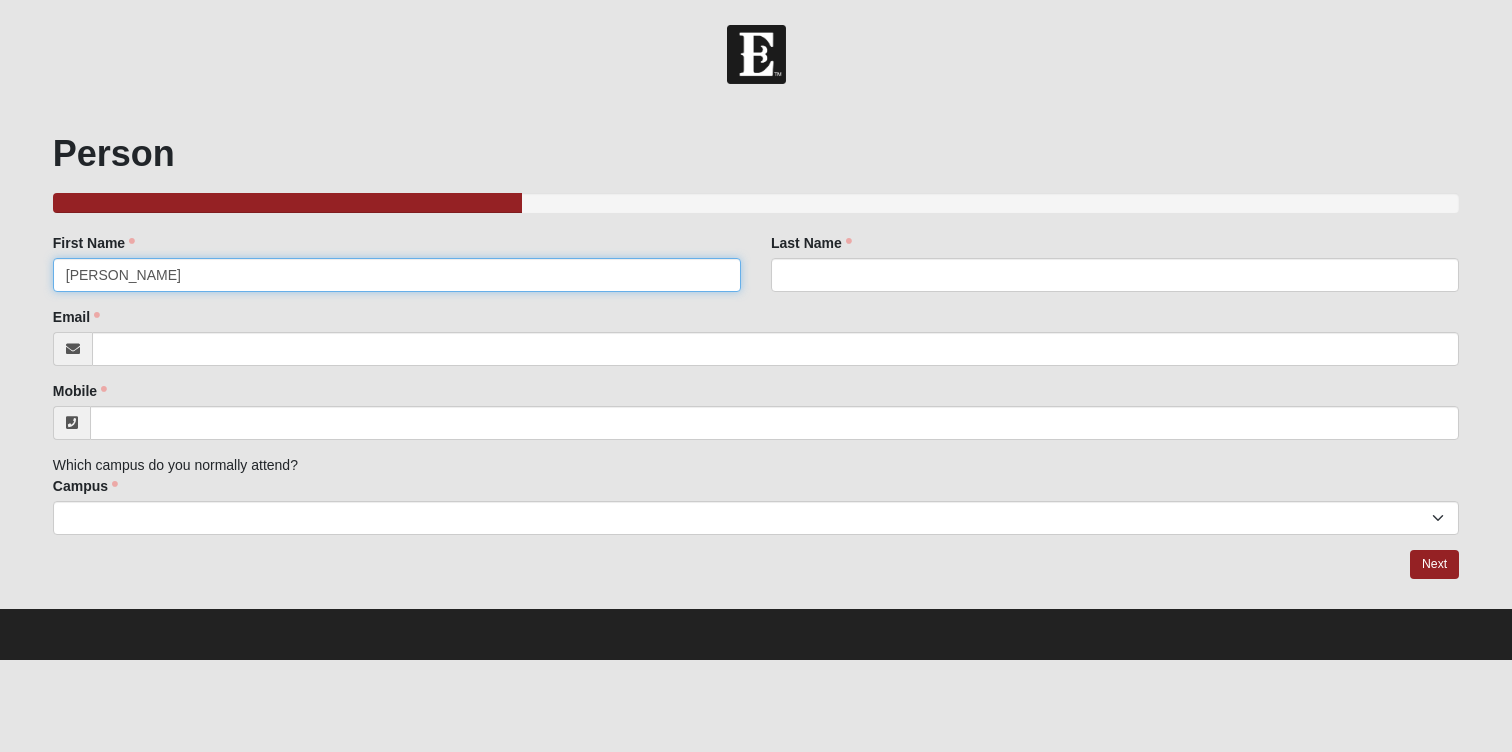 type on "Justin" 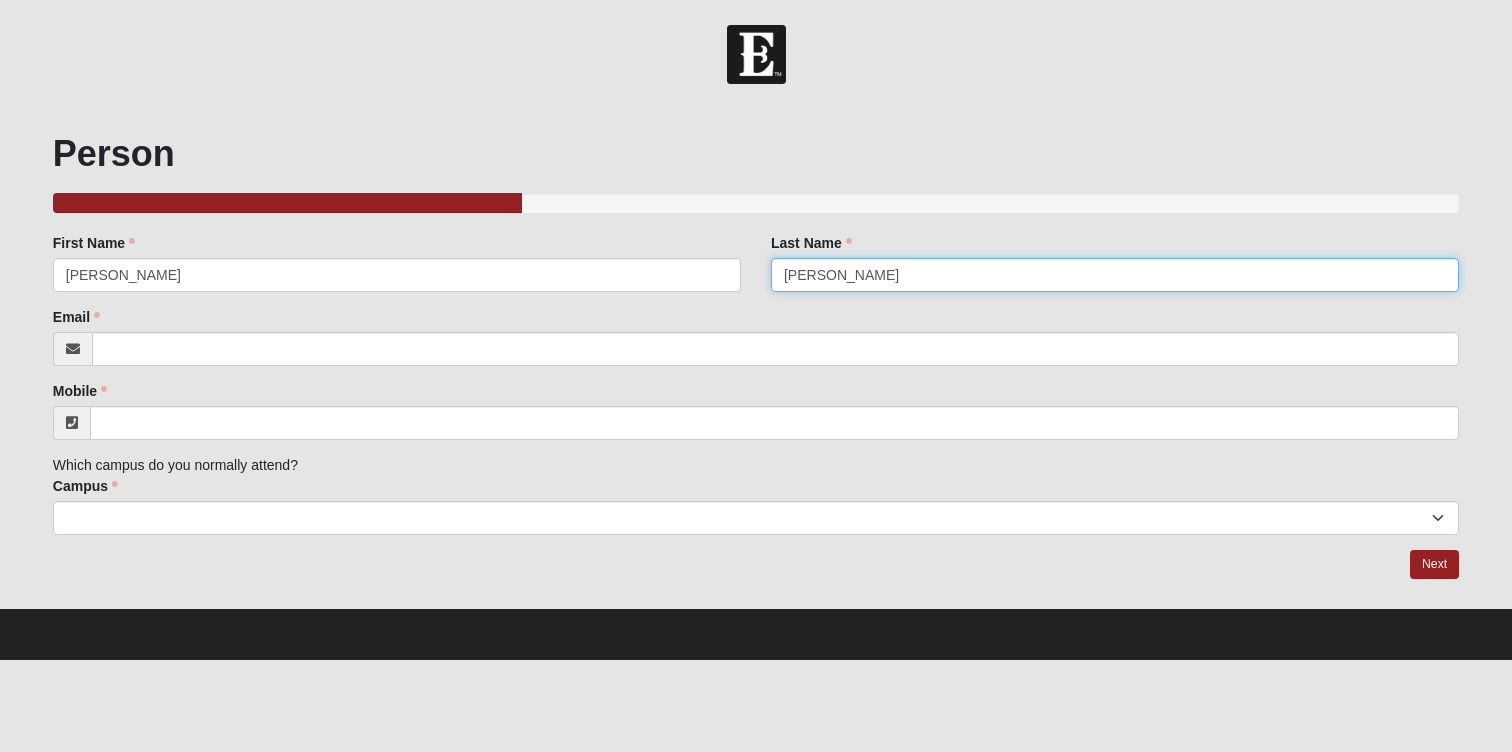 type on "Mann" 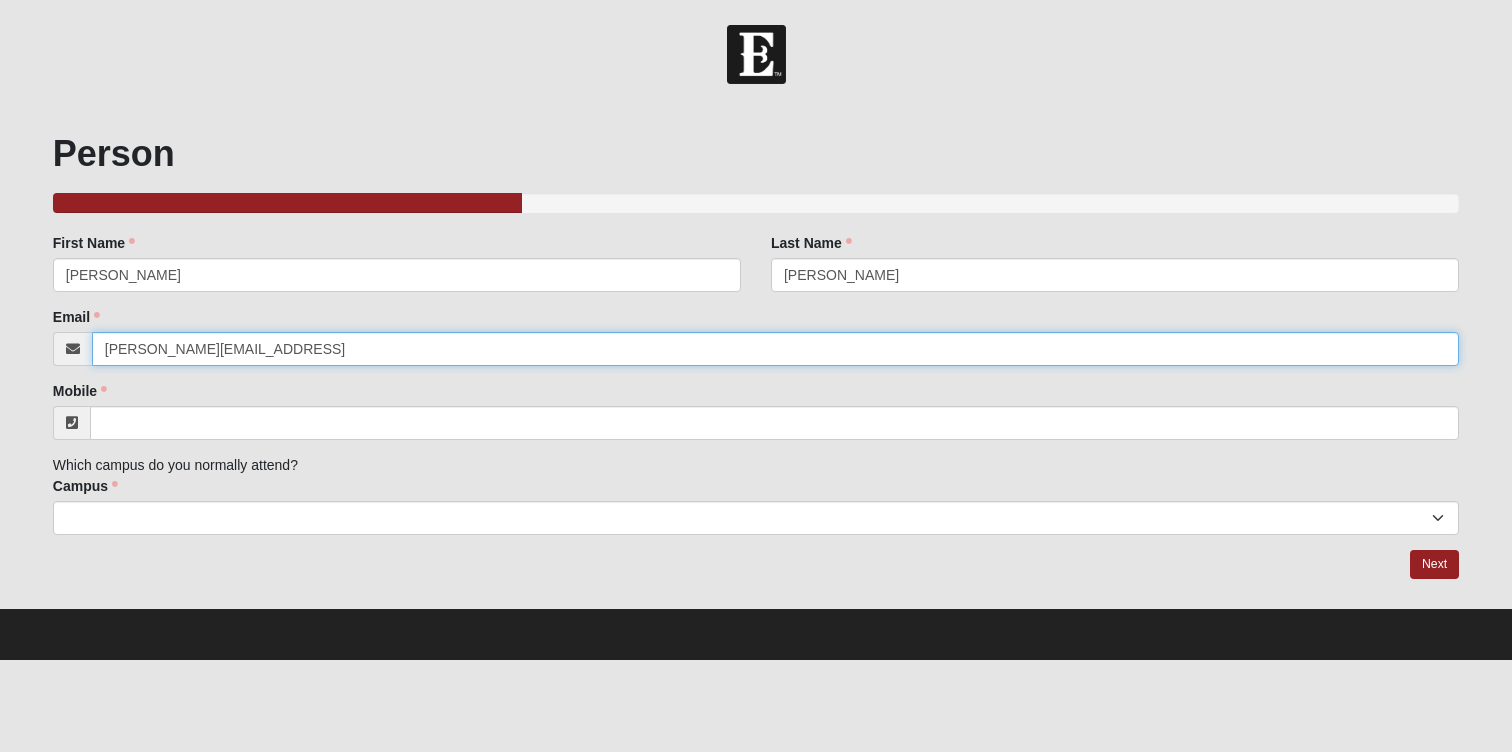 type on "justin.mann7@yahoo.com9" 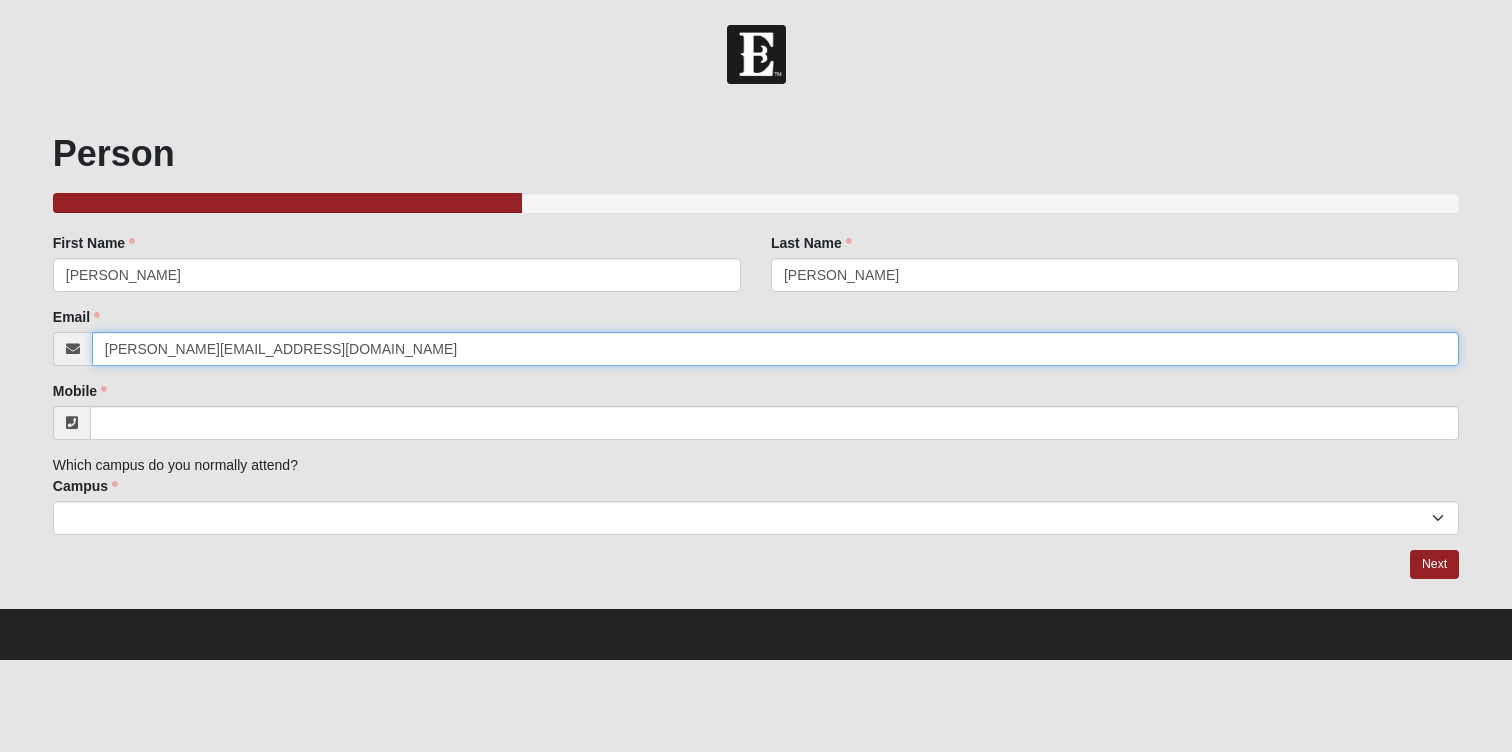 type on "justin.mann7@yahoo.com" 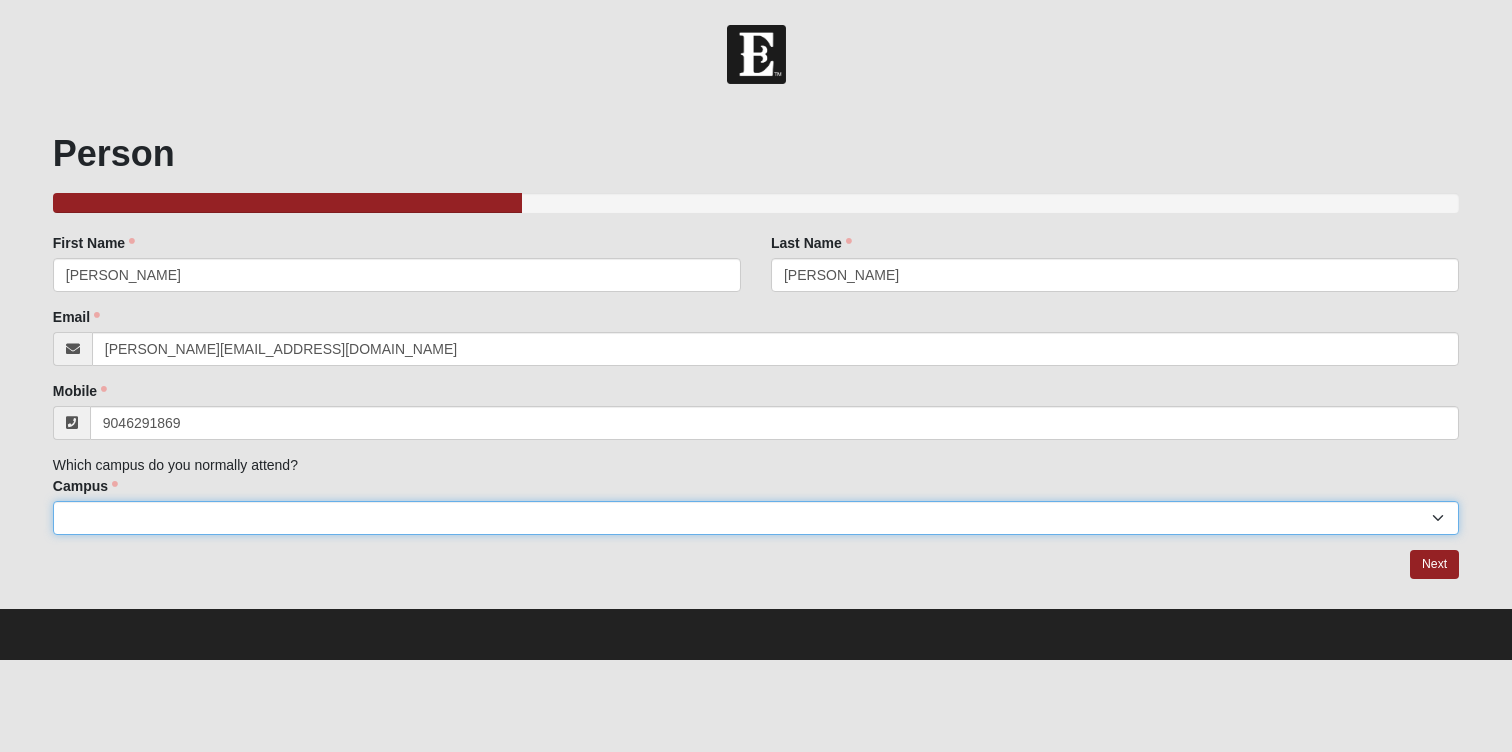 type on "(904) 629-1869" 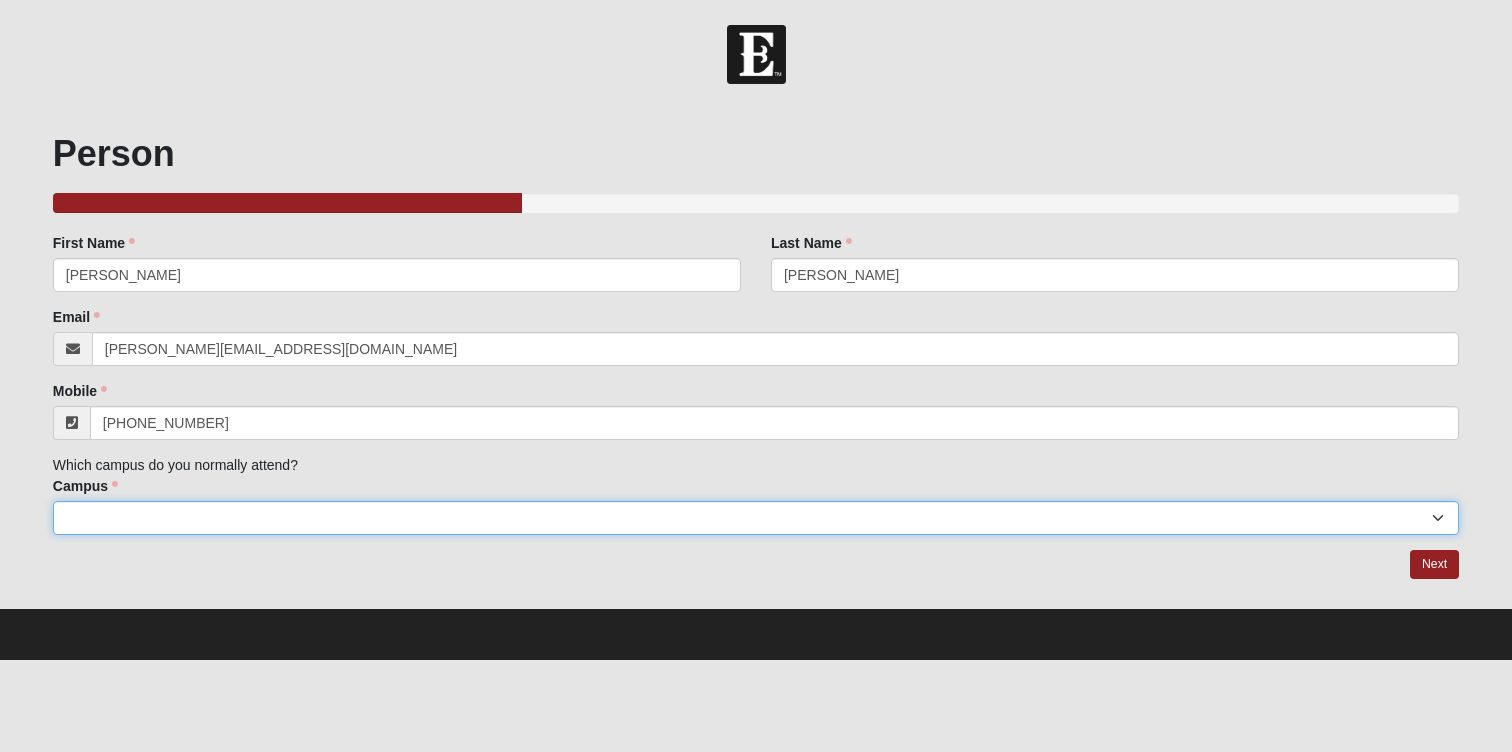 click on "Arlington
Baymeadows
Eleven22 Online
Fleming Island
Jesup
Mandarin
North Jax
Orange Park
Outpost
Palatka (Coming Soon)
Ponte Vedra
San Pablo
St. Johns
St. Augustine (Coming Soon)
Wildlight
NONE" at bounding box center [756, 518] 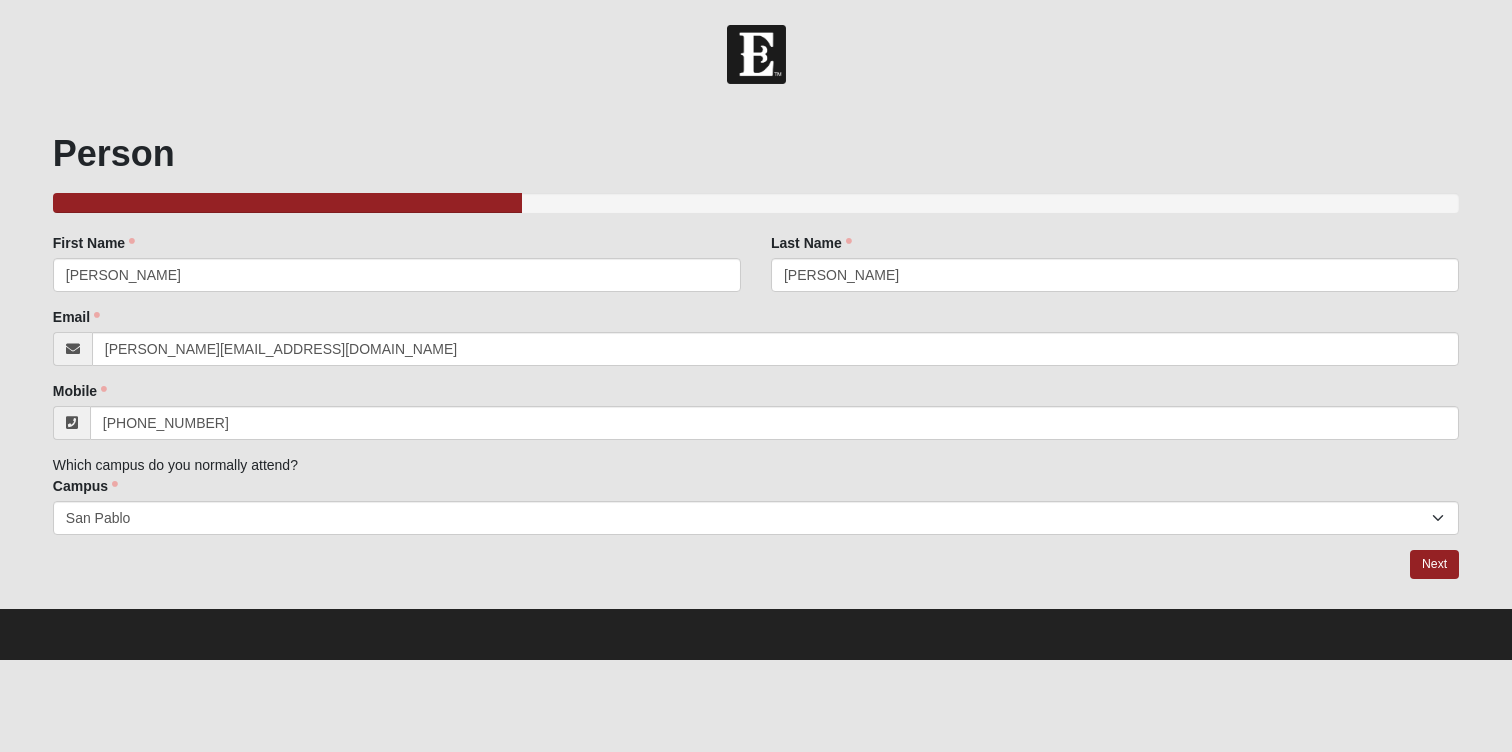 click on "Person
33.333333333333333333333333330% Complete
Family Member to Register
First Name
Justin
First Name is required.
Last Name
Mann
Last Name is required.
Email
justin.mann7@yahoo.com
Email address is not valid
Email is required." at bounding box center (756, 356) 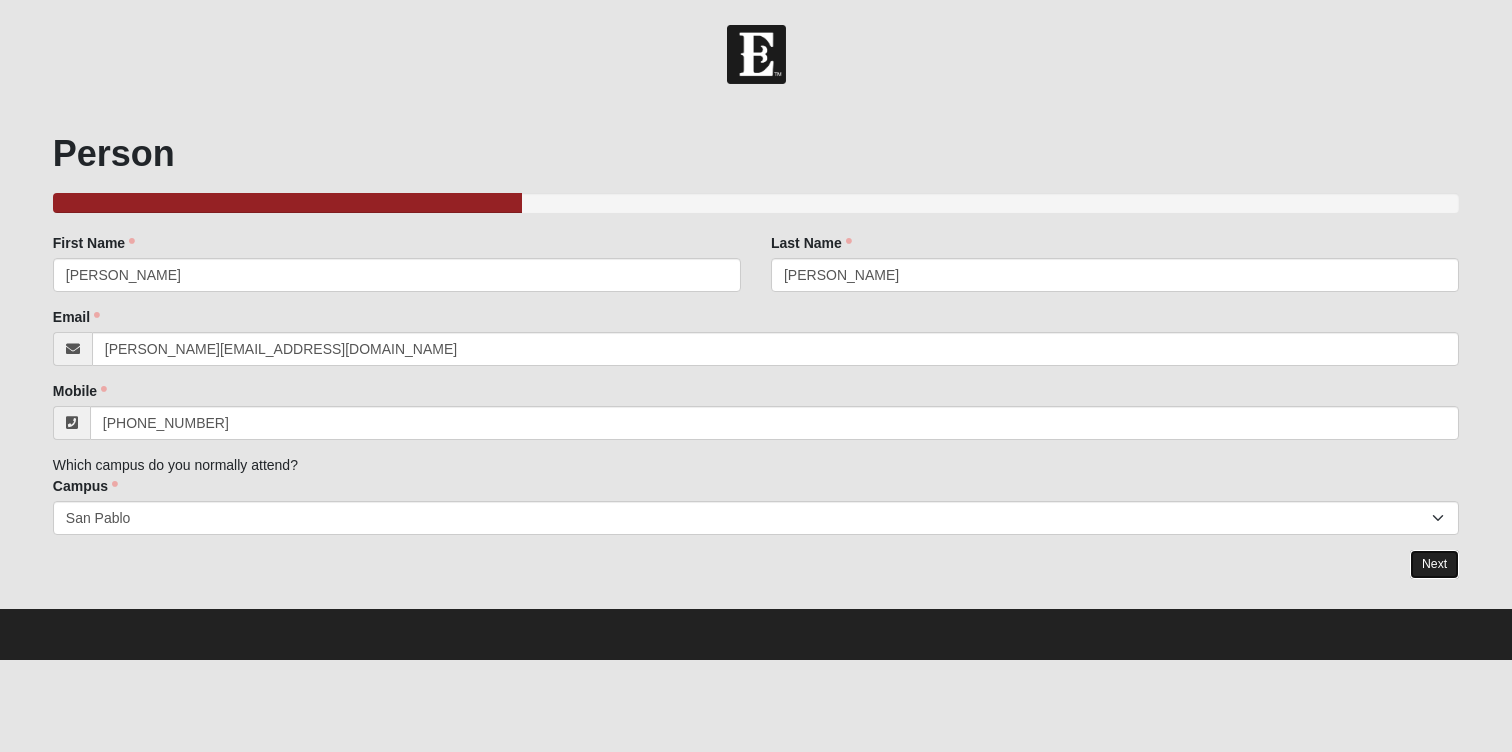 click on "Next" at bounding box center [1434, 564] 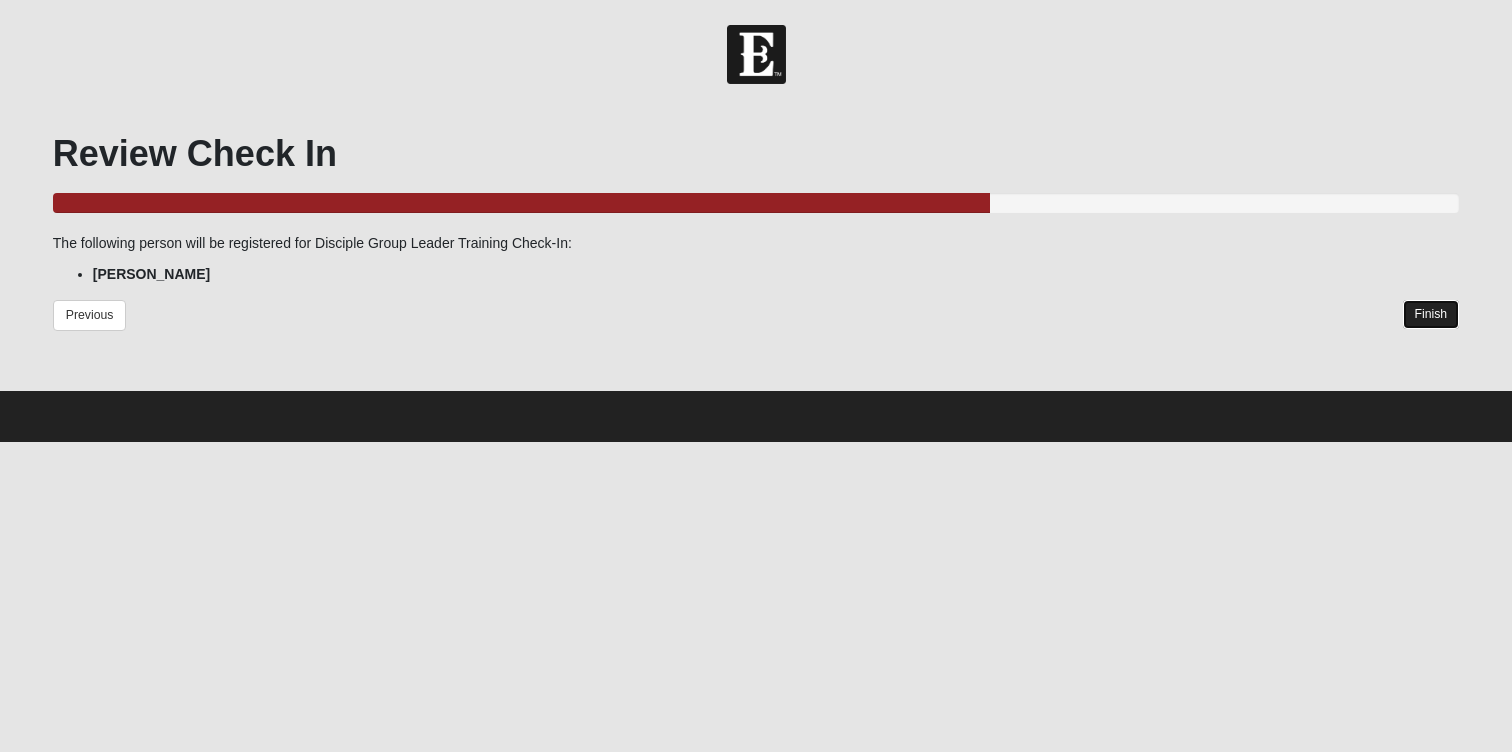 click on "Finish" at bounding box center [1431, 314] 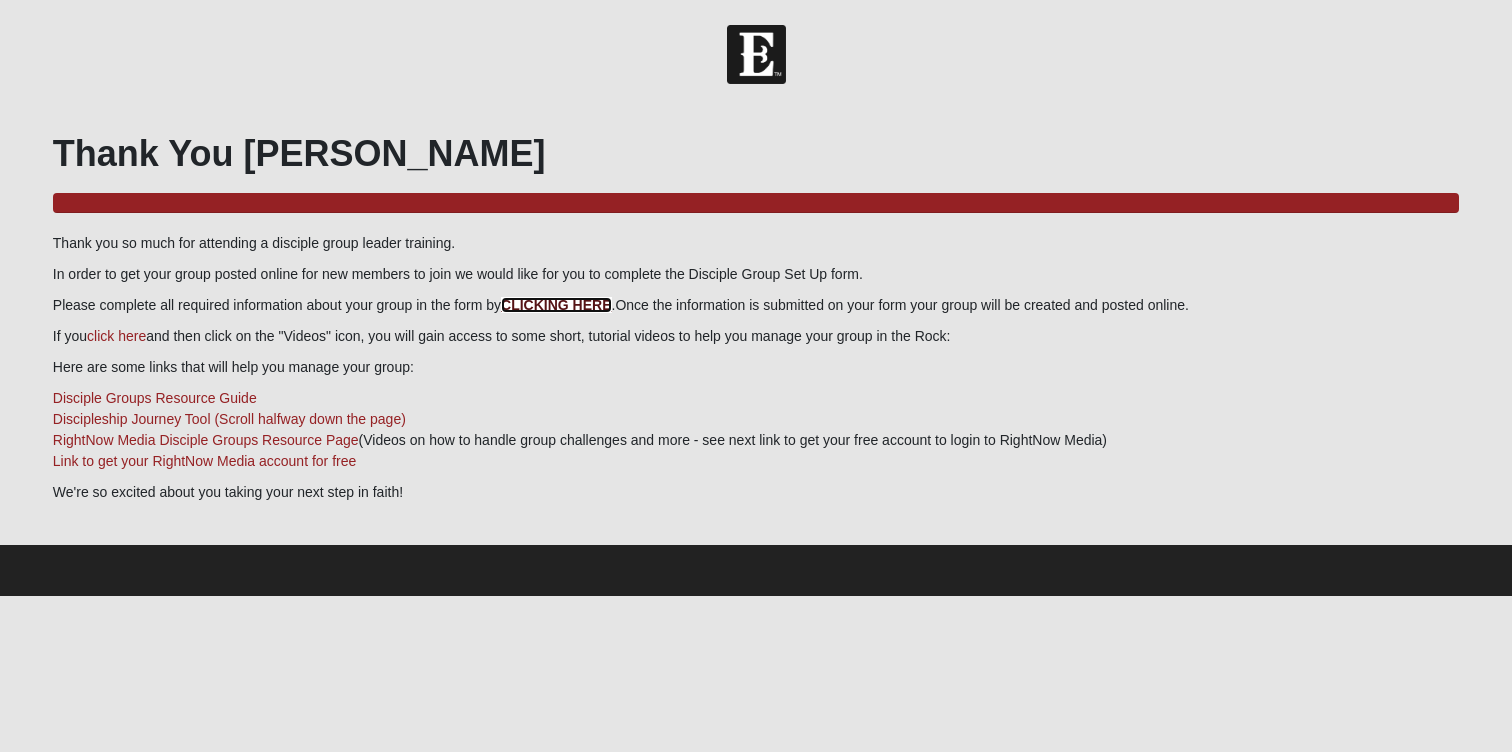 click on "CLICKING HERE" at bounding box center [556, 305] 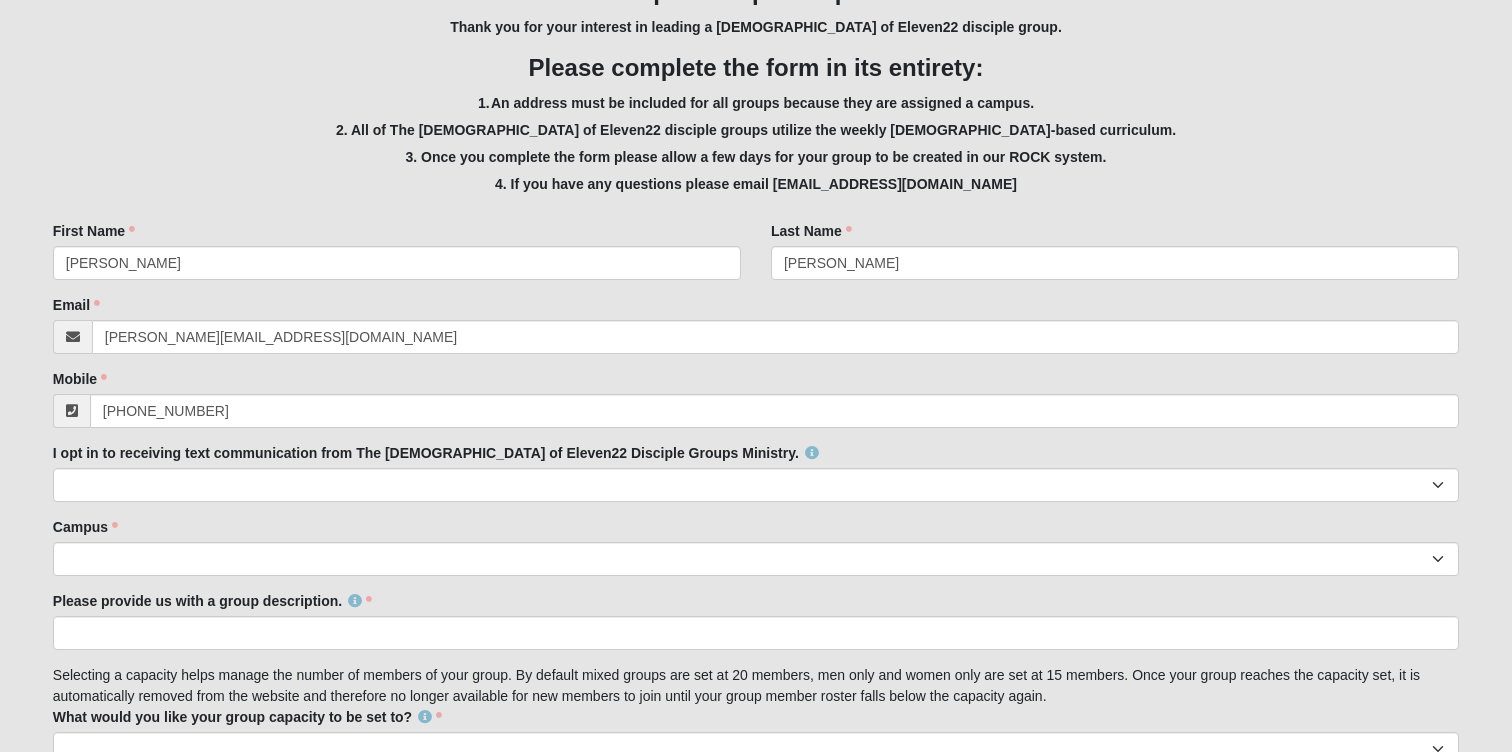 scroll, scrollTop: 299, scrollLeft: 0, axis: vertical 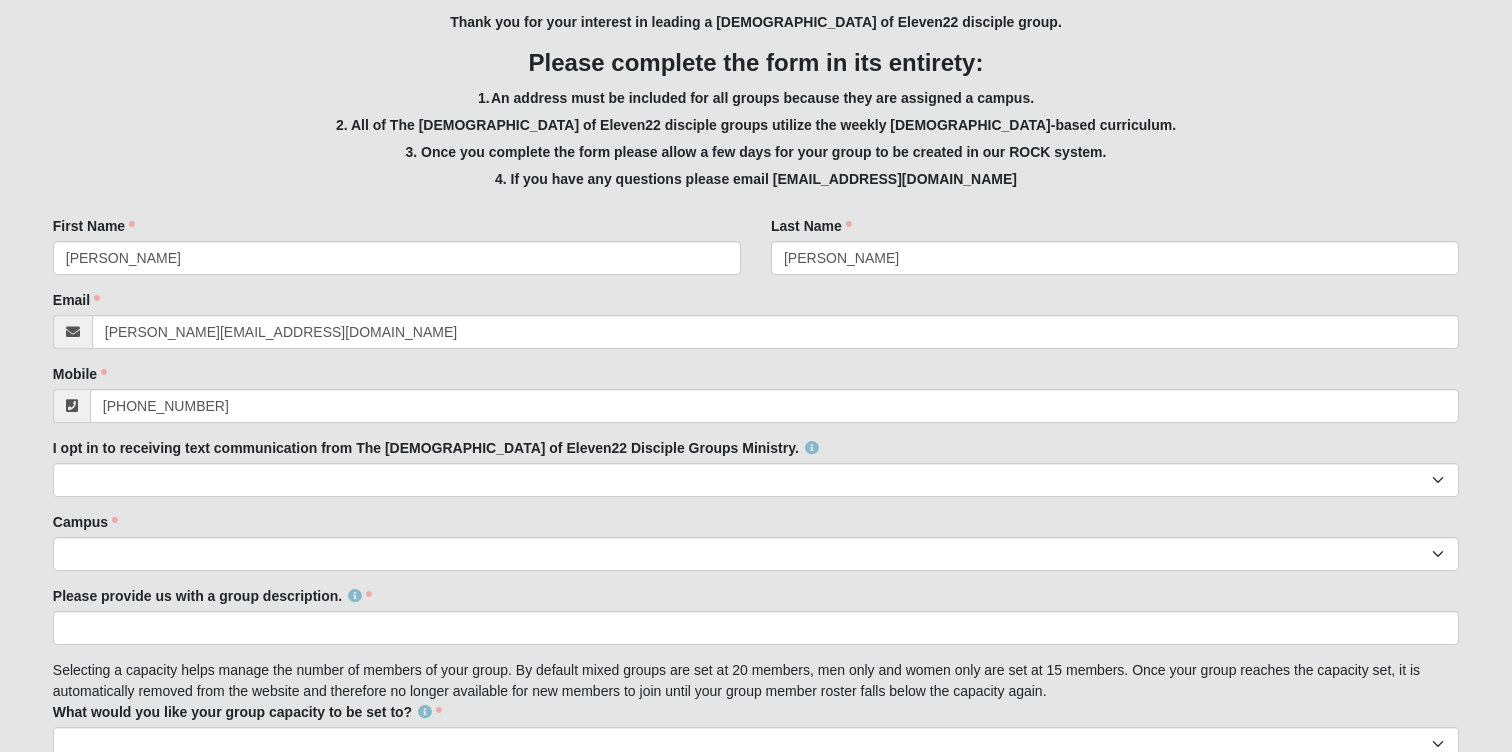 click on "Family Member to Register
Disciple Group Set Up Form
Thank you for your interest in leading a Church of Eleven22 disciple group.
Please complete the form in its entirety:
1. An address must be included for all groups because they are assigned a campus.
2. All of The Church of Eleven22 disciple groups utilize the weekly sermon-based curriculum.
3. Once you complete the form please allow a few days for your group to be created in our ROCK system.
4. If you have any questions please email disciplegroups@coe22.com
First Name
Justin
First Name is required.
Last Name
Mann
Last Name is required.
Email
justin.mann7@yahoo.com
Email address is not valid
Email is required." at bounding box center [756, 898] 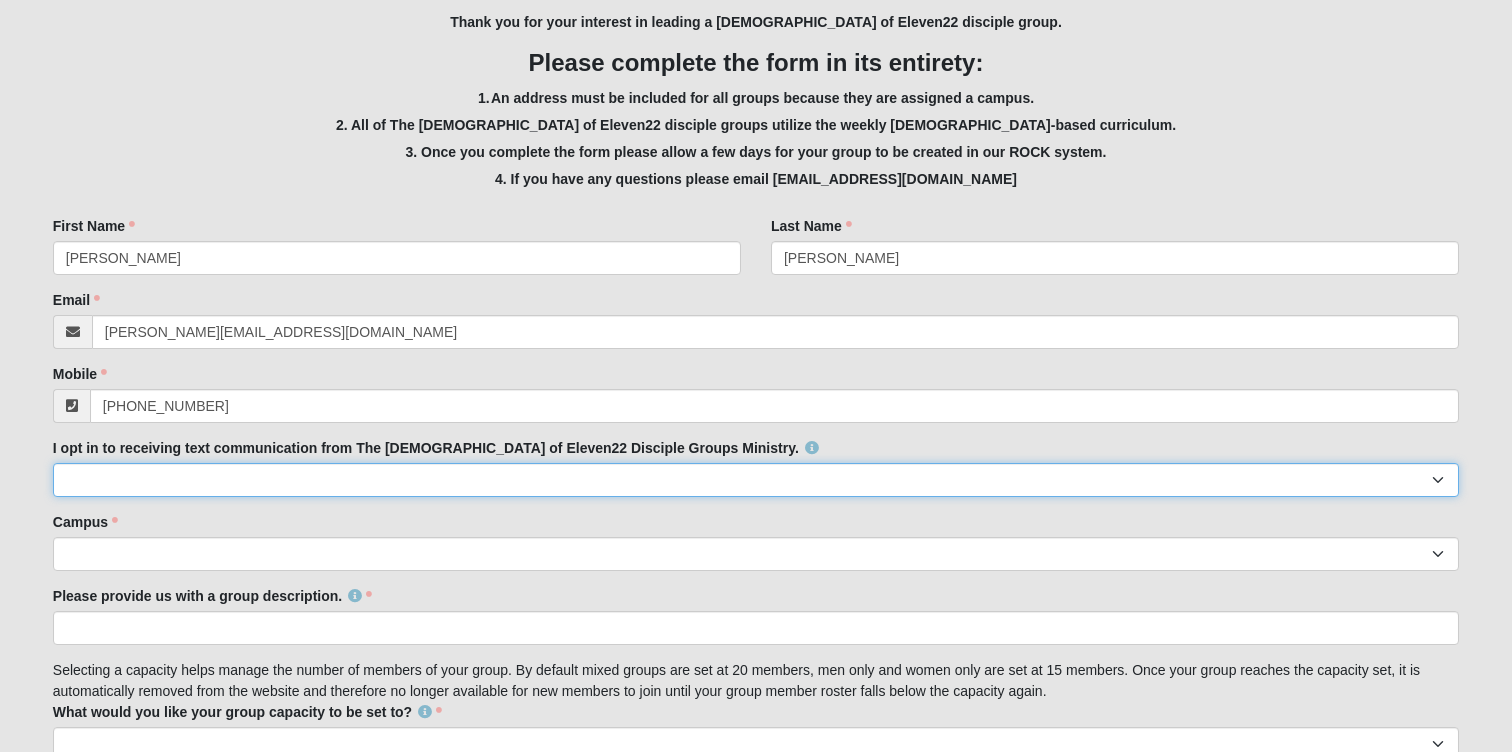 click on "Yes
No" at bounding box center [756, 480] 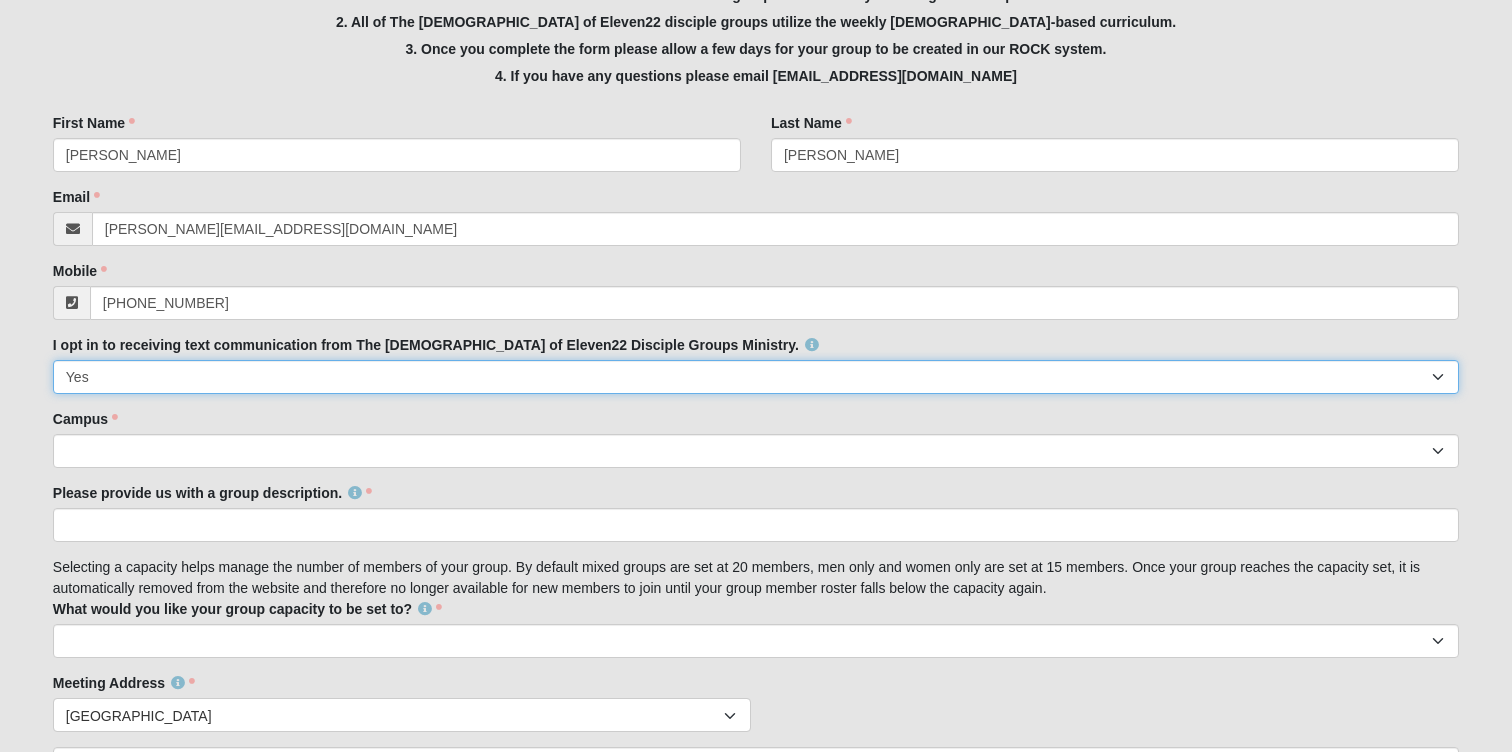 scroll, scrollTop: 463, scrollLeft: 0, axis: vertical 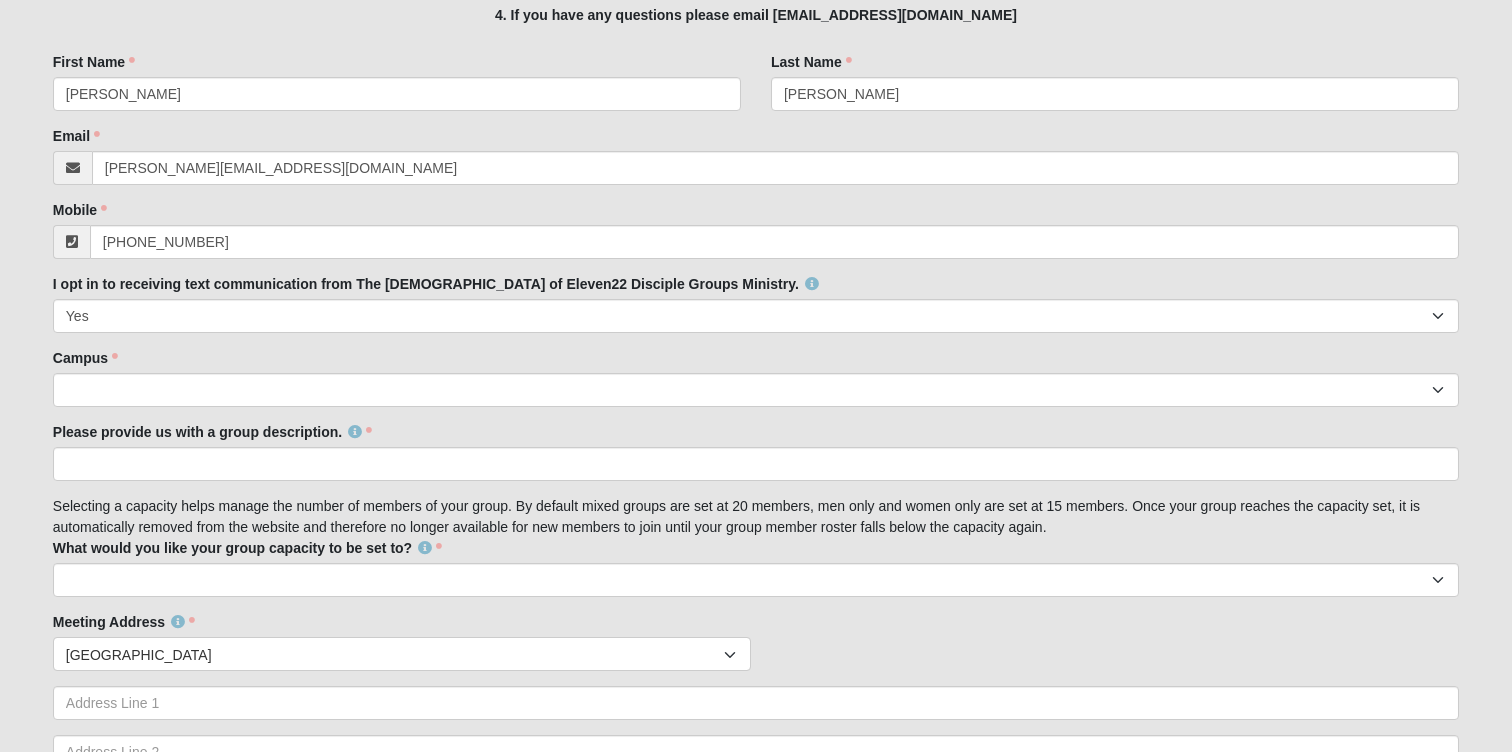 click on "Family Member to Register
Disciple Group Set Up Form
Thank you for your interest in leading a Church of Eleven22 disciple group.
Please complete the form in its entirety:
1. An address must be included for all groups because they are assigned a campus.
2. All of The Church of Eleven22 disciple groups utilize the weekly sermon-based curriculum.
3. Once you complete the form please allow a few days for your group to be created in our ROCK system.
4. If you have any questions please email disciplegroups@coe22.com
First Name
Justin
First Name is required.
Last Name
Mann
Last Name is required.
Email
justin.mann7@yahoo.com
Email address is not valid
Email is required." at bounding box center [756, 734] 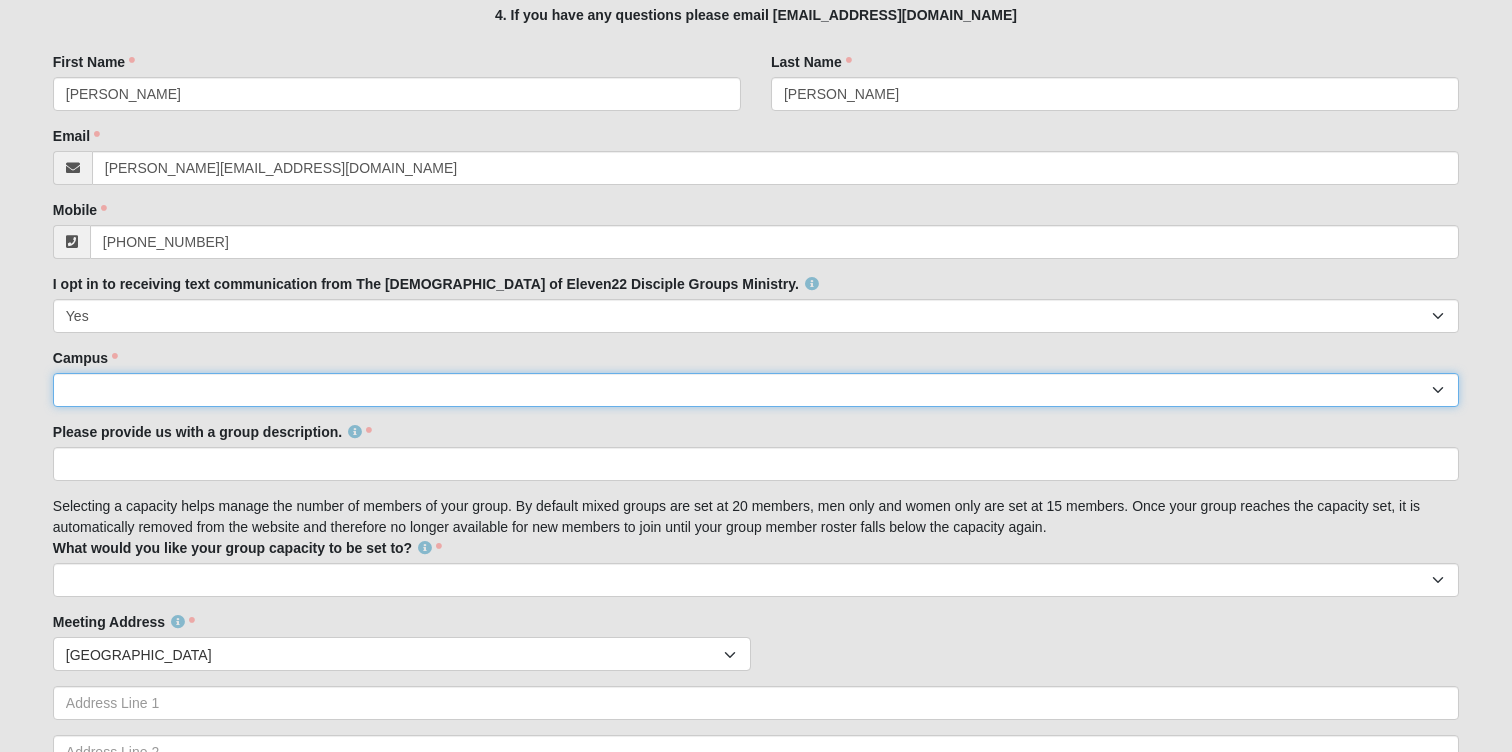 click on "Arlington
Baymeadows
Eleven22 Online
Fleming Island
Jesup
Mandarin
North Jax
Orange Park
Outpost
Palatka (Coming Soon)
Ponte Vedra
San Pablo
St. Johns
St. Augustine (Coming Soon)
Wildlight
NONE" at bounding box center (756, 390) 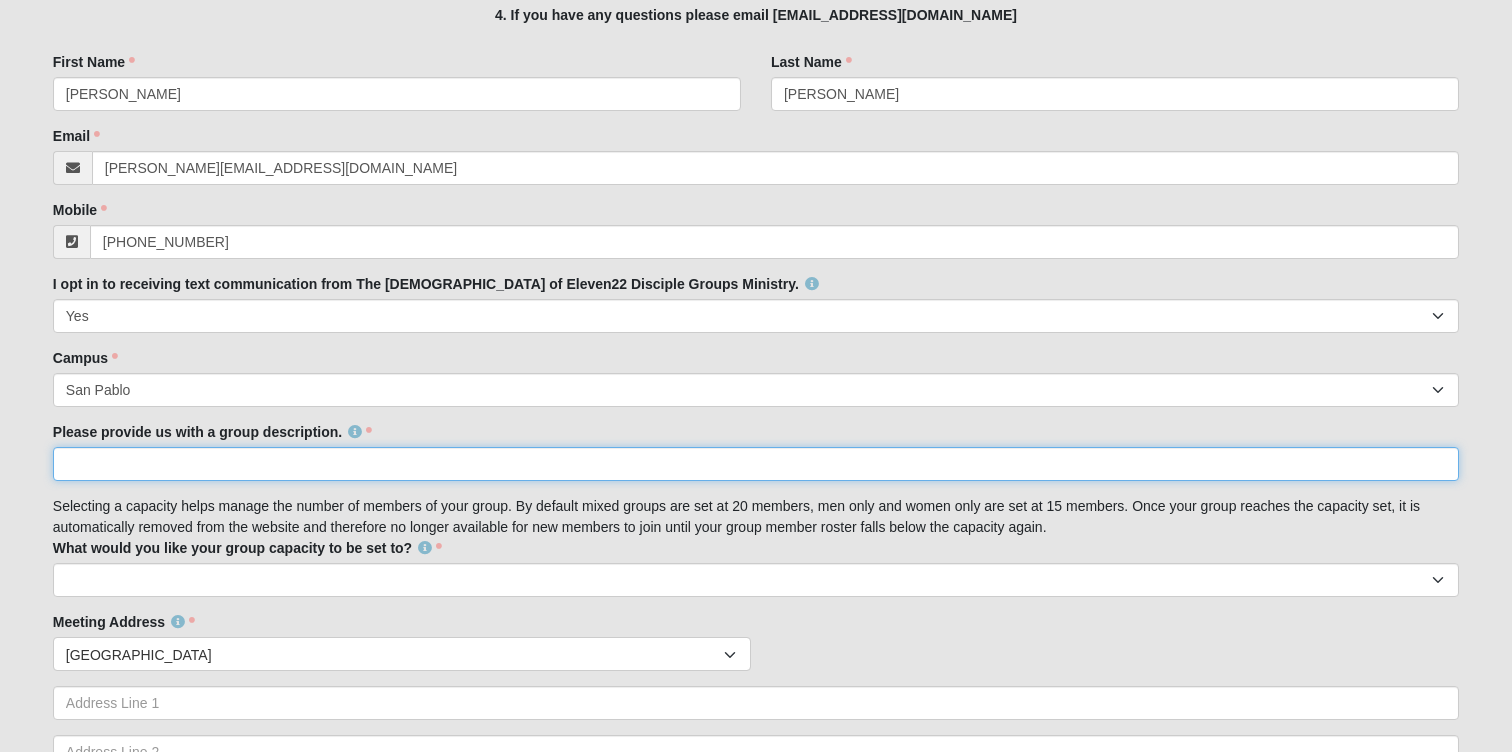 click on "Please provide us with a group description." at bounding box center [756, 464] 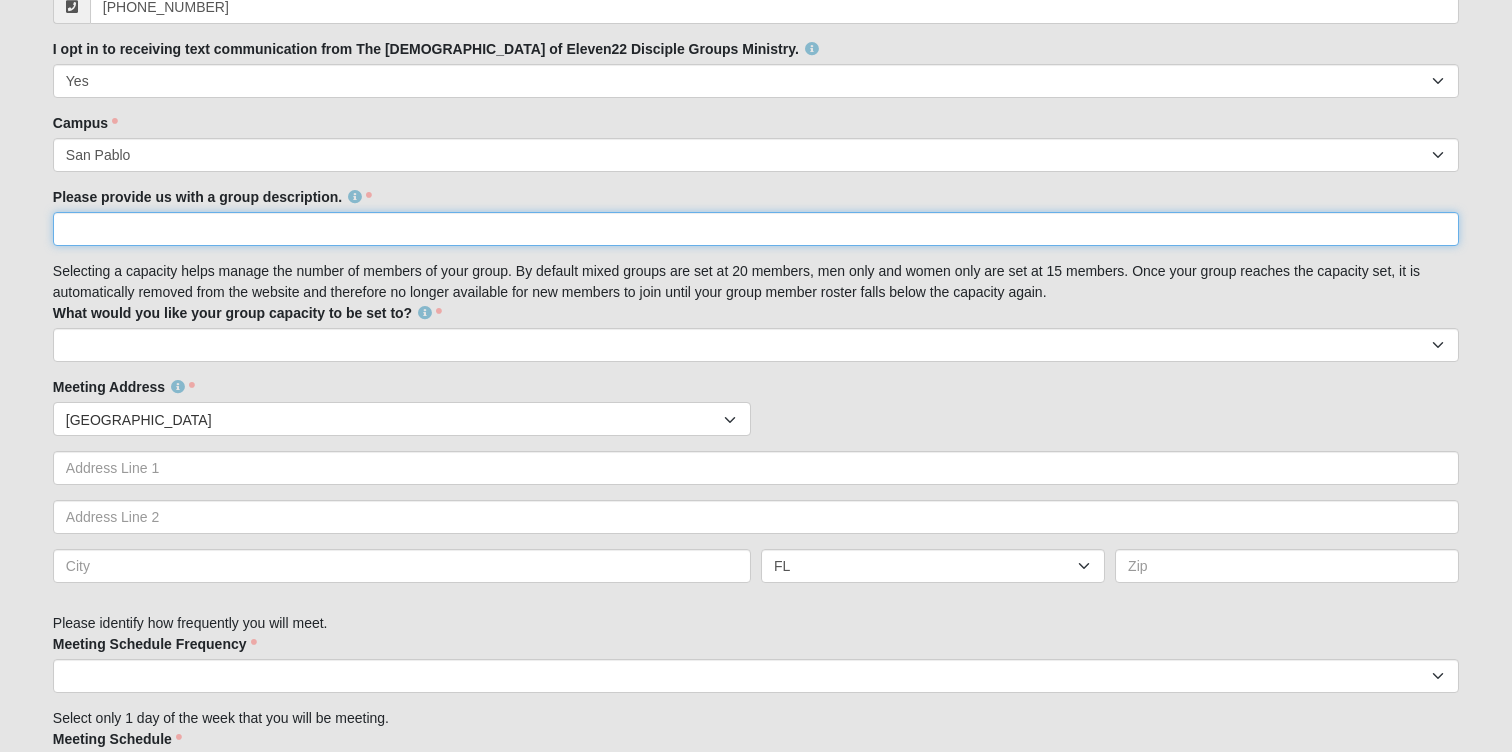 scroll, scrollTop: 700, scrollLeft: 0, axis: vertical 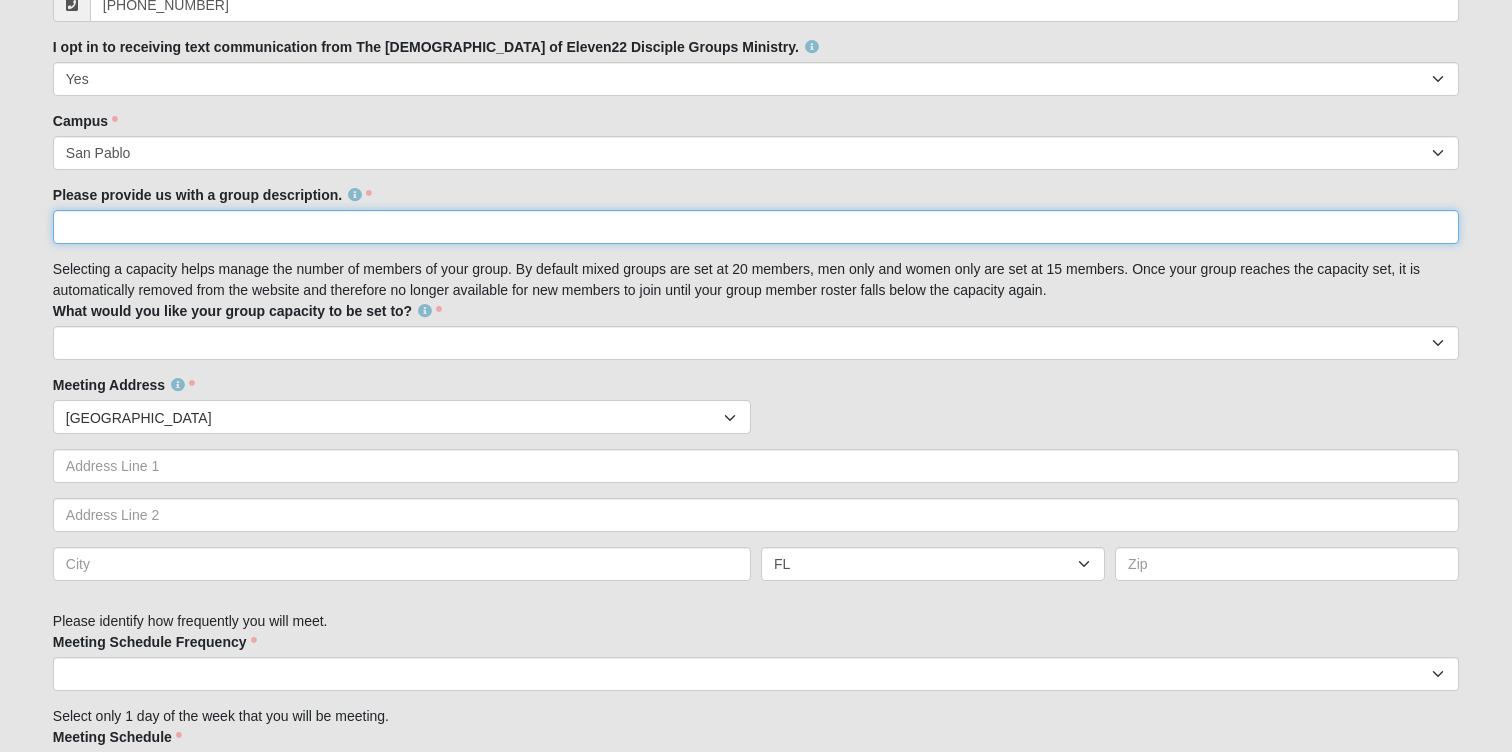 type on "o" 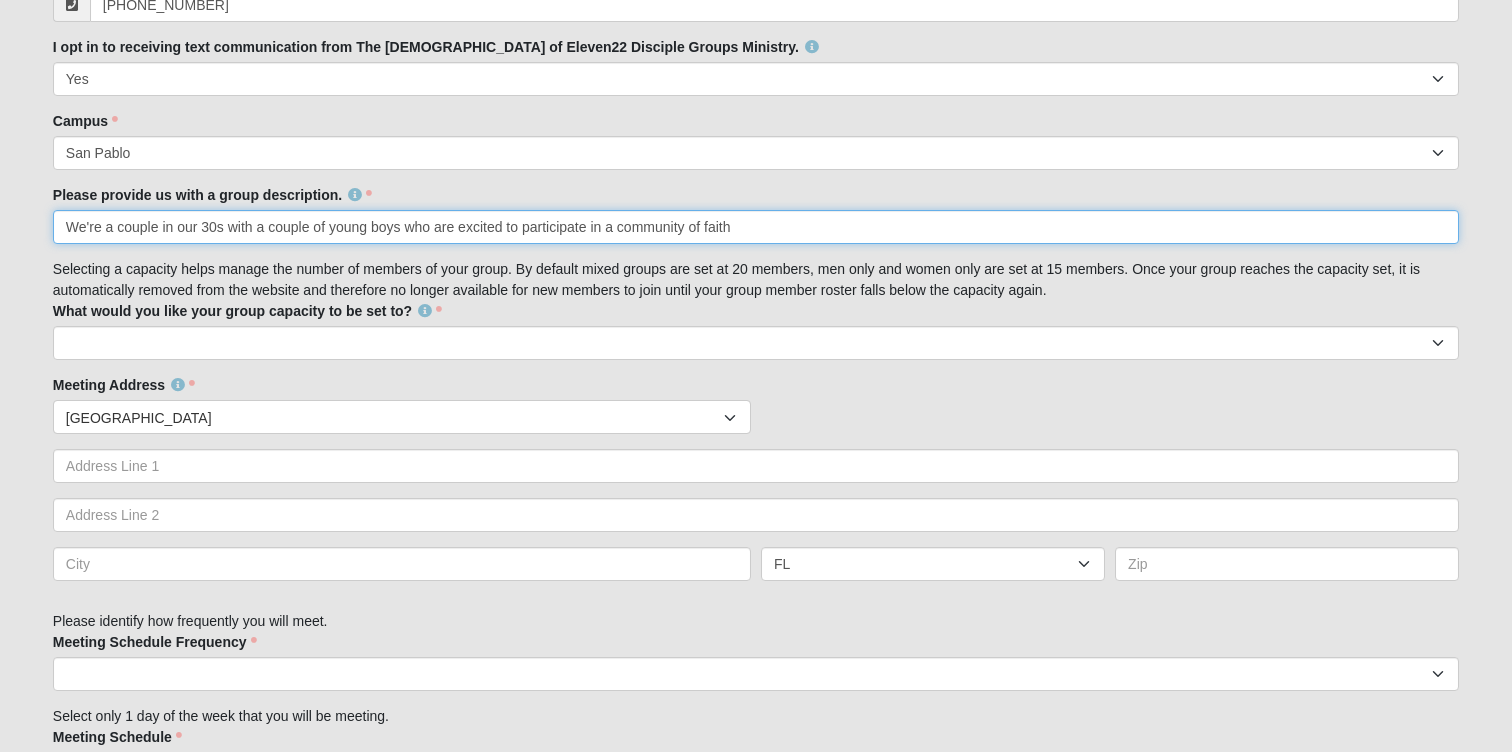 click on "We're a couple in our 30s with a couple of young boys who are excited to participate in a community of faith" at bounding box center (756, 227) 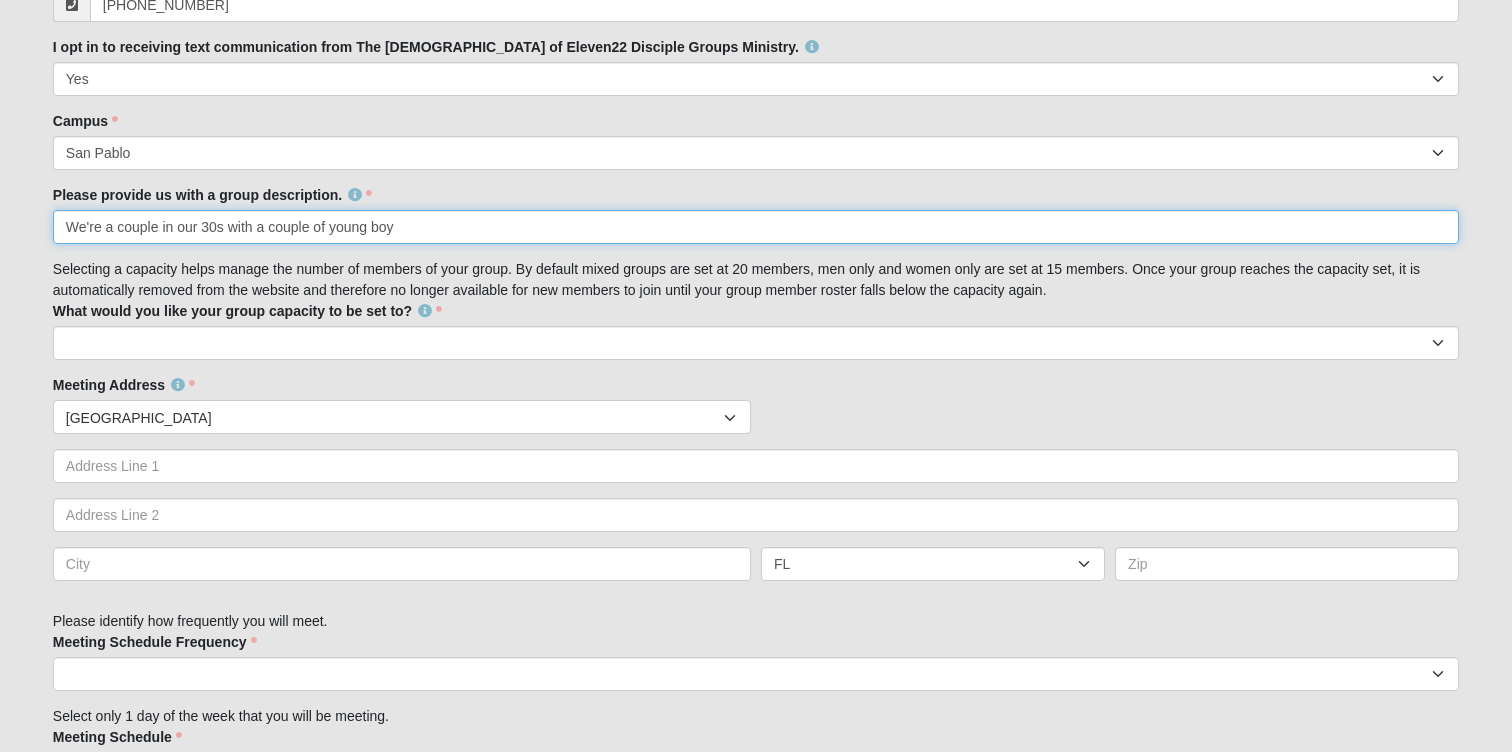 click on "We're a couple in our 30s with a couple of young boy" at bounding box center (756, 227) 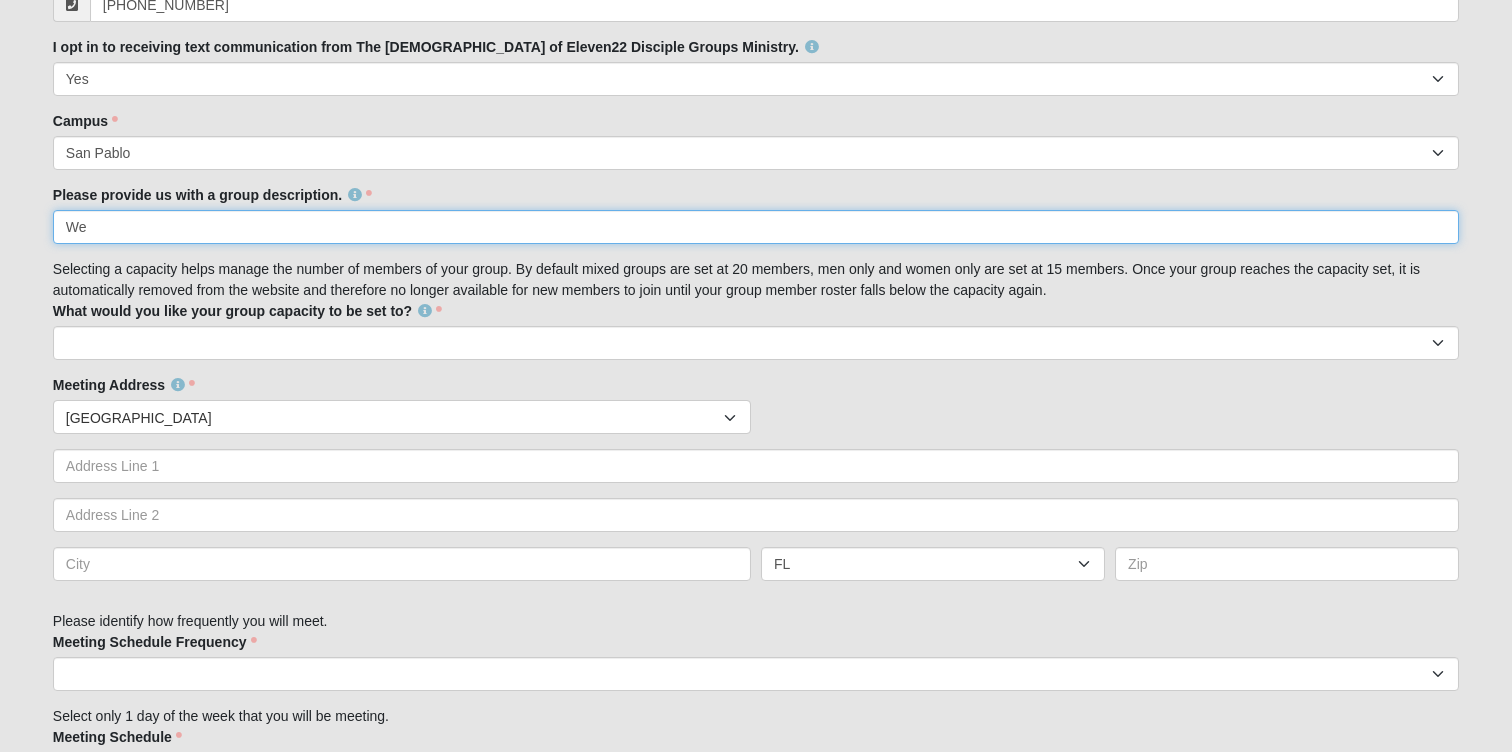 type on "W" 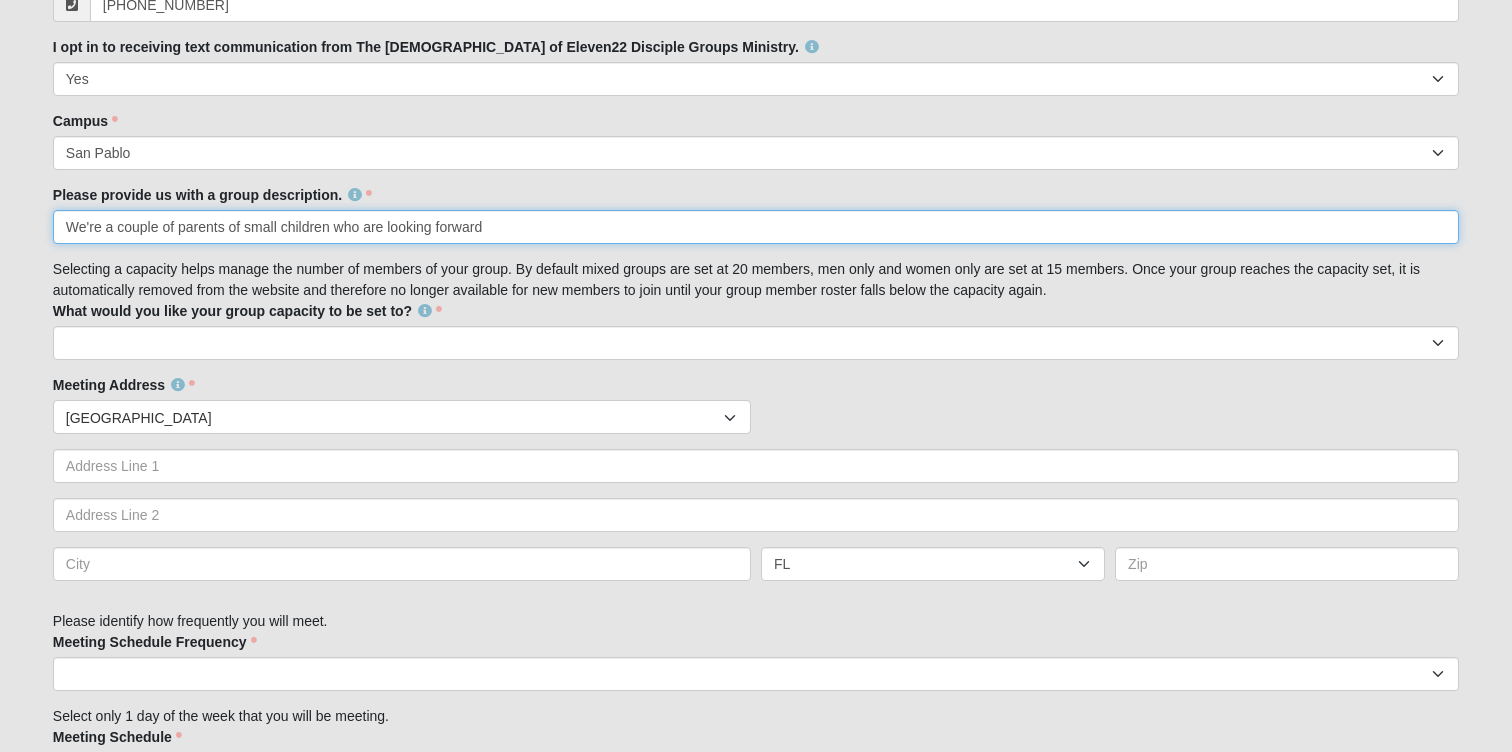 click on "We're a couple of parents of small children who are looking forward" at bounding box center (756, 227) 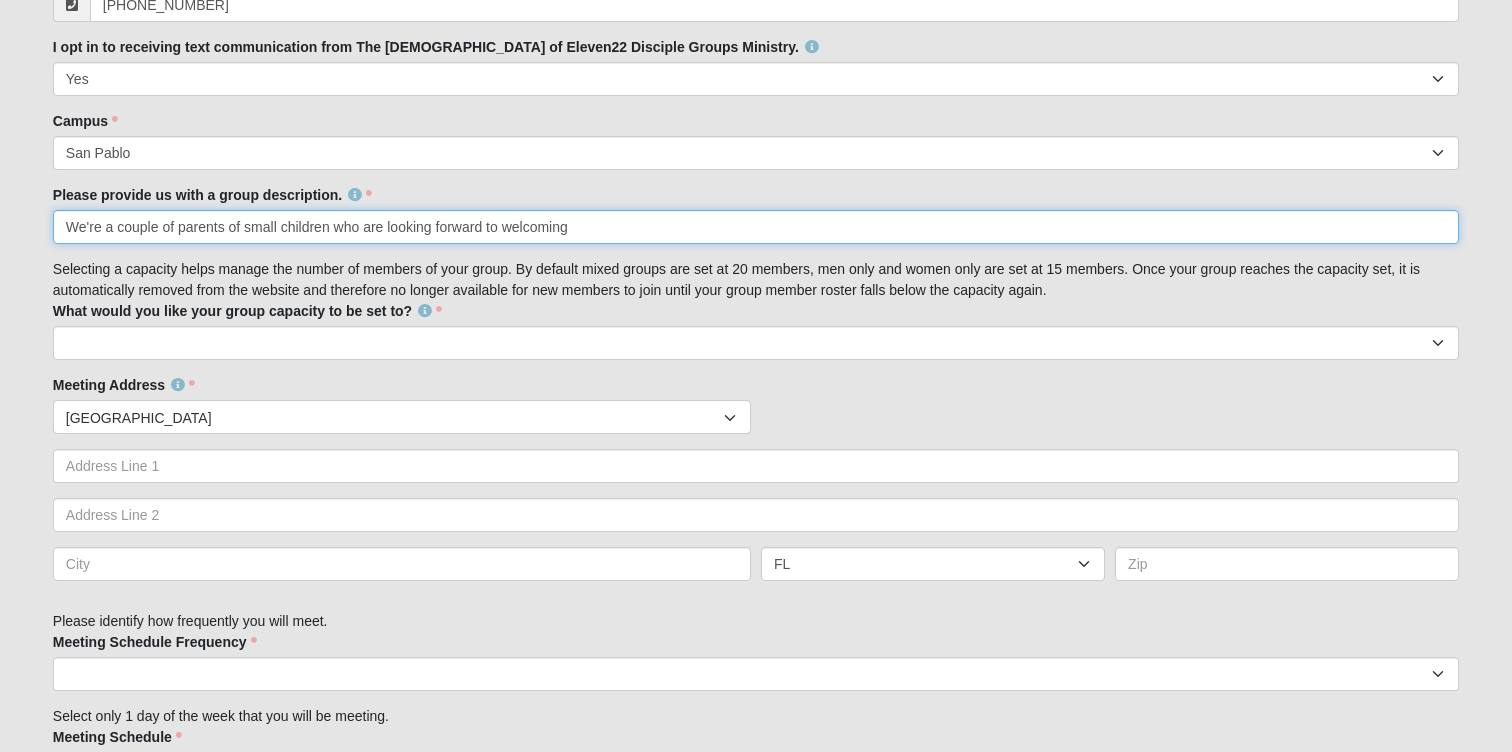 click on "We're a couple of parents of small children who are looking forward to welcoming" at bounding box center (756, 227) 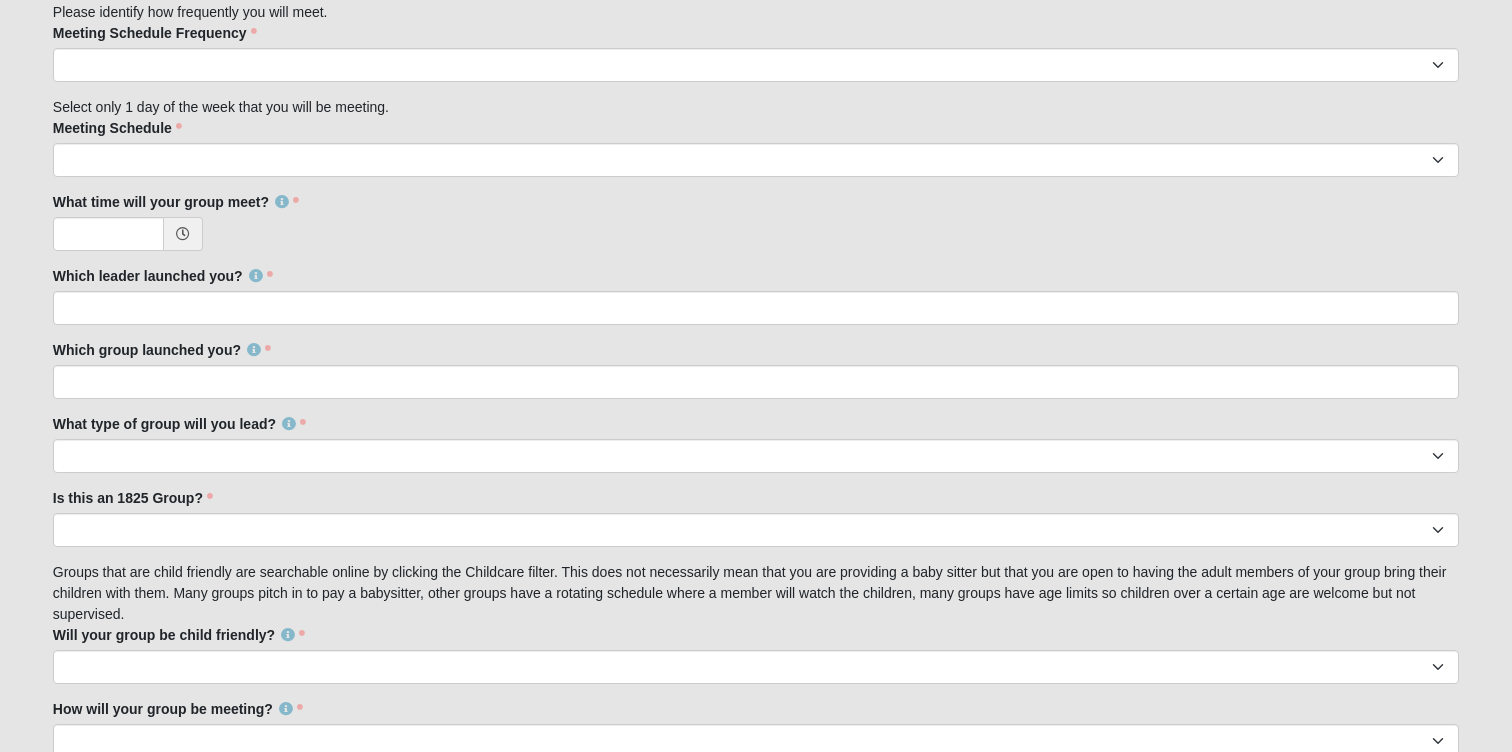 scroll, scrollTop: 1311, scrollLeft: 0, axis: vertical 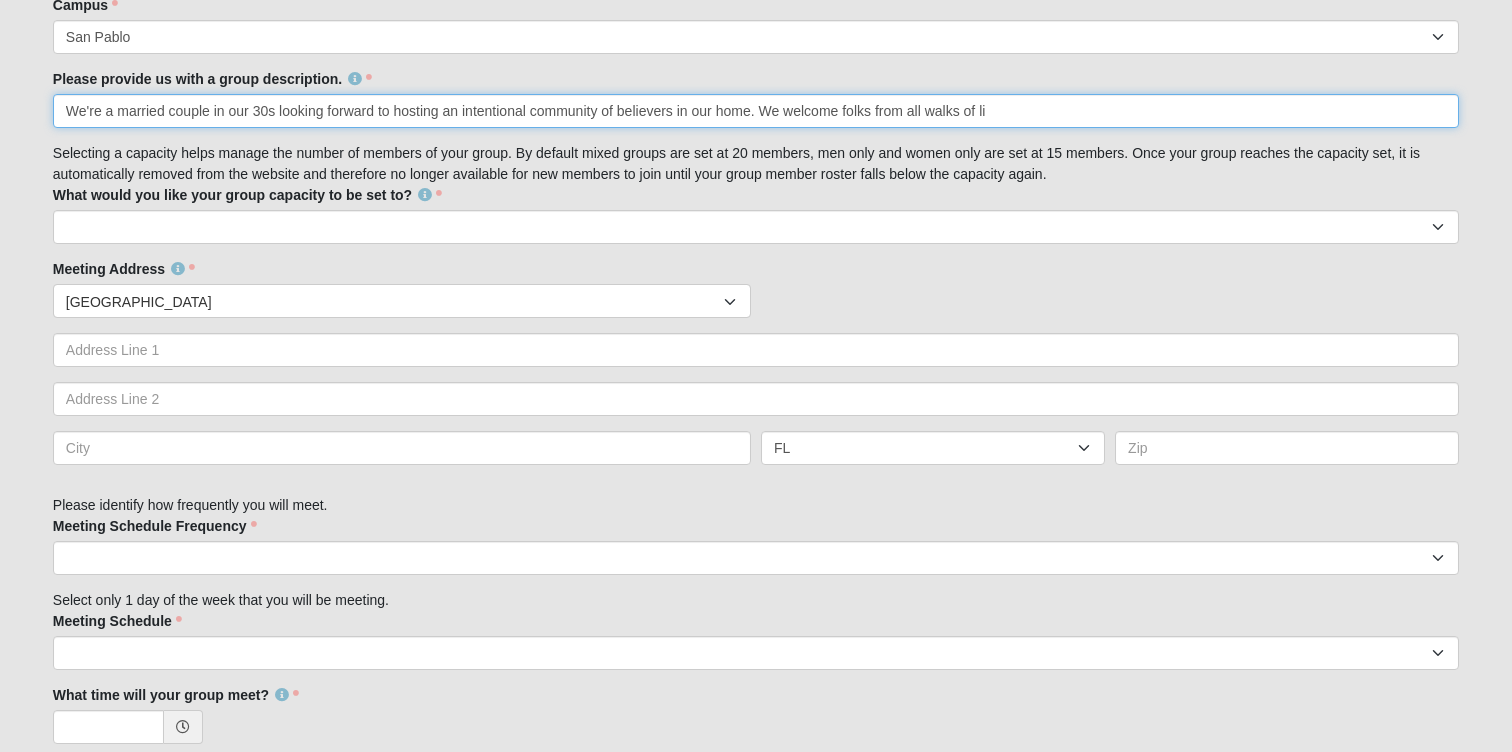 drag, startPoint x: 759, startPoint y: 109, endPoint x: 1372, endPoint y: 185, distance: 617.6933 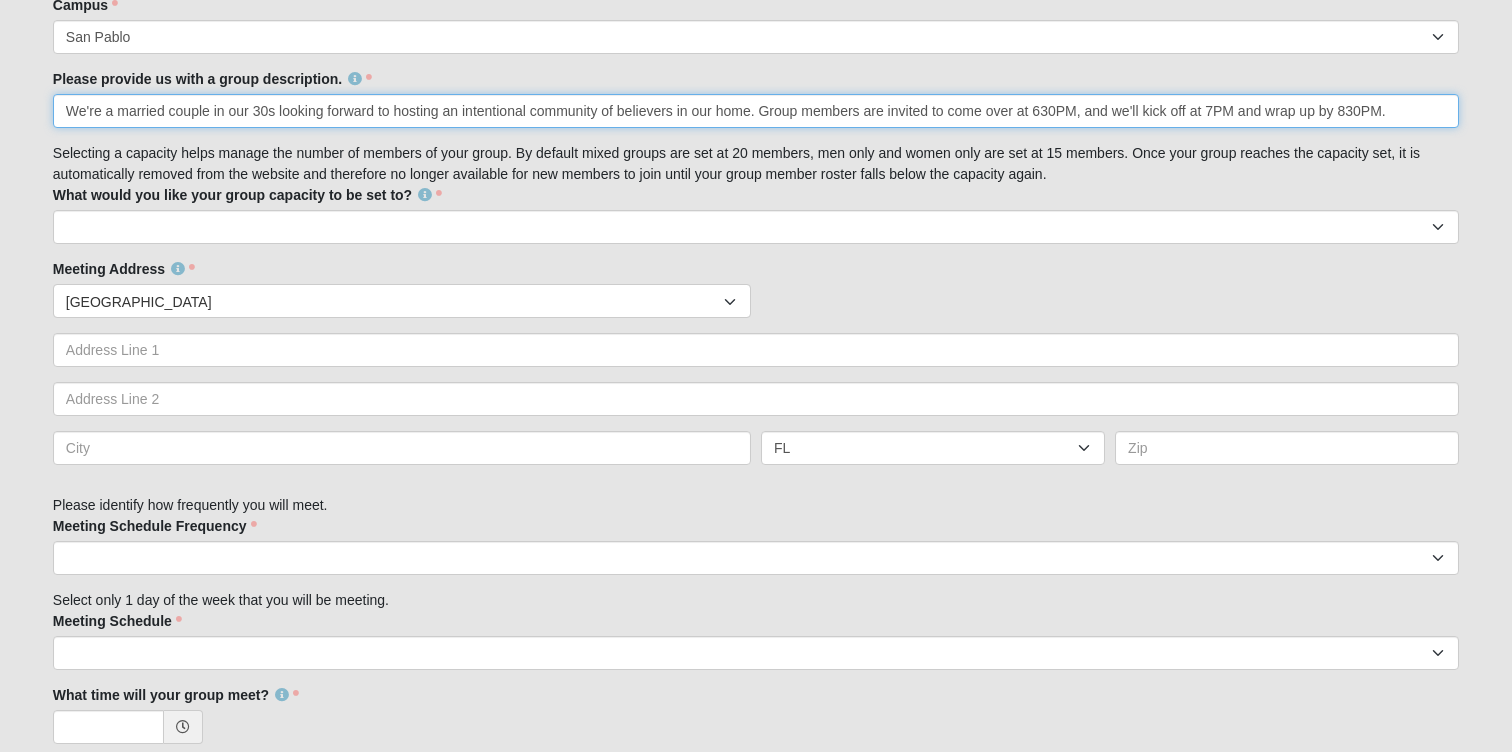 click on "We're a married couple in our 30s looking forward to hosting an intentional community of believers in our home. Group members are invited to come over at 630PM, and we'll kick off at 7PM and wrap up by 830PM." at bounding box center (756, 111) 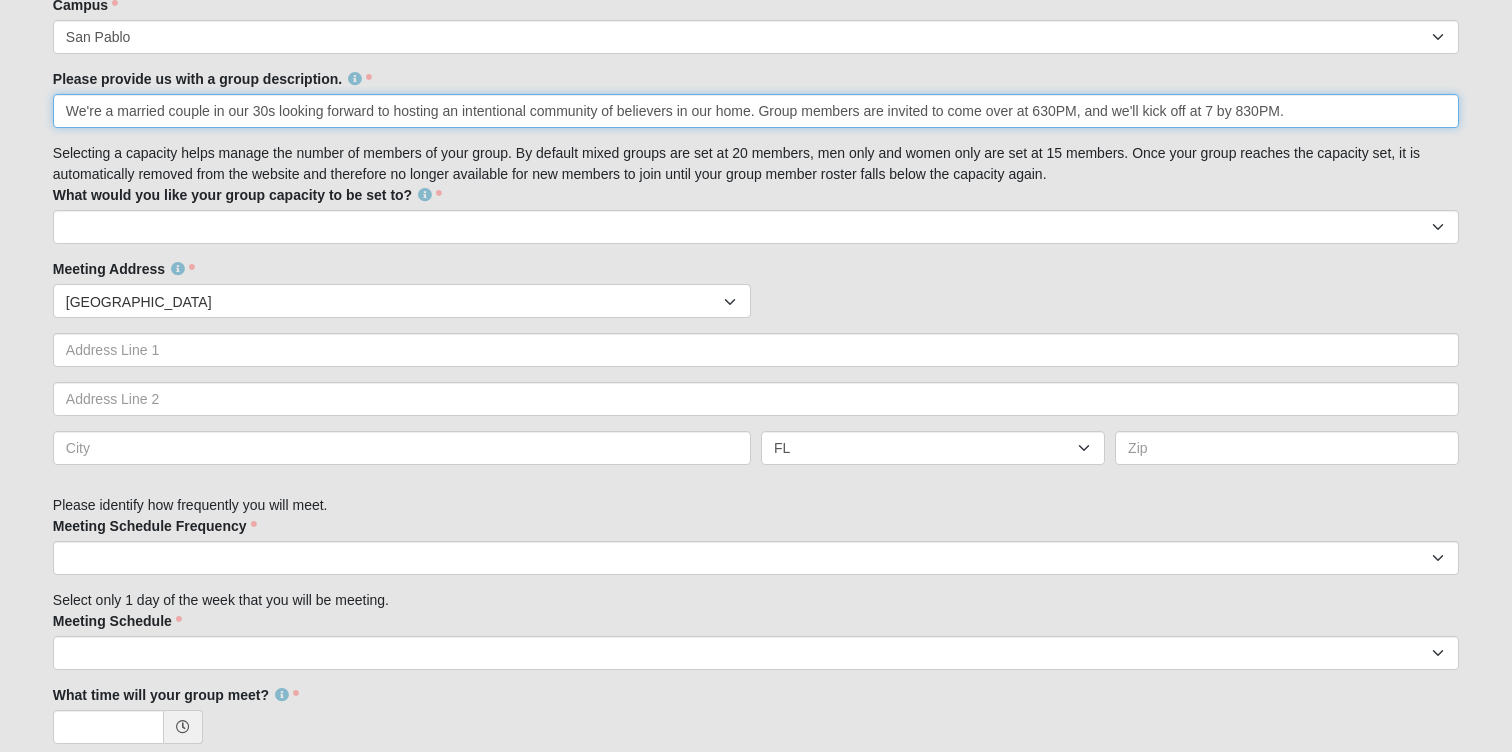 click on "We're a married couple in our 30s looking forward to hosting an intentional community of believers in our home. Group members are invited to come over at 630PM, and we'll kick off at 7 by 830PM." at bounding box center [756, 111] 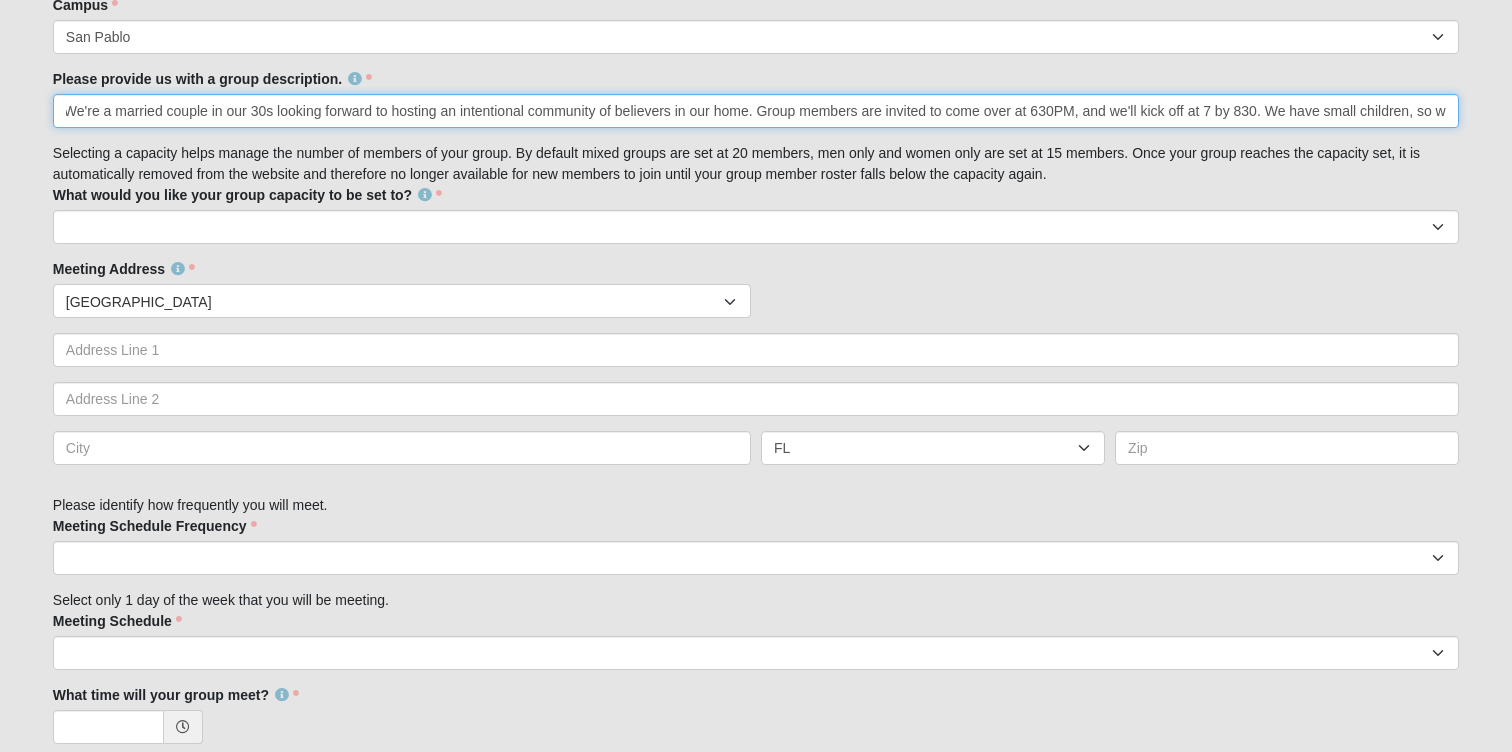 scroll, scrollTop: 0, scrollLeft: 0, axis: both 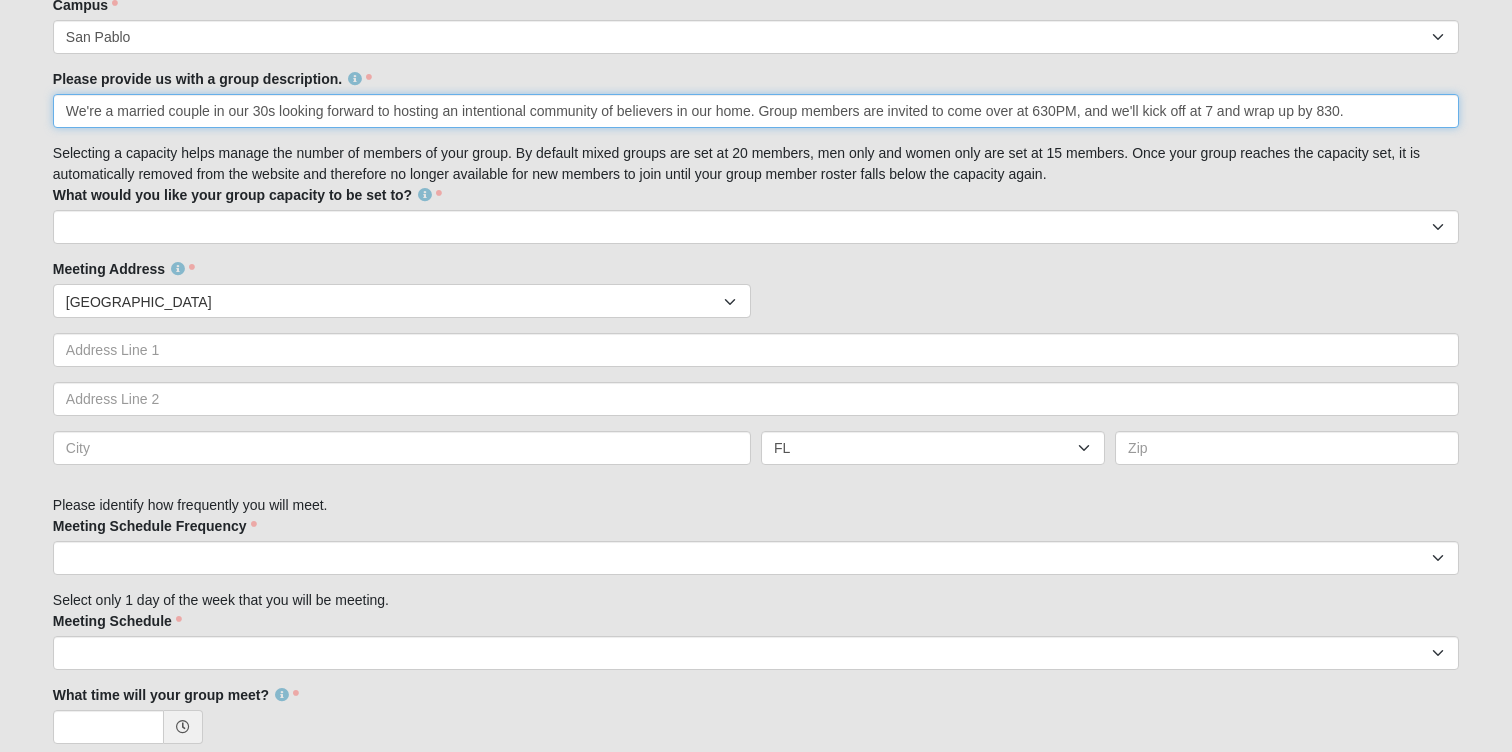 click on "We're a married couple in our 30s looking forward to hosting an intentional community of believers in our home. Group members are invited to come over at 630PM, and we'll kick off at 7 and wrap up by 830." at bounding box center [756, 111] 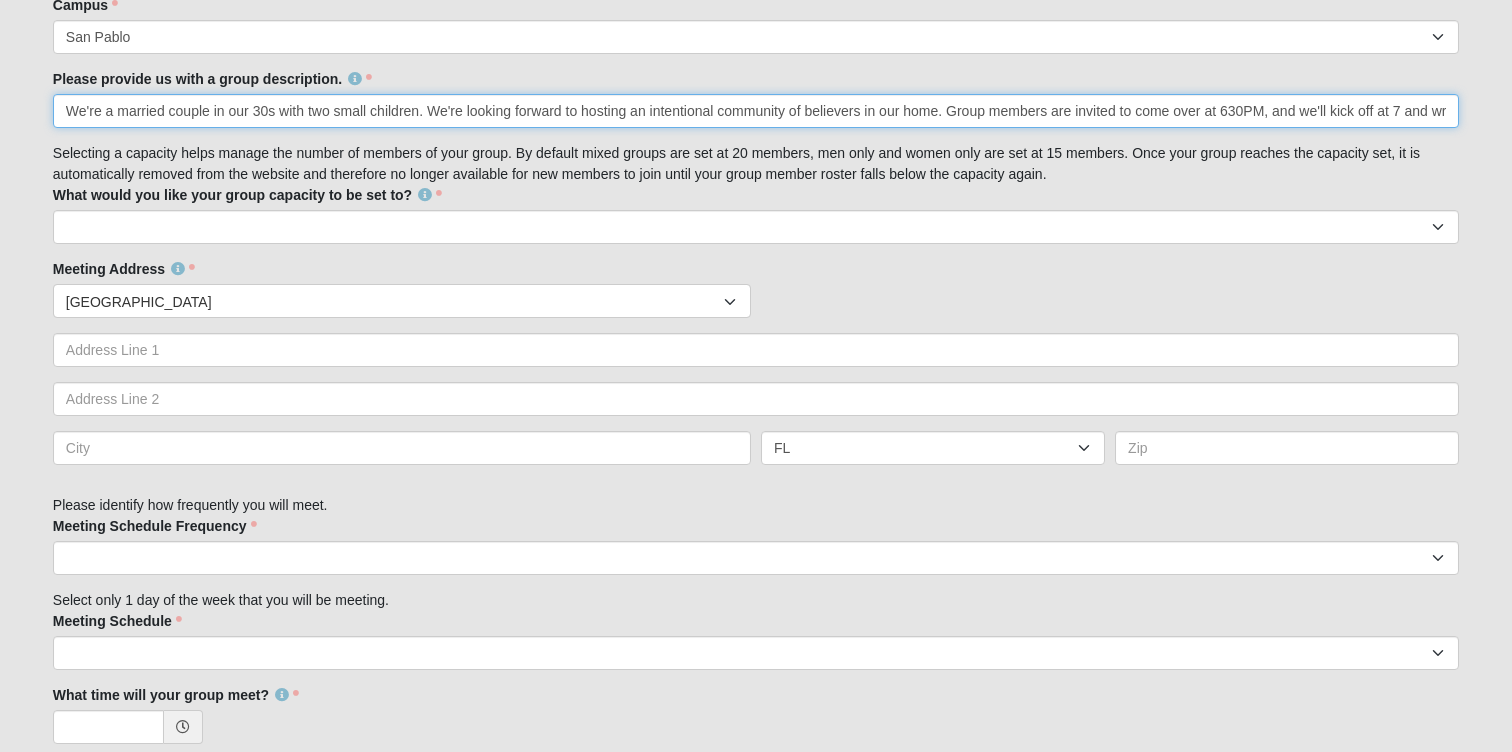 scroll, scrollTop: 0, scrollLeft: 89, axis: horizontal 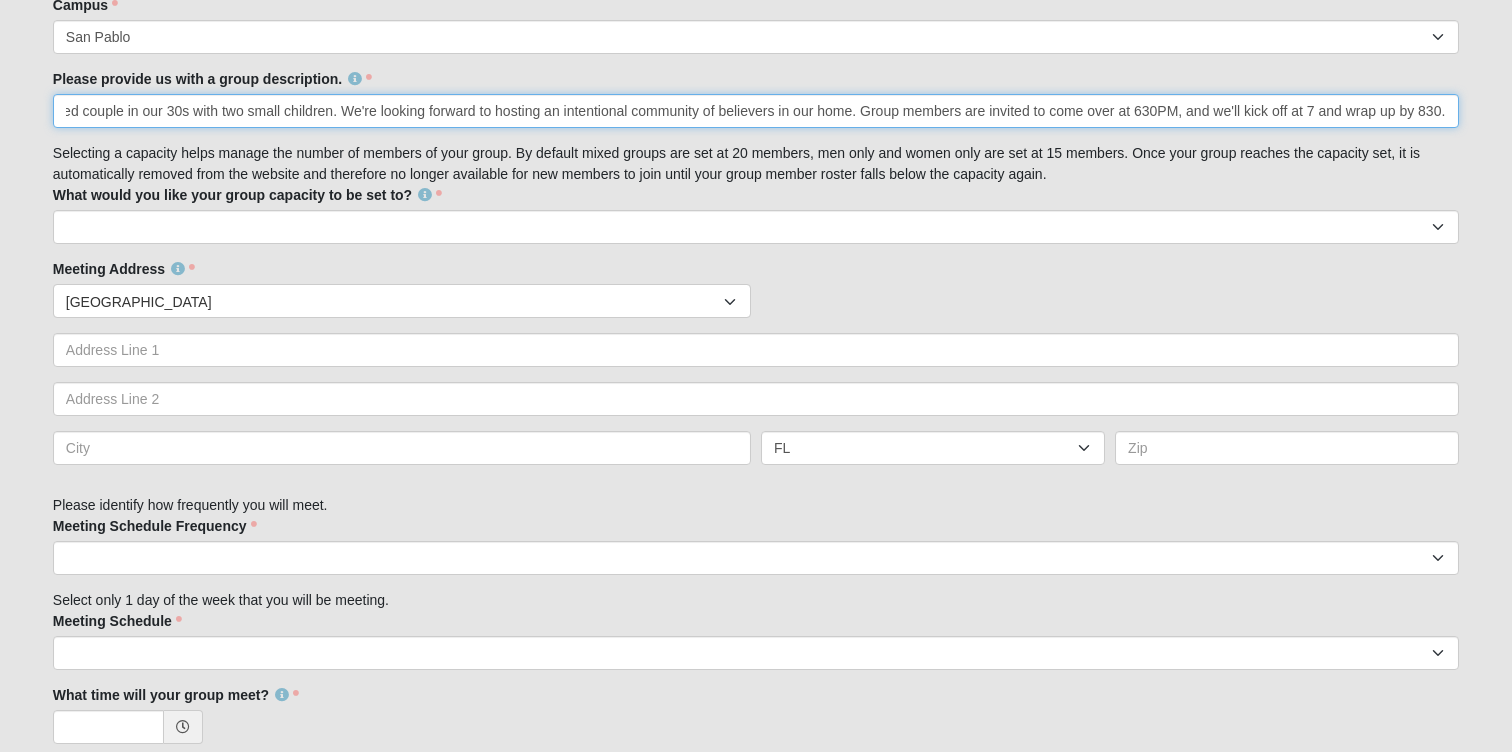 drag, startPoint x: 1233, startPoint y: 121, endPoint x: 1511, endPoint y: 126, distance: 278.04495 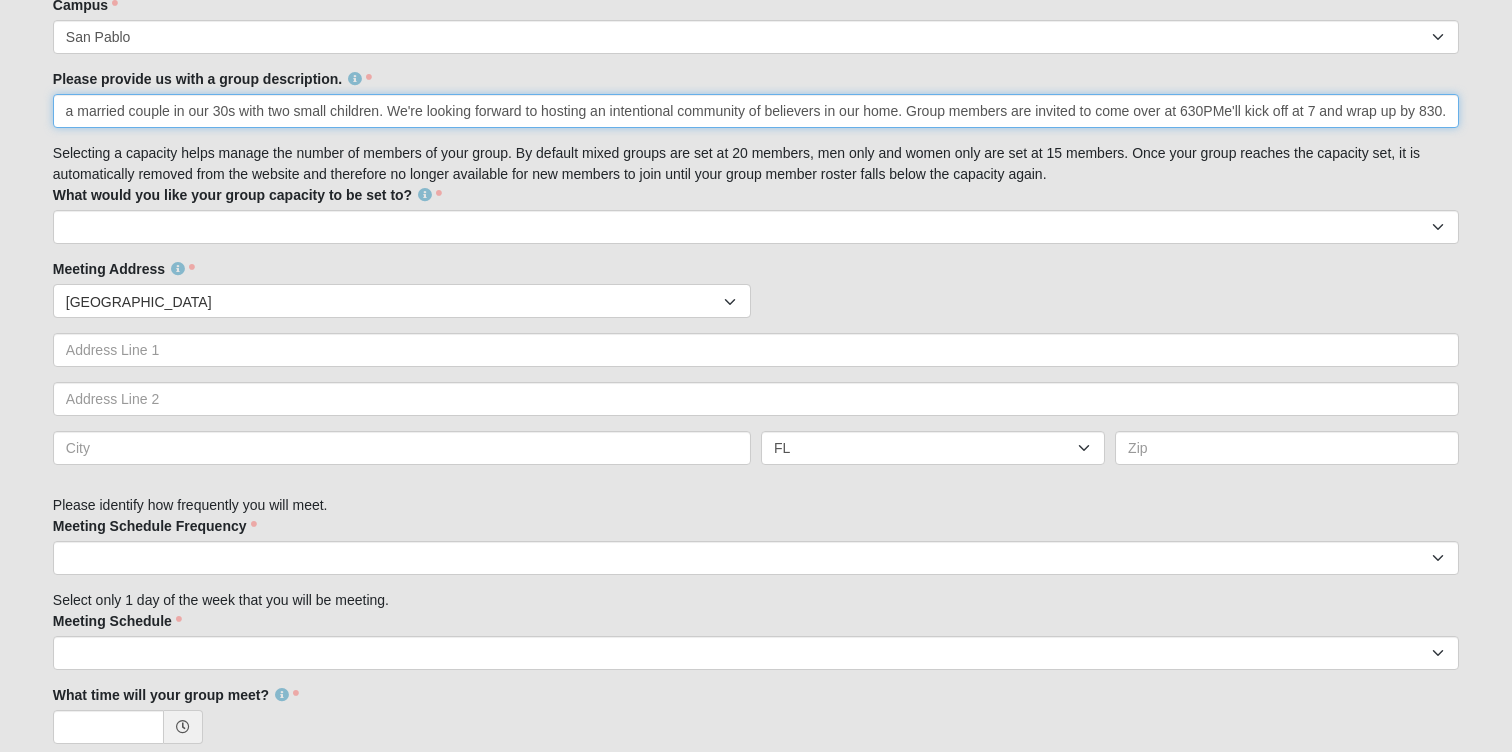 scroll, scrollTop: 0, scrollLeft: 44, axis: horizontal 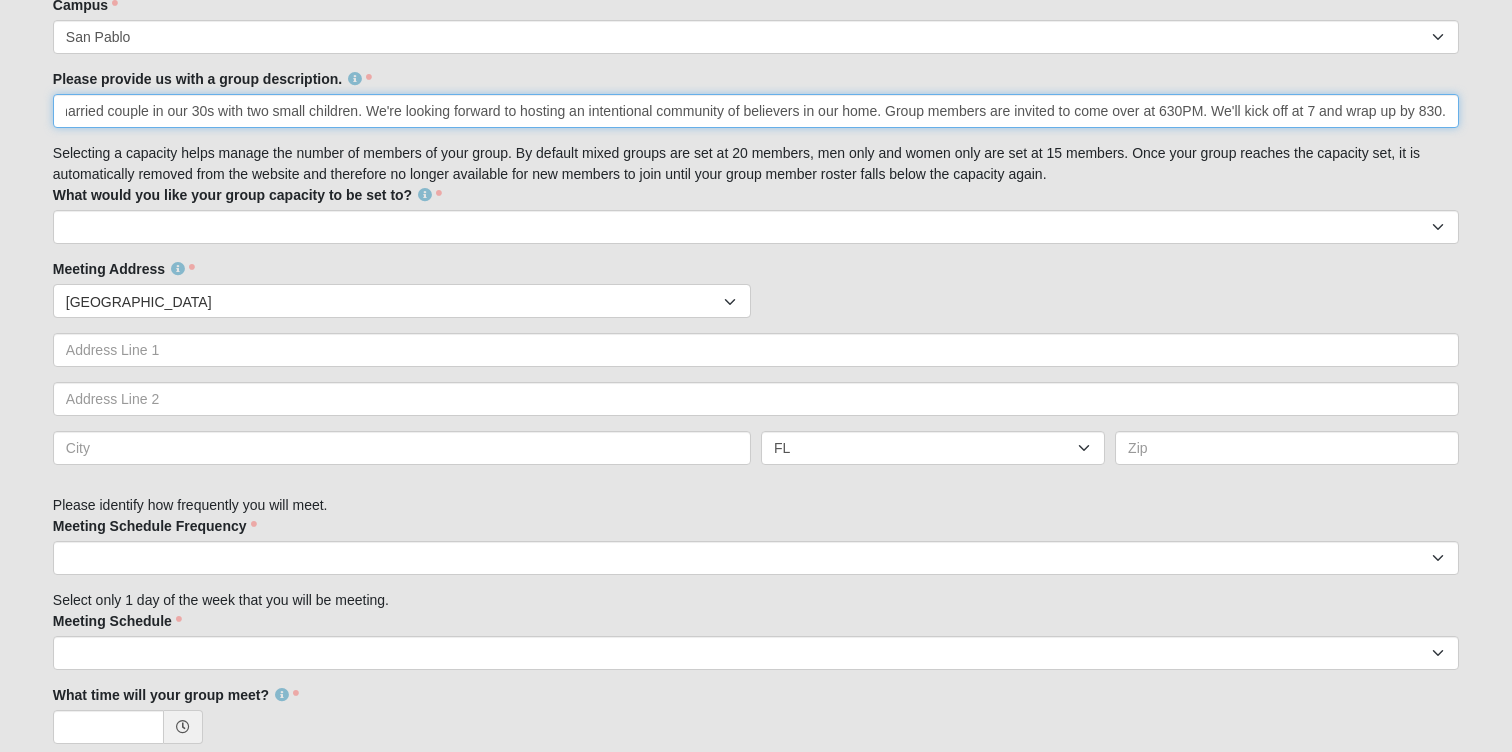 drag, startPoint x: 936, startPoint y: 116, endPoint x: 1503, endPoint y: 110, distance: 567.03174 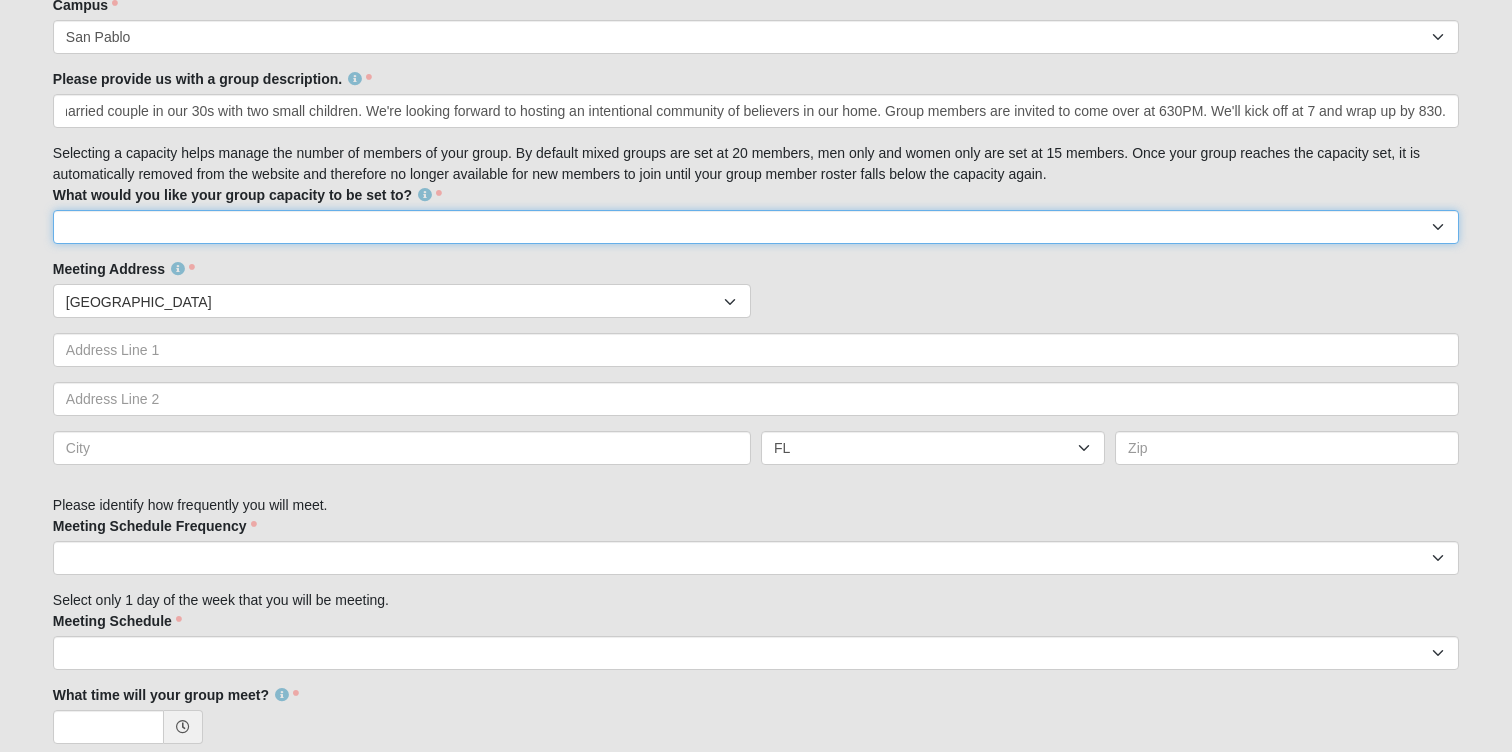 click on "10
15
20
25" at bounding box center (756, 227) 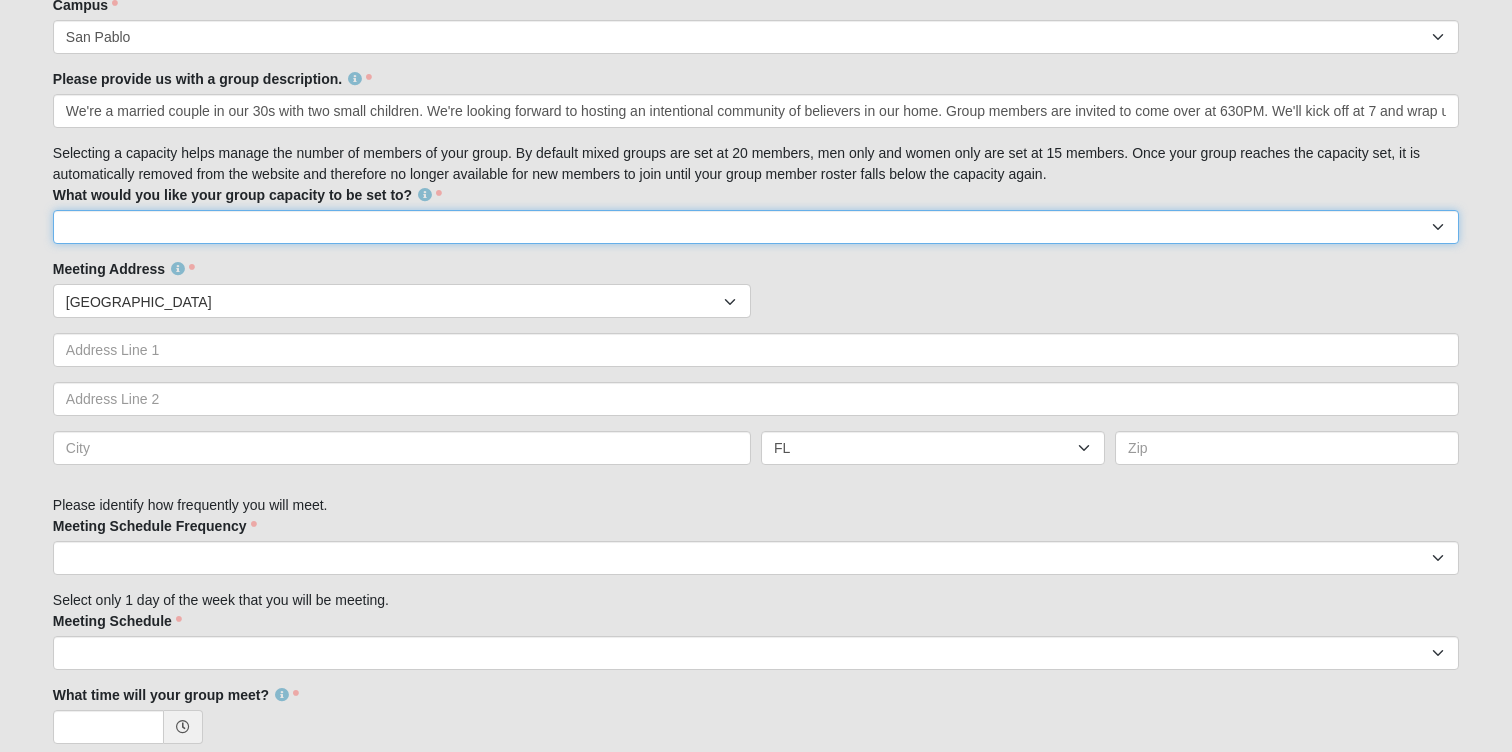 select on "10" 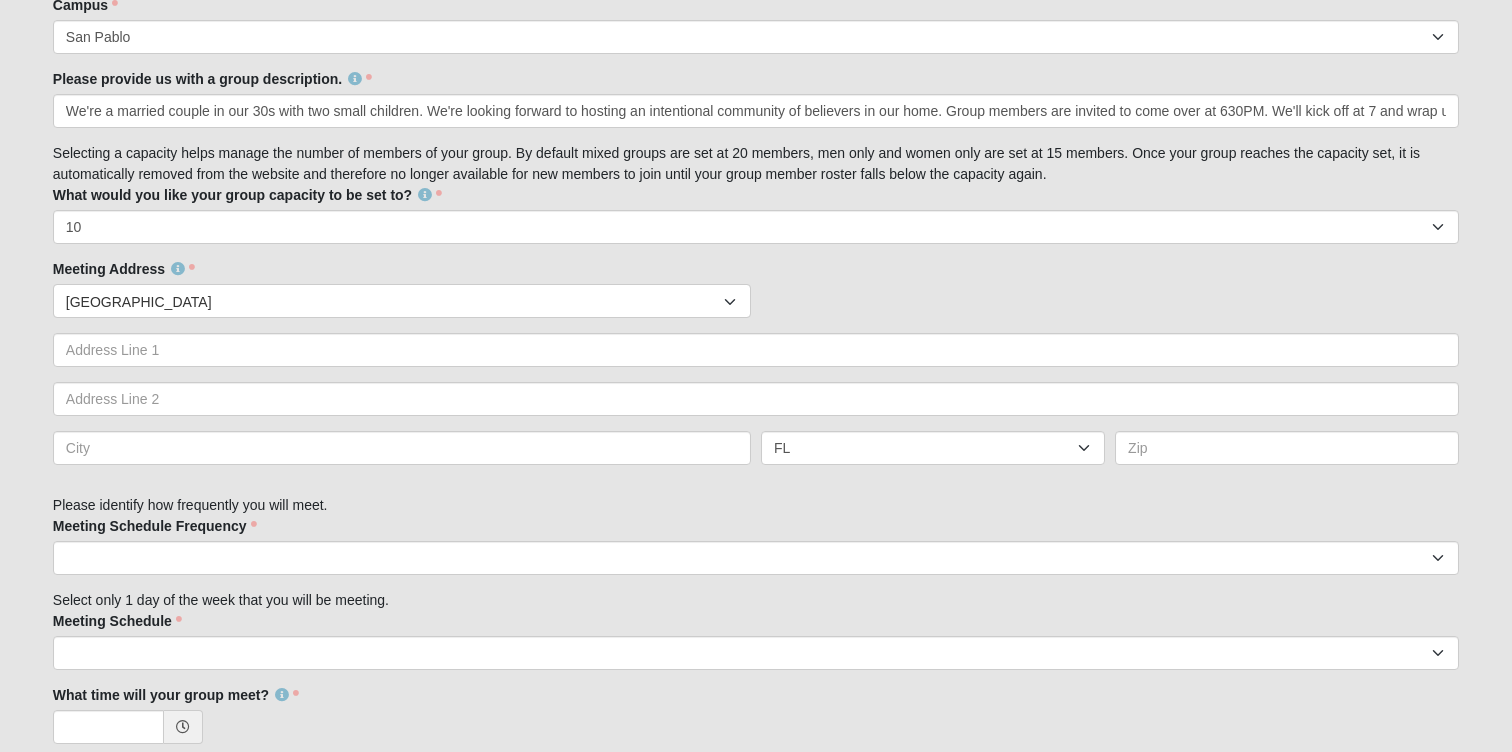 click on "Family Member to Register
Disciple Group Set Up Form
Thank you for your interest in leading a Church of Eleven22 disciple group.
Please complete the form in its entirety:
1. An address must be included for all groups because they are assigned a campus.
2. All of The Church of Eleven22 disciple groups utilize the weekly sermon-based curriculum.
3. Once you complete the form please allow a few days for your group to be created in our ROCK system.
4. If you have any questions please email disciplegroups@coe22.com
First Name
Justin
First Name is required.
Last Name
Mann
Last Name is required.
Email
justin.mann7@yahoo.com
Email address is not valid
Email is required." at bounding box center [756, 381] 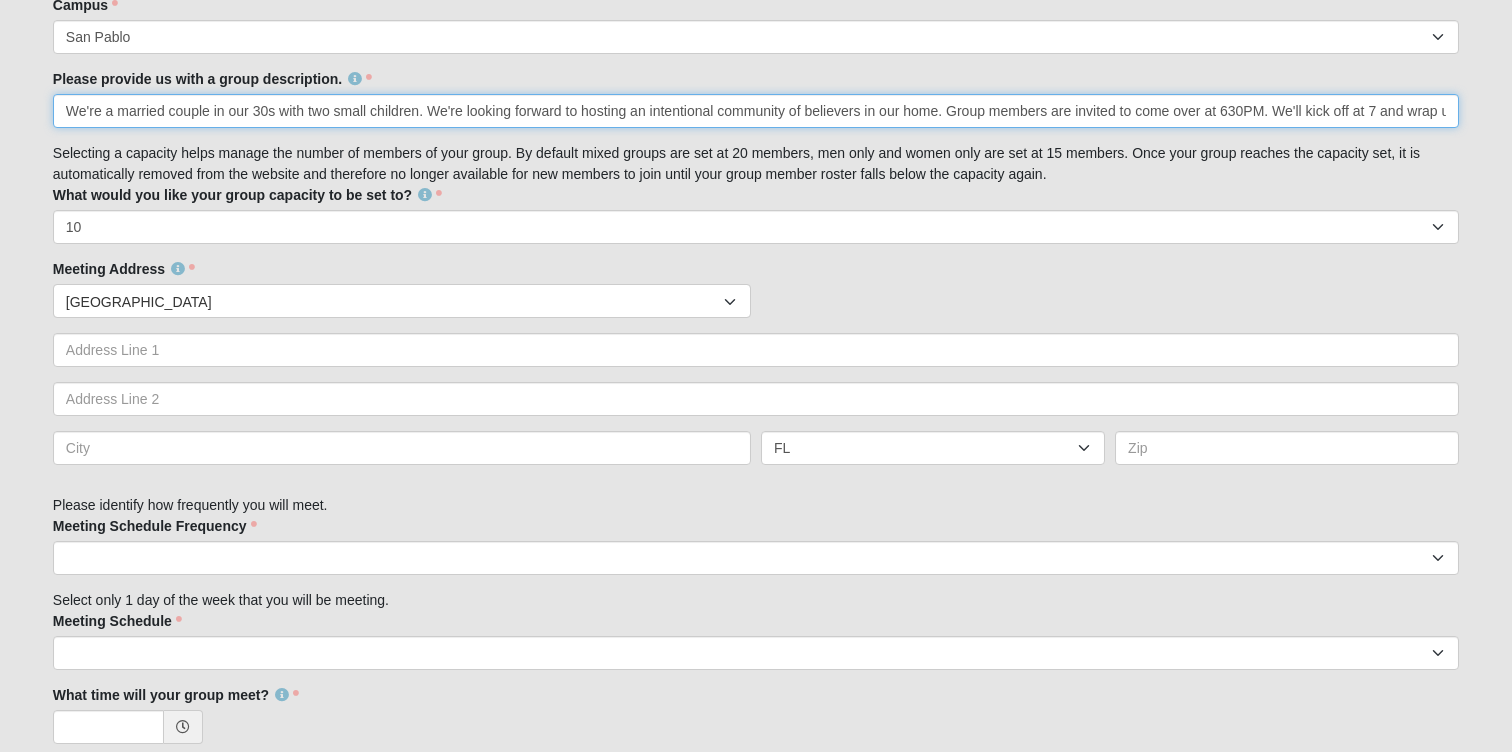 click on "We're a married couple in our 30s with two small children. We're looking forward to hosting an intentional community of believers in our home. Group members are invited to come over at 630PM. We'll kick off at 7 and wrap up by 830." at bounding box center [756, 111] 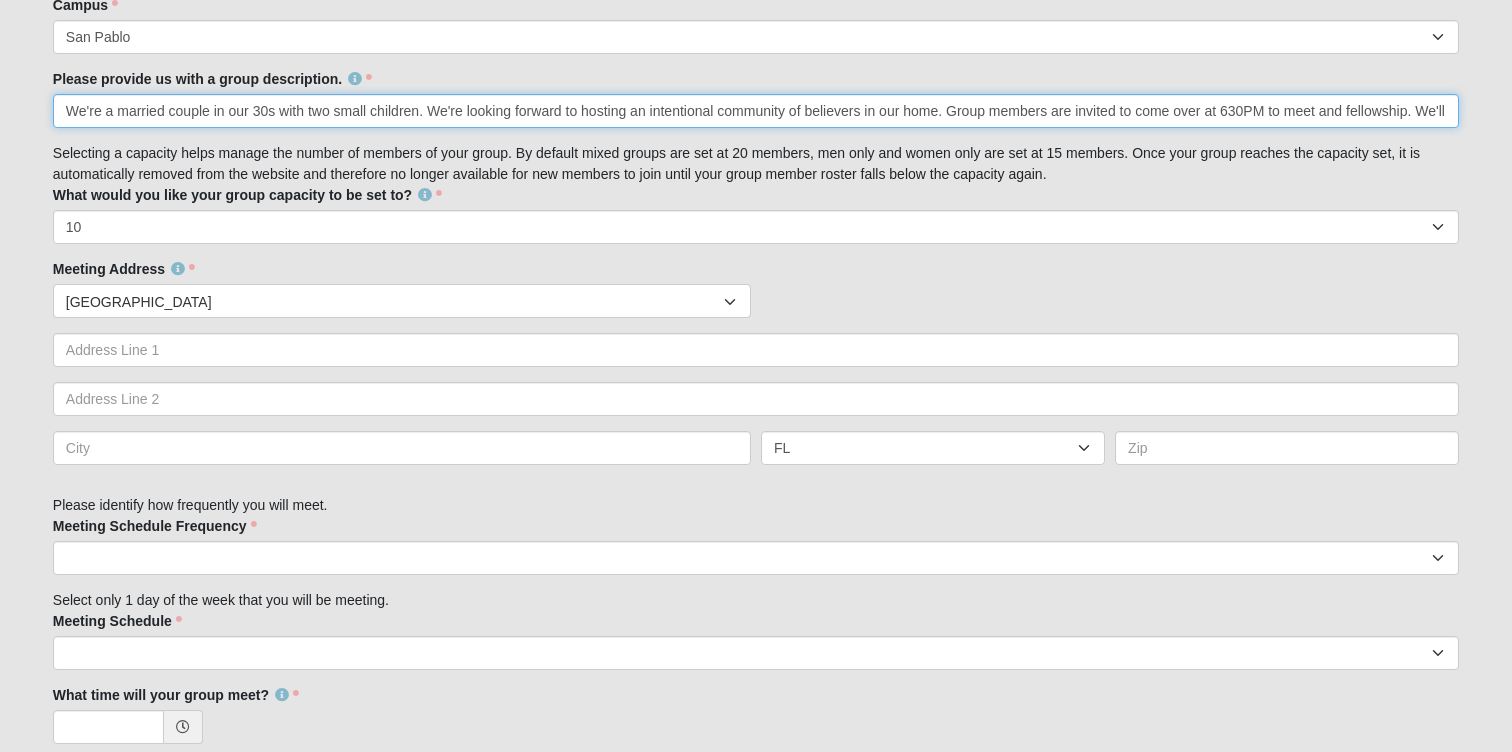 scroll, scrollTop: 0, scrollLeft: 207, axis: horizontal 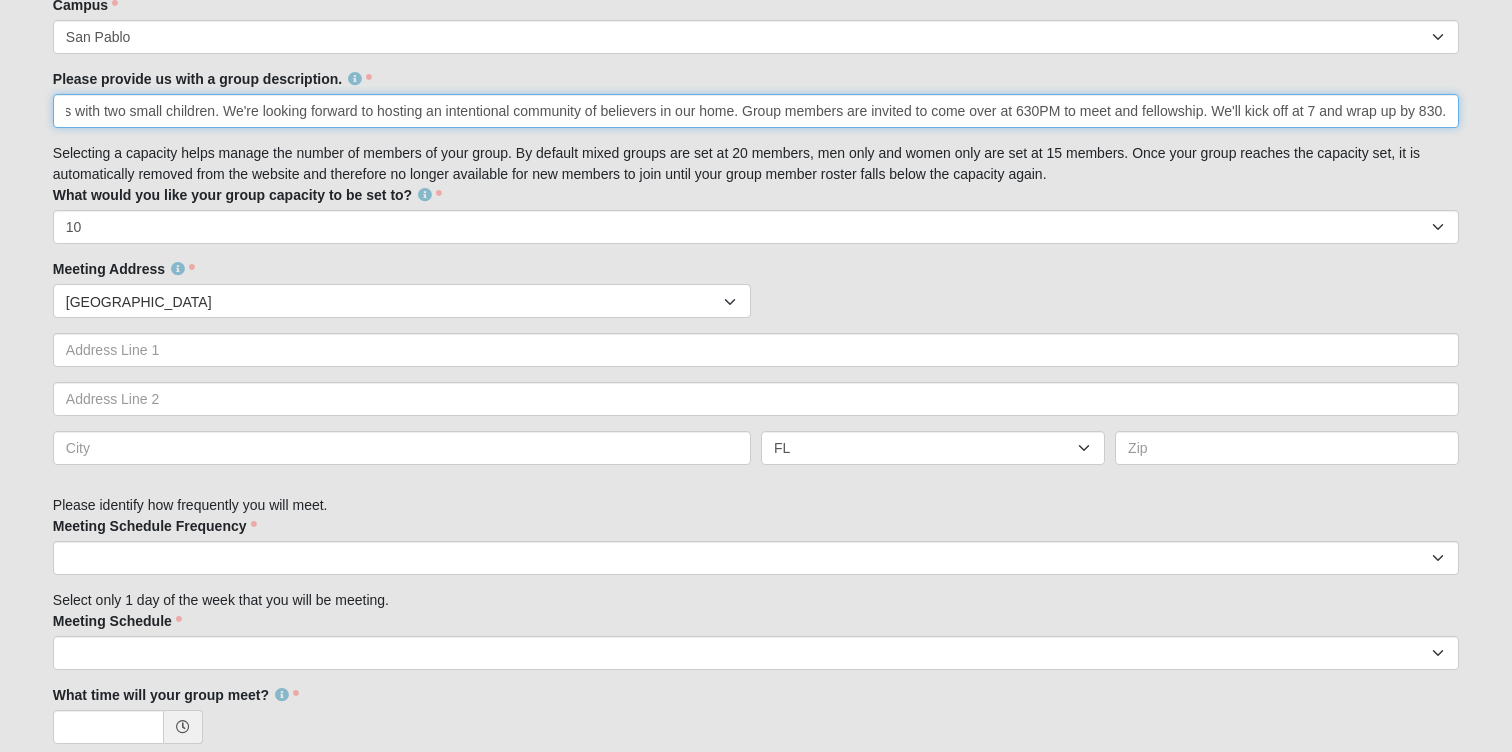 drag, startPoint x: 1020, startPoint y: 115, endPoint x: 1373, endPoint y: 122, distance: 353.0694 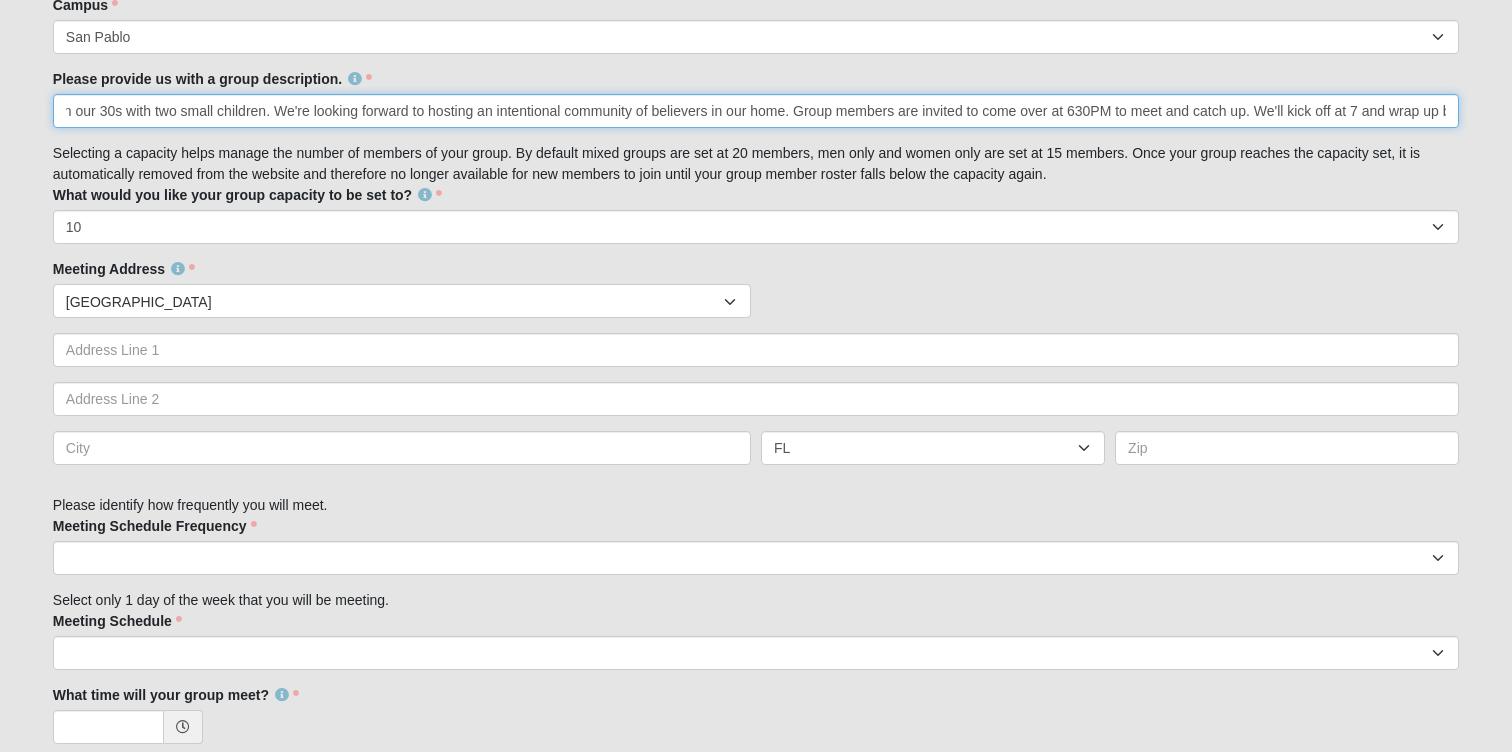 scroll, scrollTop: 0, scrollLeft: 199, axis: horizontal 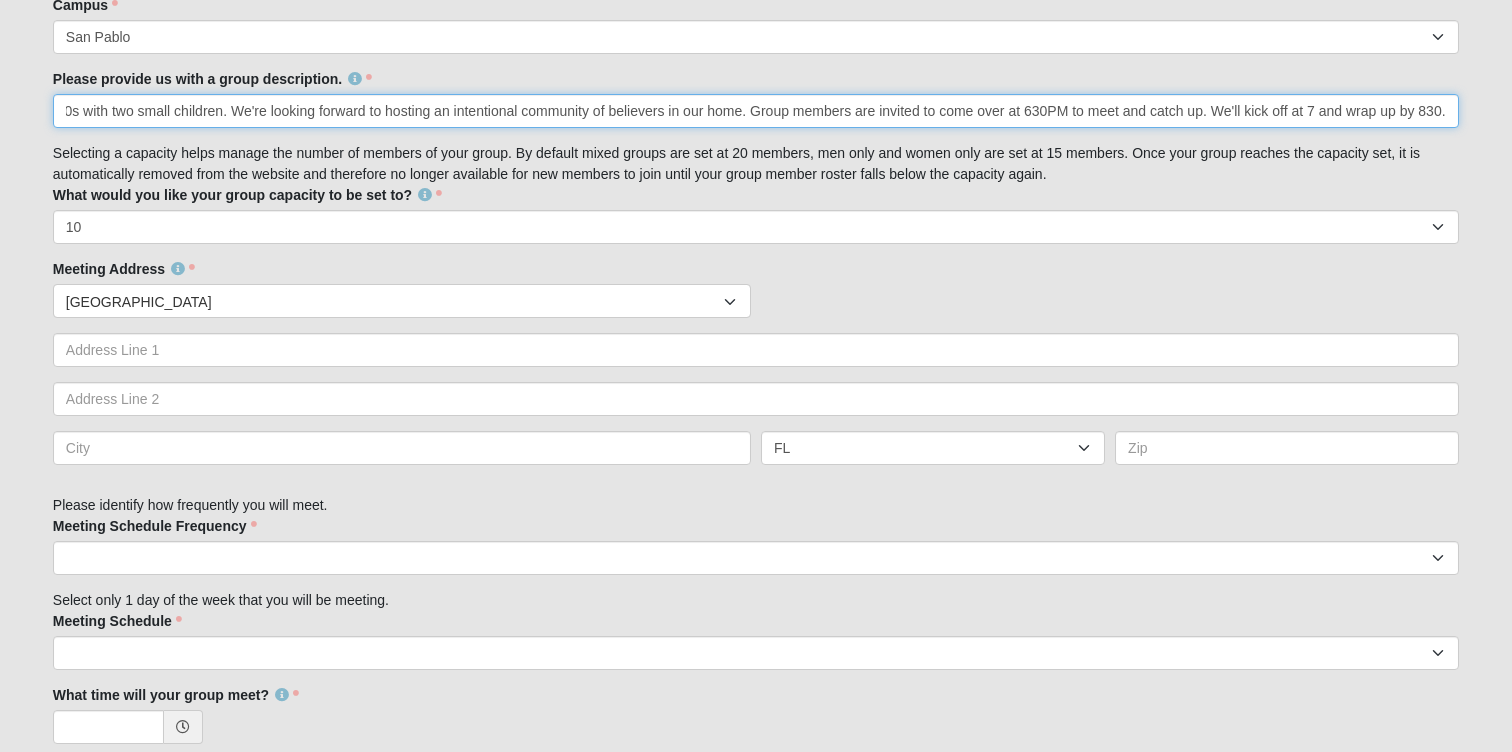 drag, startPoint x: 1139, startPoint y: 111, endPoint x: 1511, endPoint y: 98, distance: 372.22708 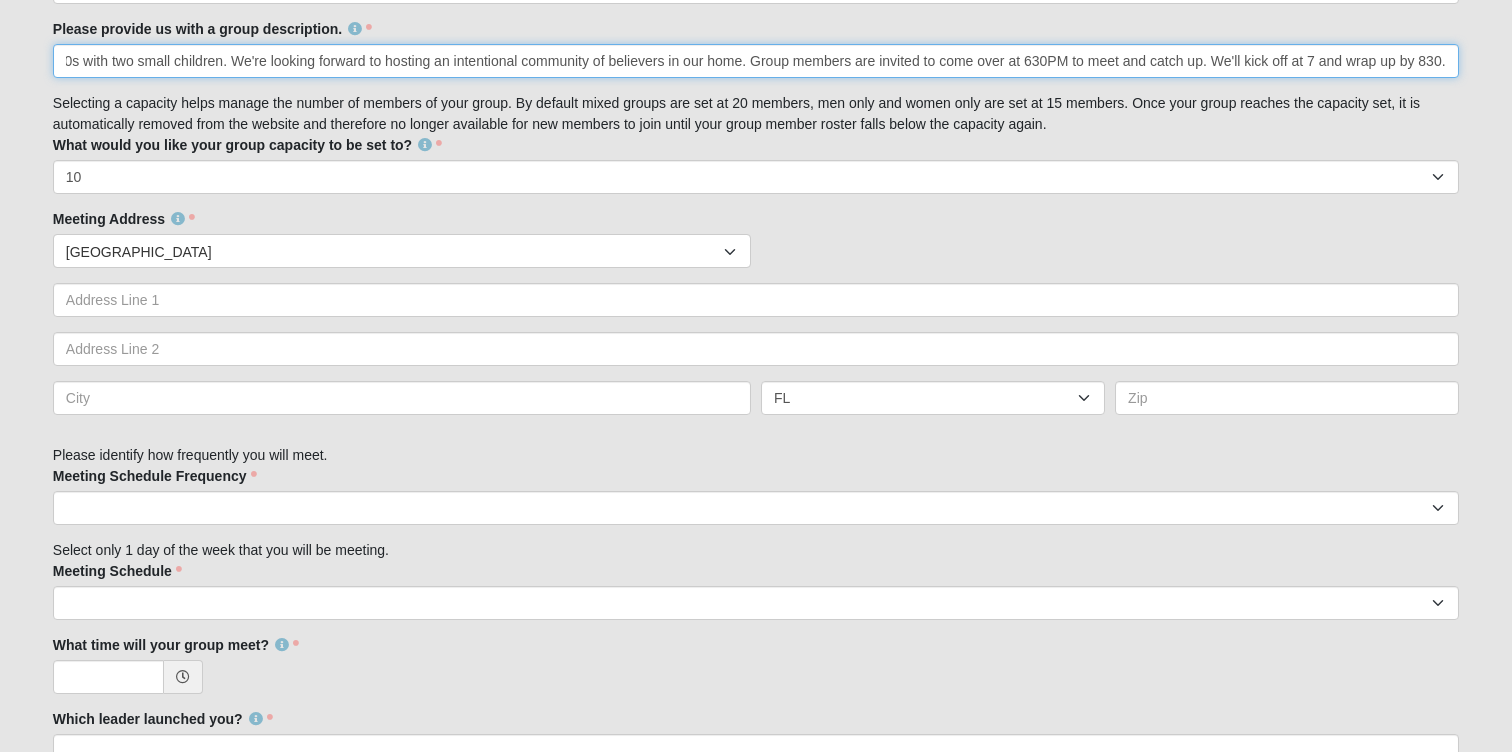 scroll, scrollTop: 867, scrollLeft: 0, axis: vertical 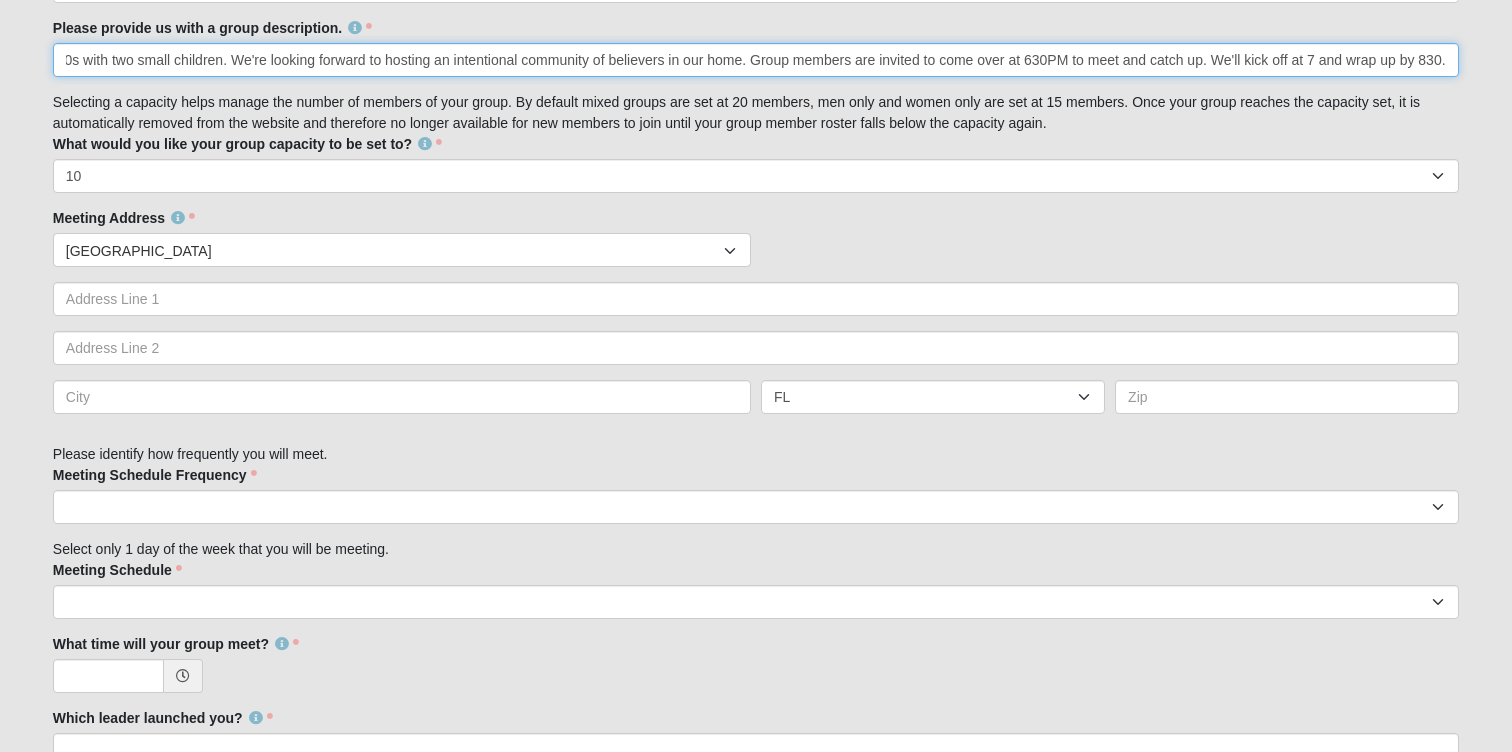 type on "We're a married couple in our 30s with two small children. We're looking forward to hosting an intentional community of believers in our home. Group members are invited to come over at 630PM to meet and catch up. We'll kick off at 7 and wrap up by 830." 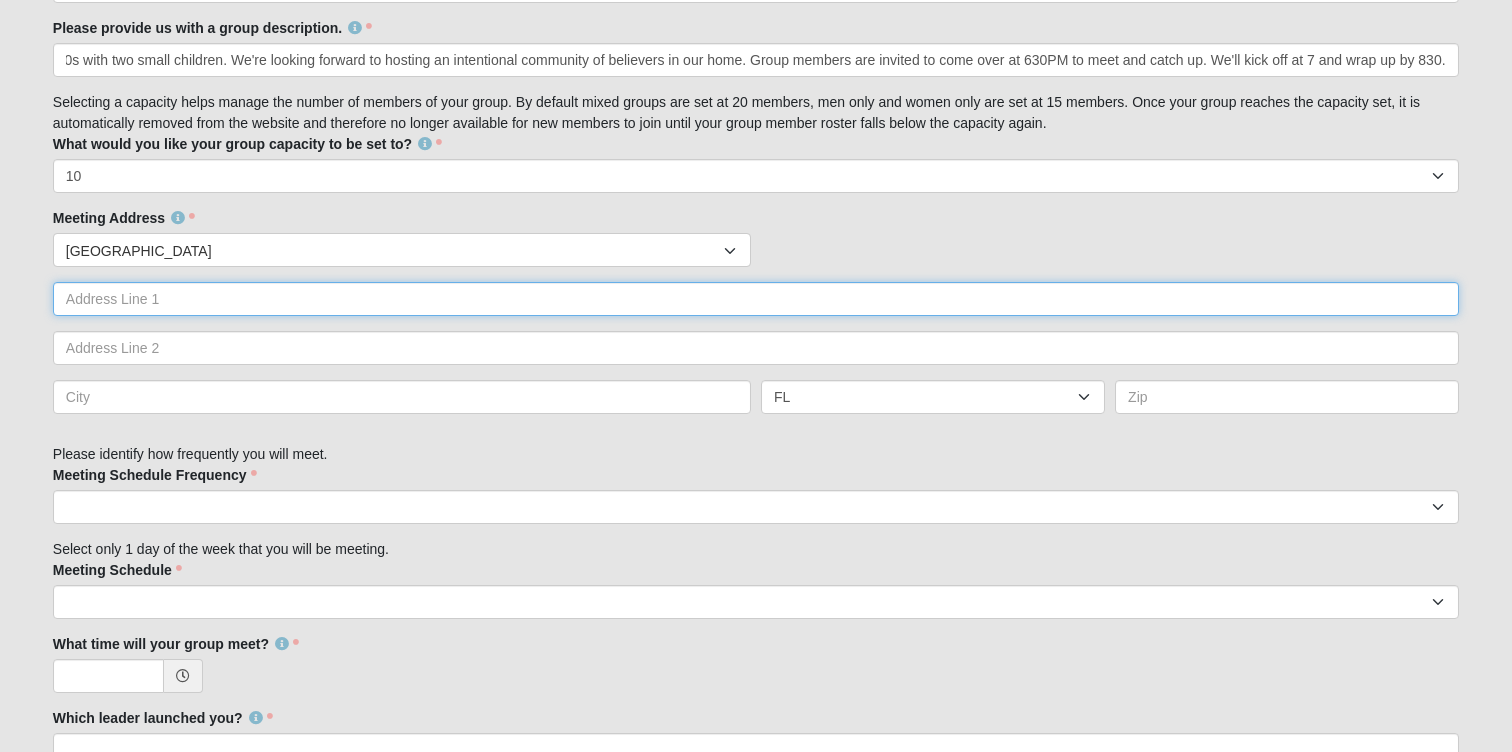 scroll, scrollTop: 0, scrollLeft: 0, axis: both 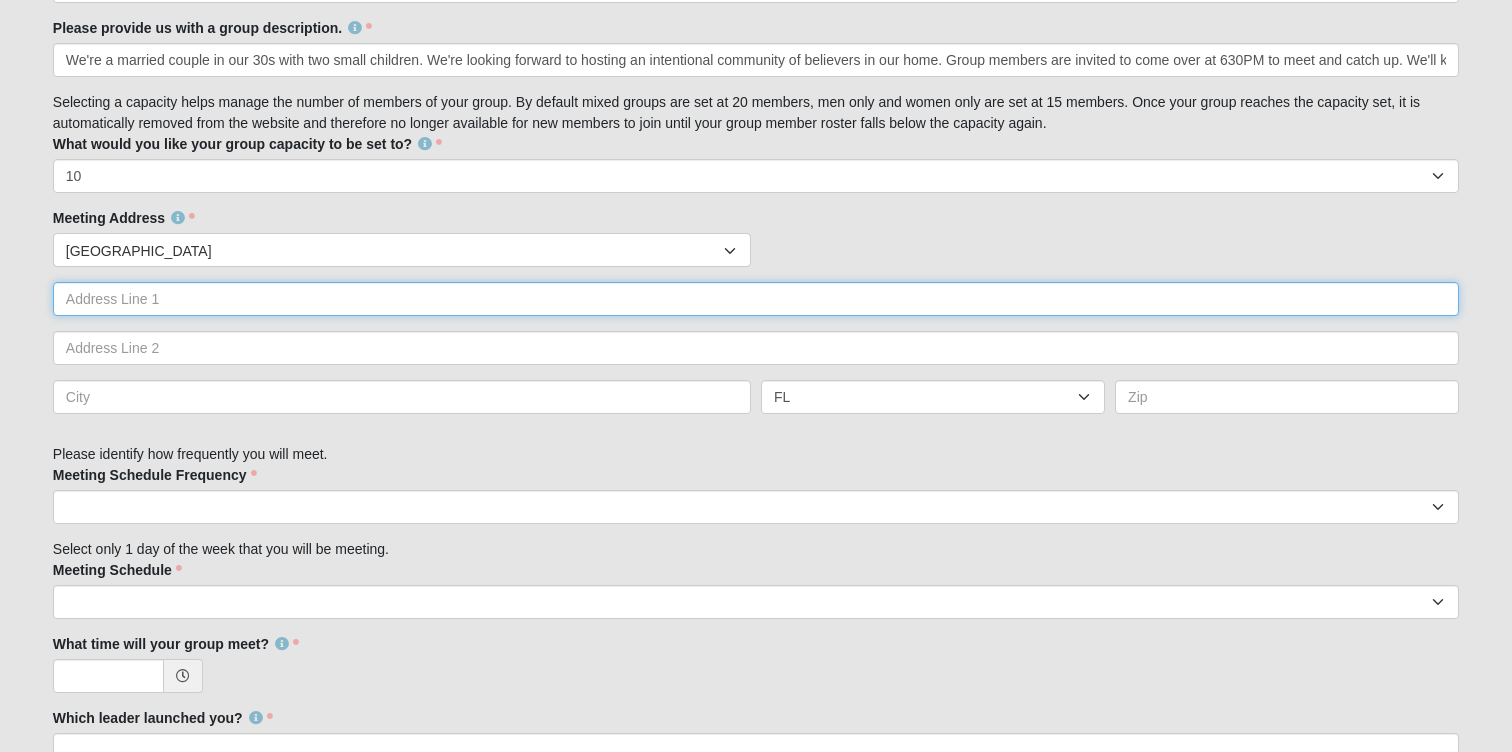 click at bounding box center (756, 299) 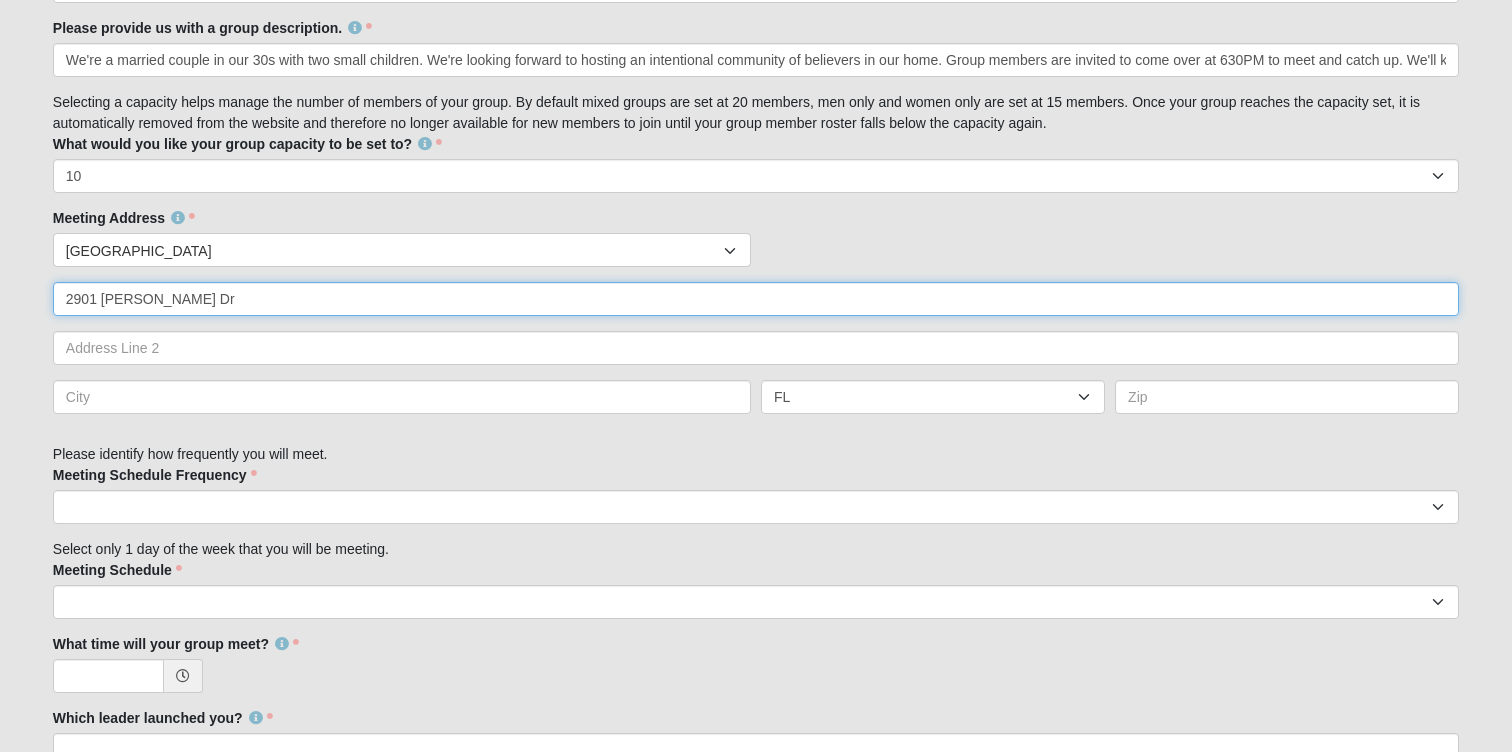 type on "2901 Caballero Dr" 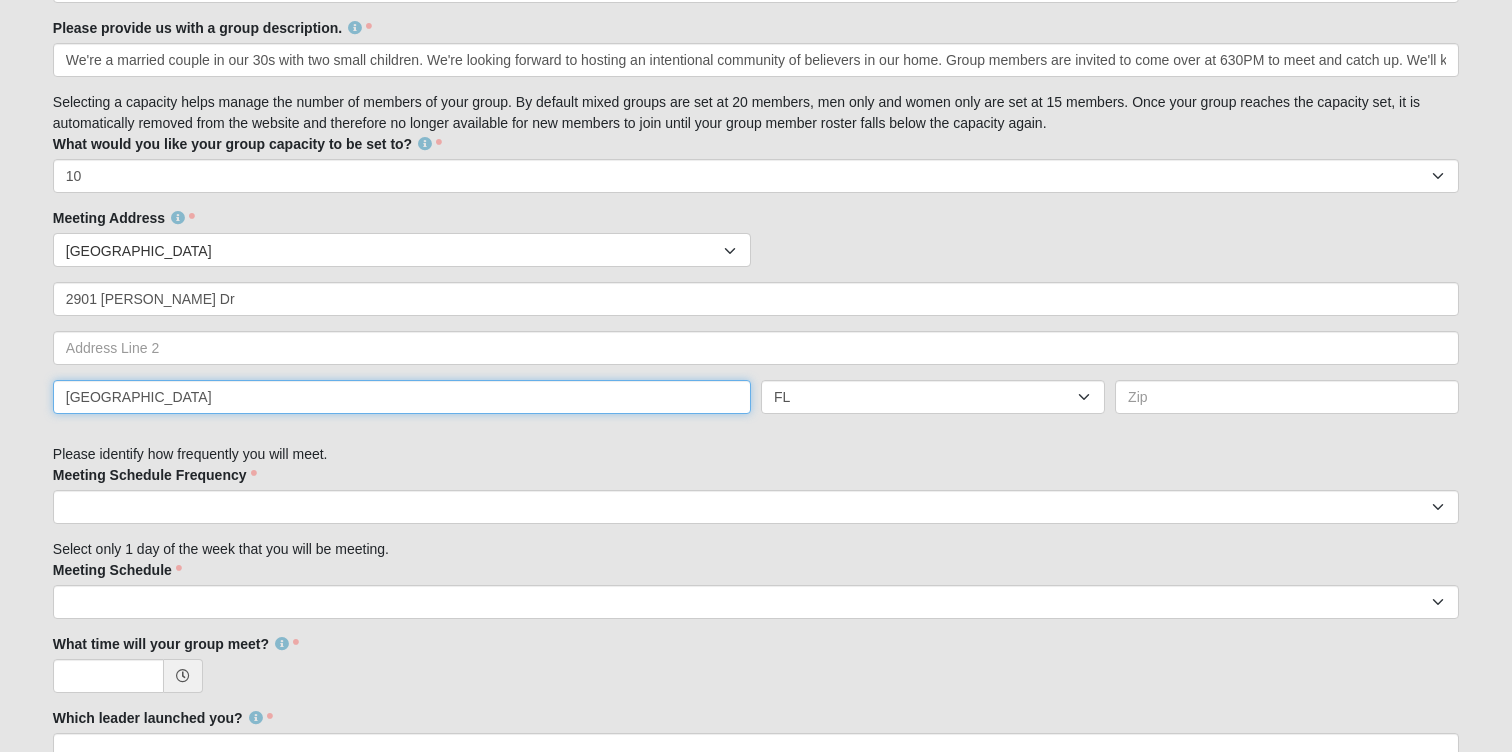 type on "Jacksonville" 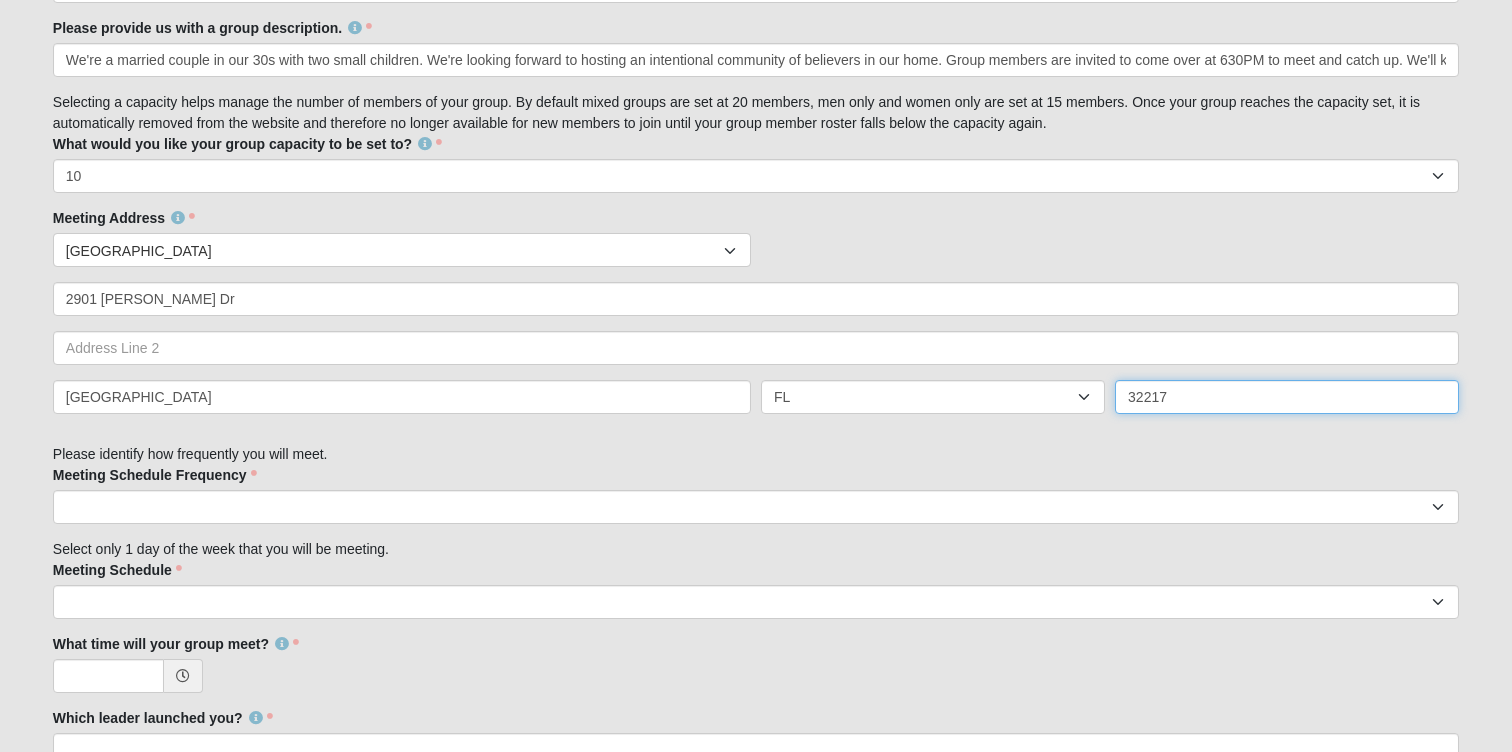 scroll, scrollTop: 919, scrollLeft: 0, axis: vertical 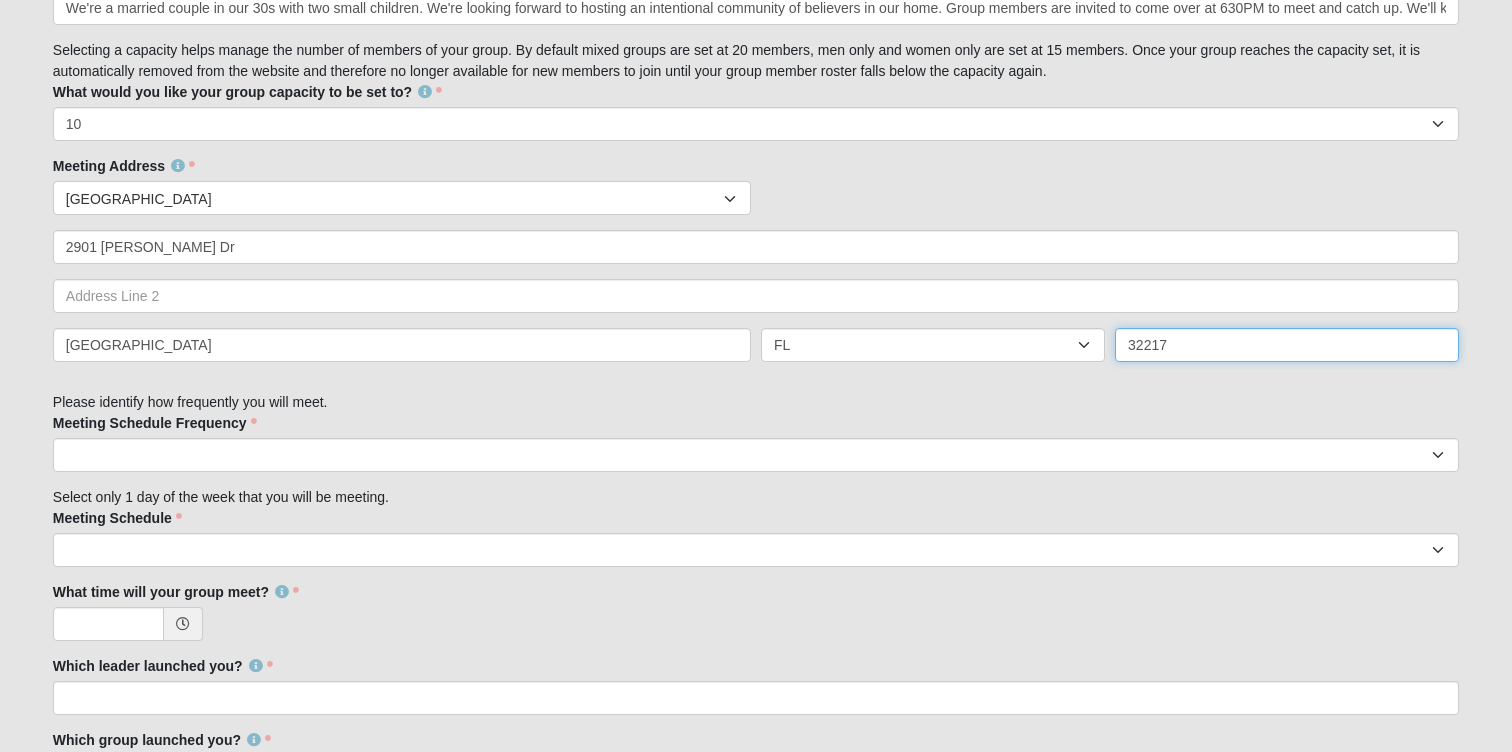 type on "32217" 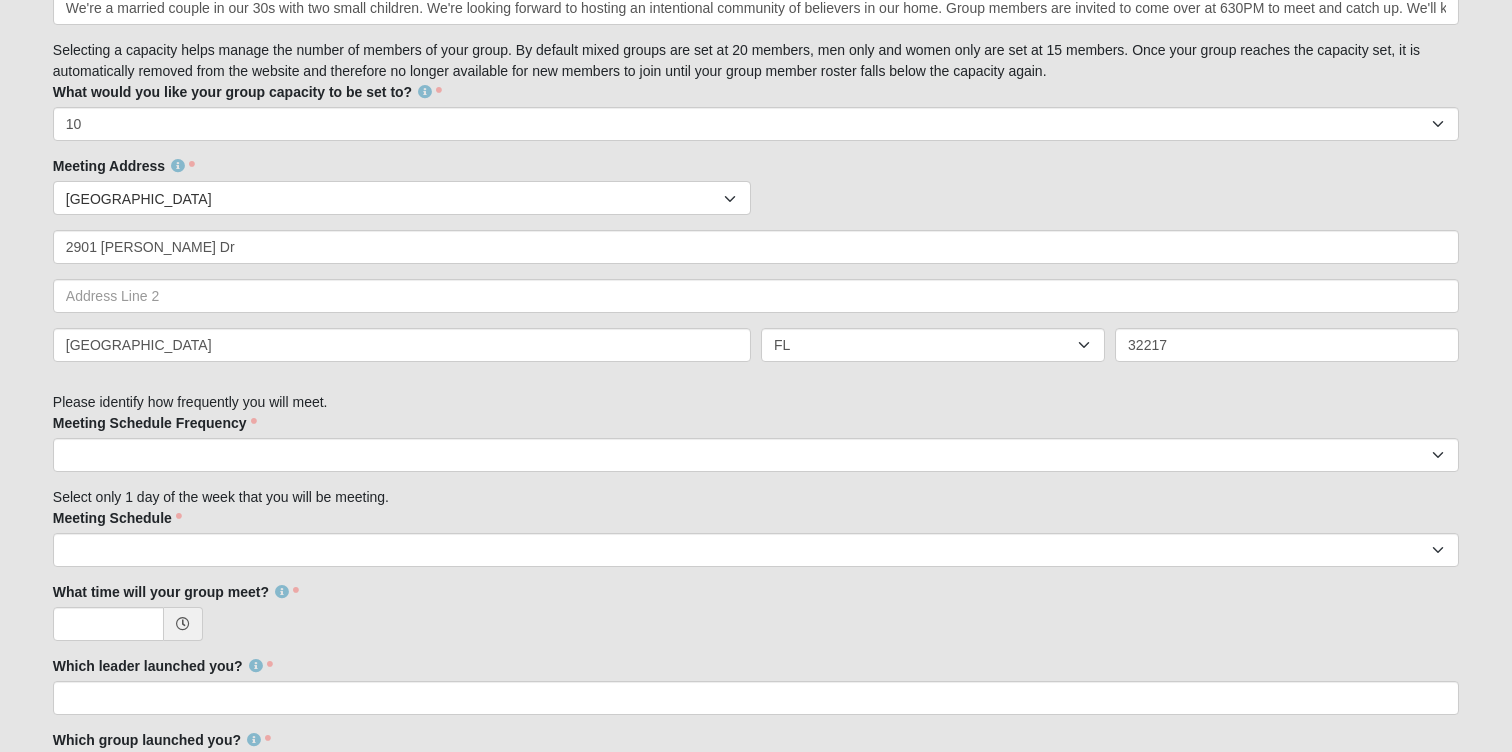 click on "Family Member to Register
Disciple Group Set Up Form
Thank you for your interest in leading a Church of Eleven22 disciple group.
Please complete the form in its entirety:
1. An address must be included for all groups because they are assigned a campus.
2. All of The Church of Eleven22 disciple groups utilize the weekly sermon-based curriculum.
3. Once you complete the form please allow a few days for your group to be created in our ROCK system.
4. If you have any questions please email disciplegroups@coe22.com
First Name
Justin
First Name is required.
Last Name
Mann
Last Name is required.
Email
justin.mann7@yahoo.com
Email address is not valid
Email is required." at bounding box center (756, 278) 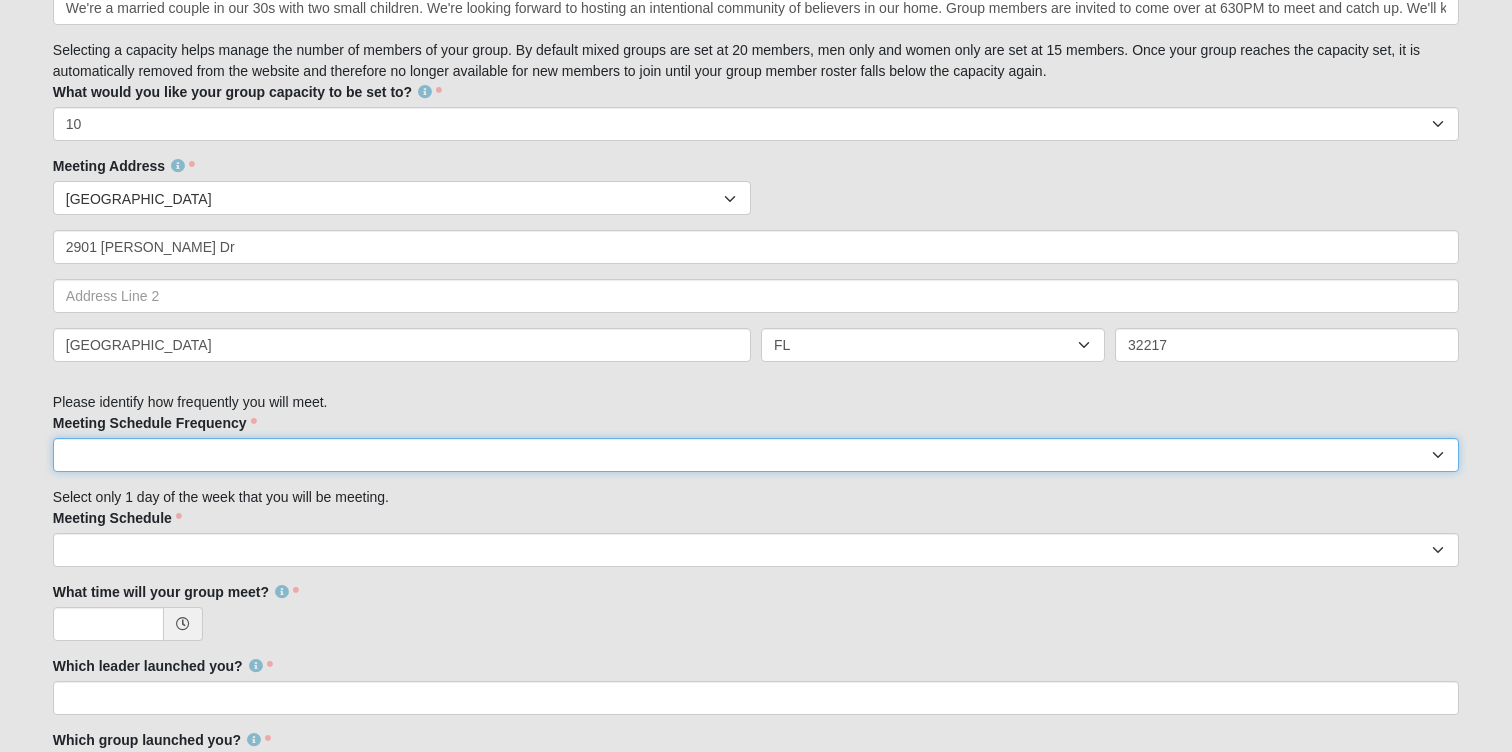 click on "weekly
biweekly
monthly" at bounding box center (756, 455) 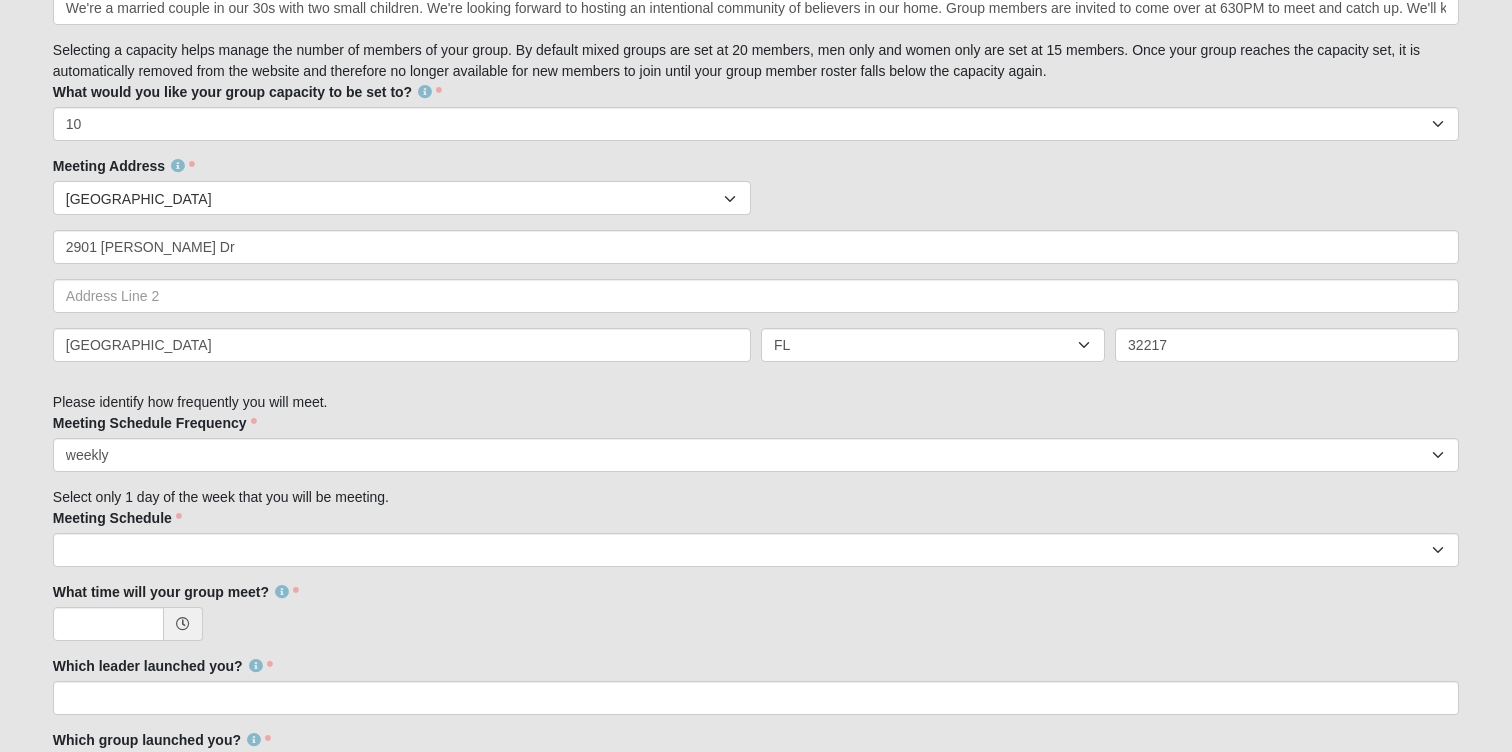 click on "Family Member to Register
Disciple Group Set Up Form
Thank you for your interest in leading a Church of Eleven22 disciple group.
Please complete the form in its entirety:
1. An address must be included for all groups because they are assigned a campus.
2. All of The Church of Eleven22 disciple groups utilize the weekly sermon-based curriculum.
3. Once you complete the form please allow a few days for your group to be created in our ROCK system.
4. If you have any questions please email disciplegroups@coe22.com
First Name
Justin
First Name is required.
Last Name
Mann
Last Name is required.
Email
justin.mann7@yahoo.com
Email address is not valid
Email is required." at bounding box center [756, 278] 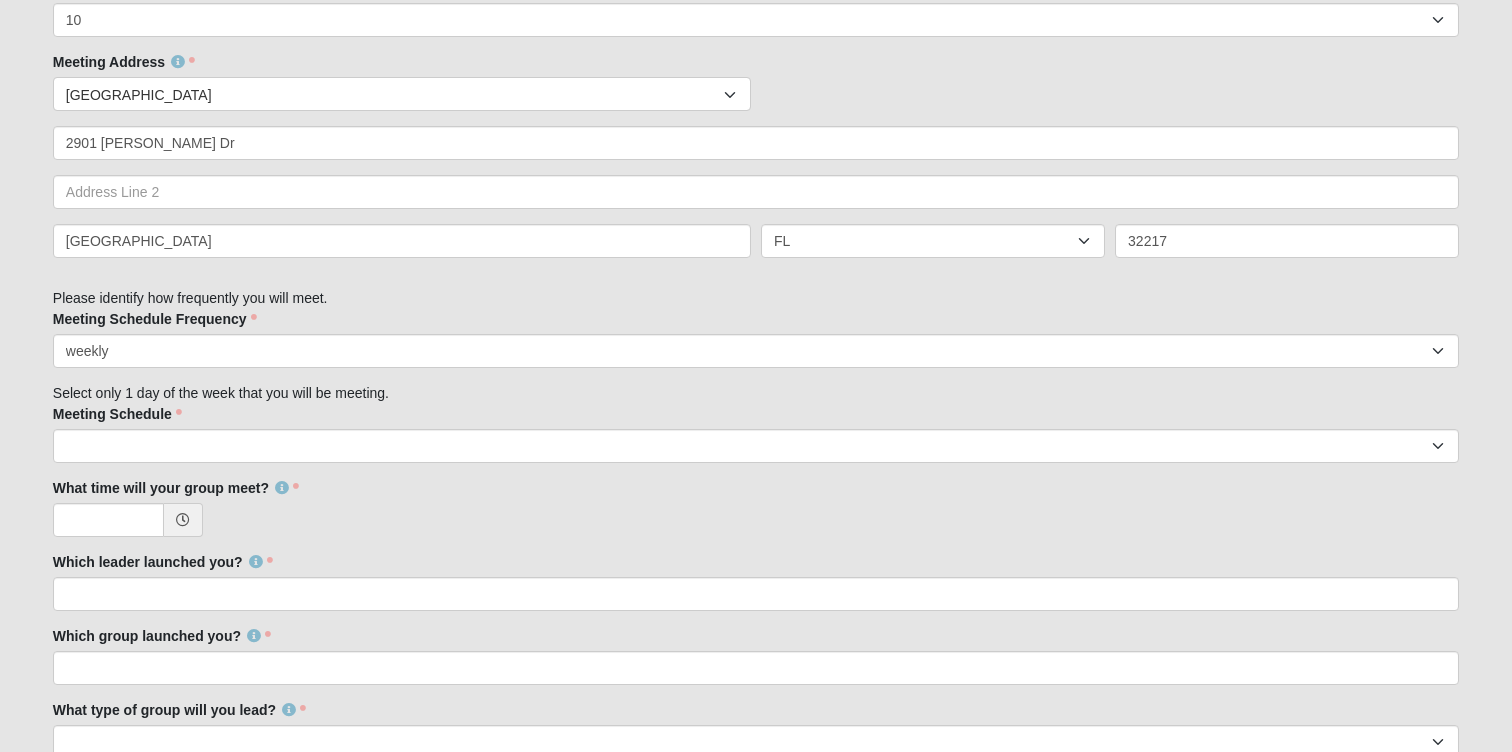 scroll, scrollTop: 1105, scrollLeft: 0, axis: vertical 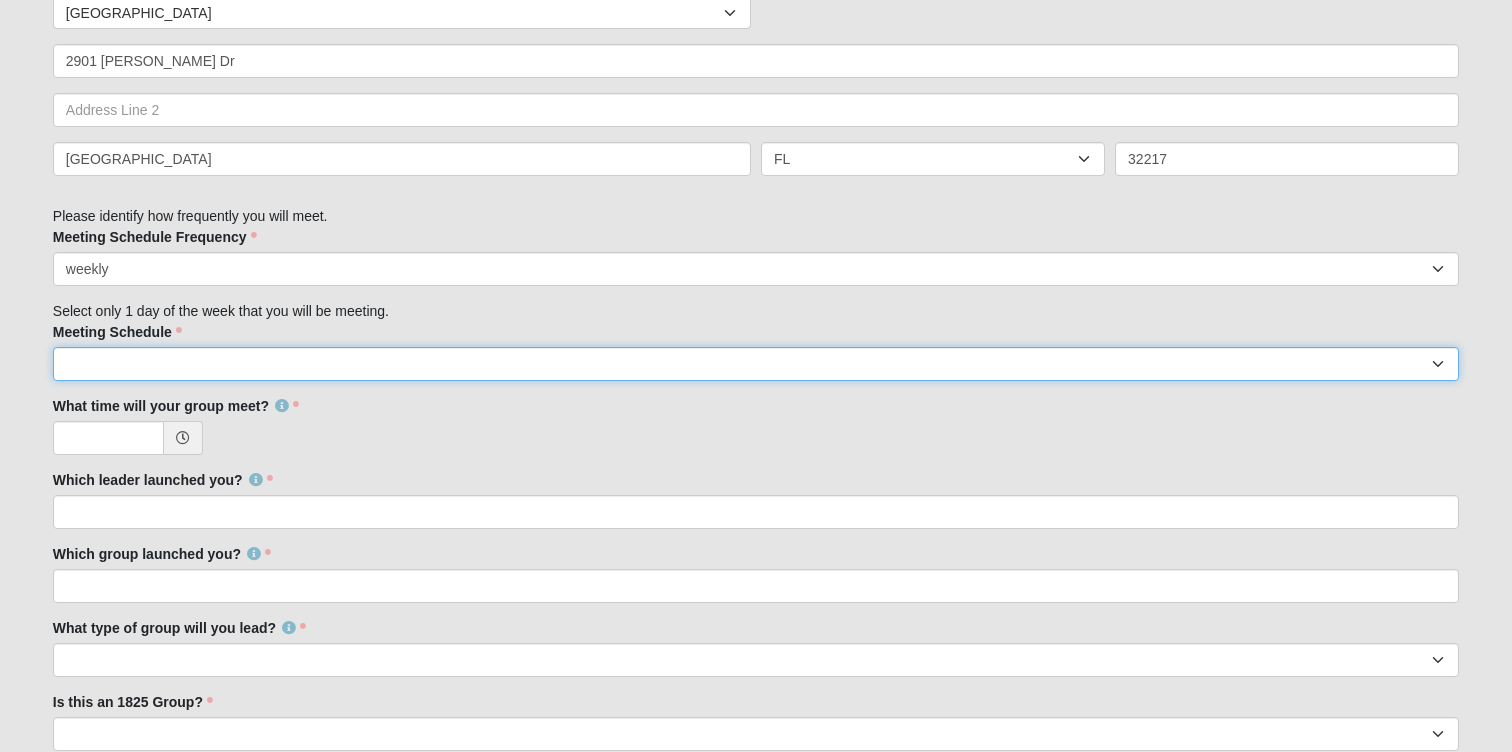 click on "Monday
Tuesday
Wednesday
Thursday
Friday
Saturday
Sunday" at bounding box center [756, 364] 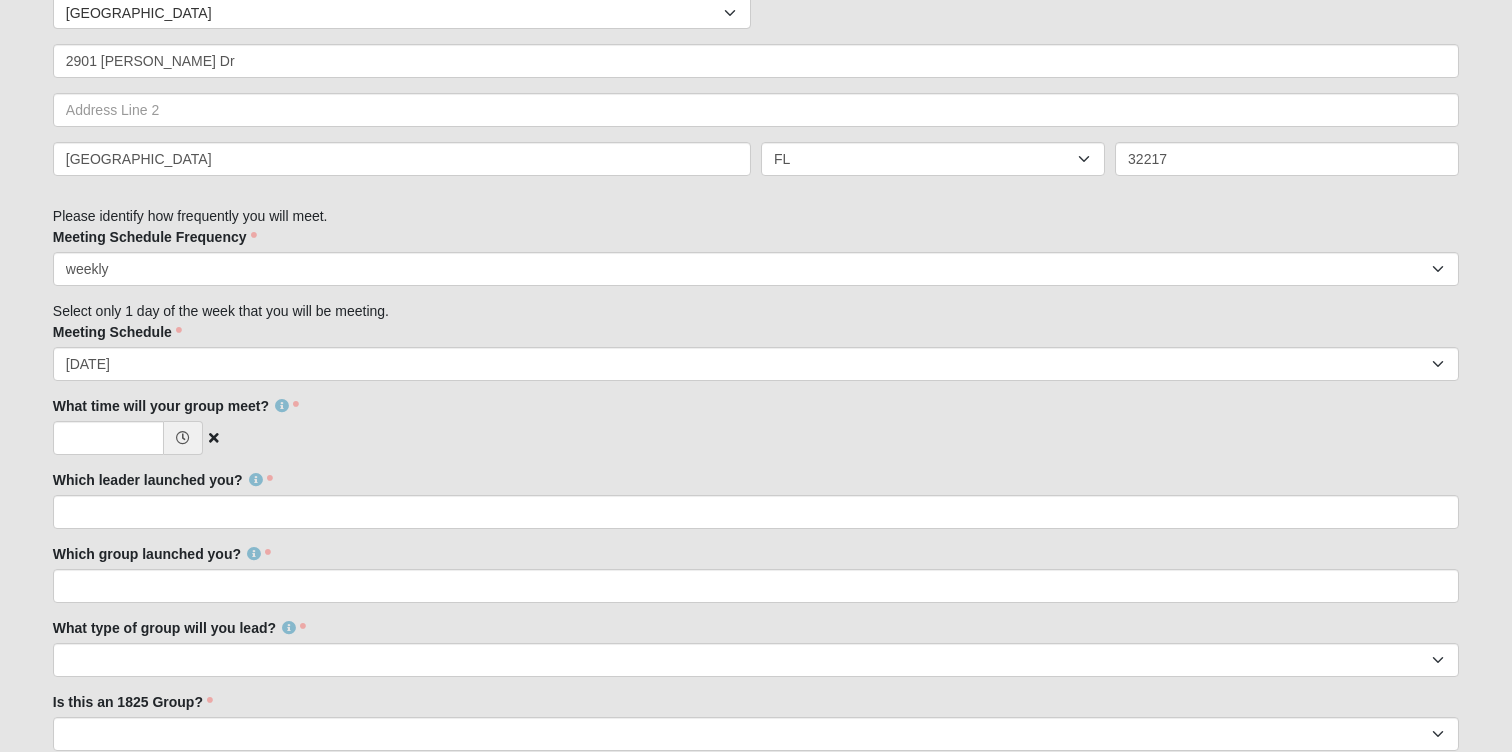 click at bounding box center (756, 438) 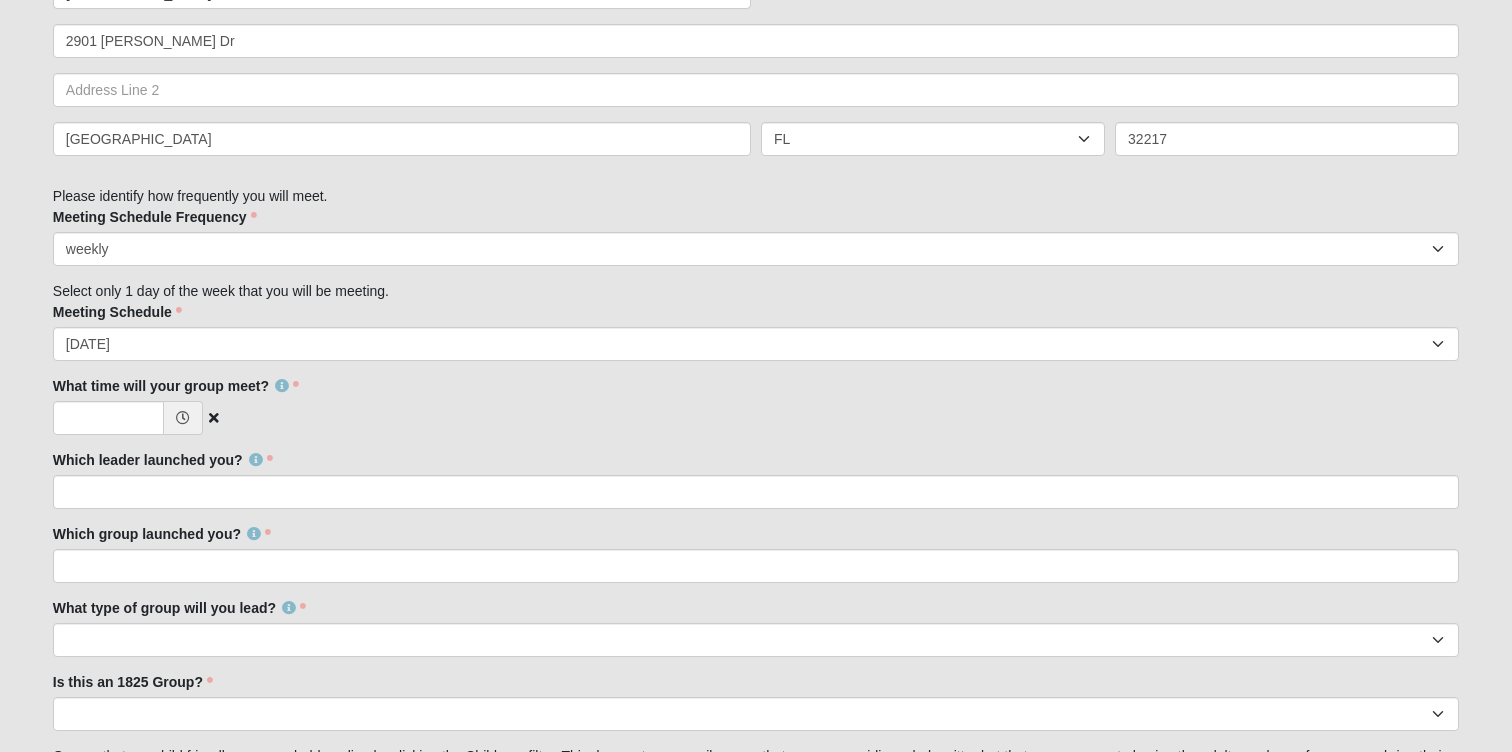 scroll, scrollTop: 1143, scrollLeft: 0, axis: vertical 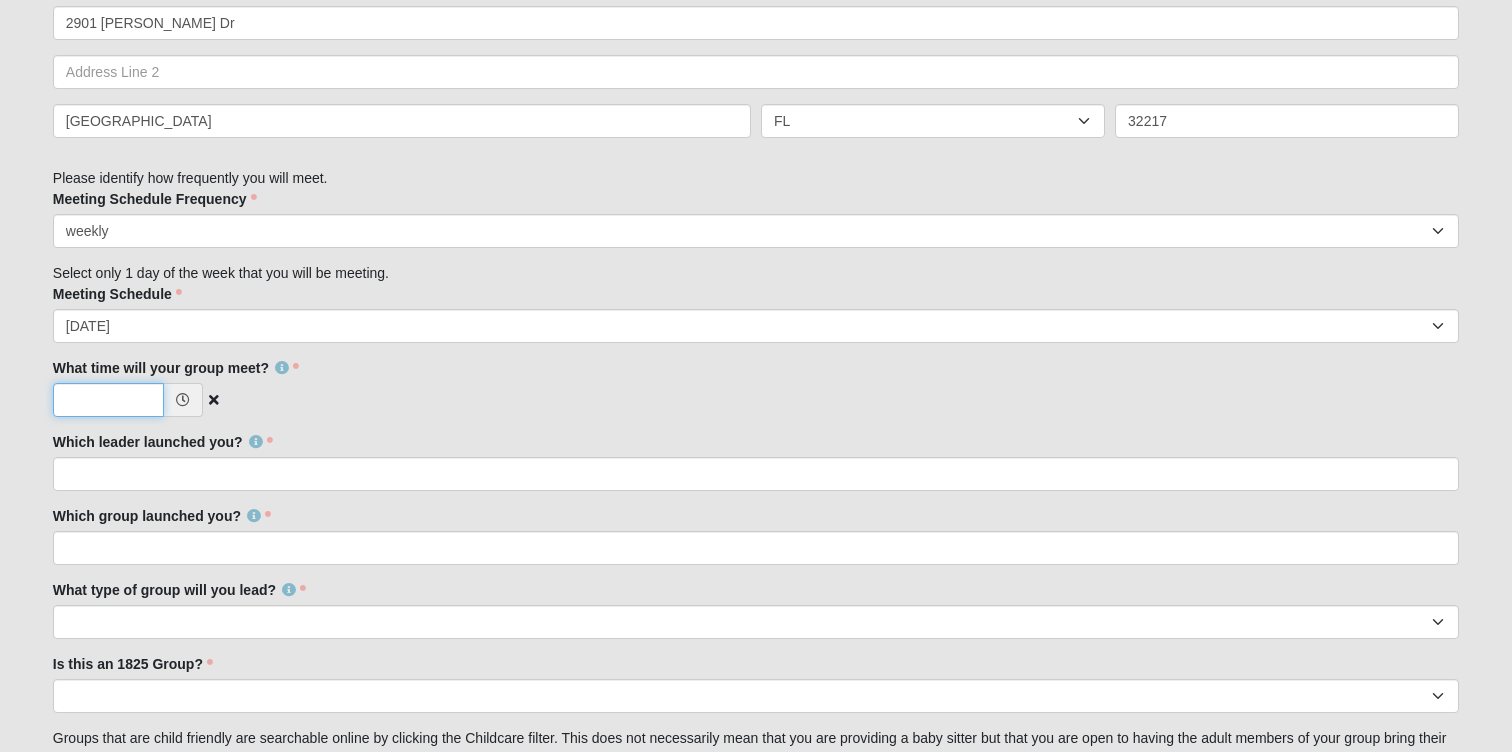click on "What time will your group meet?" at bounding box center [108, 400] 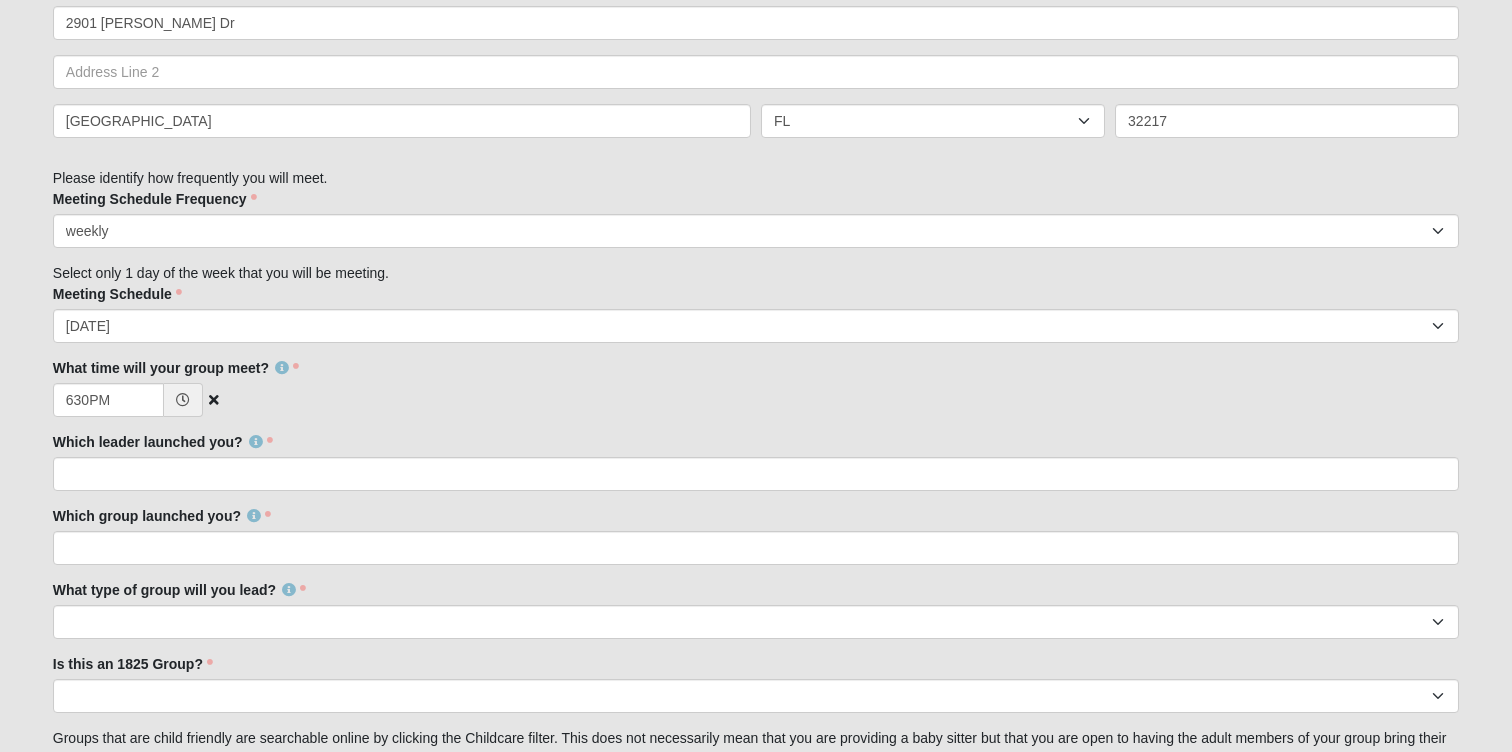 type on "6:30 PM" 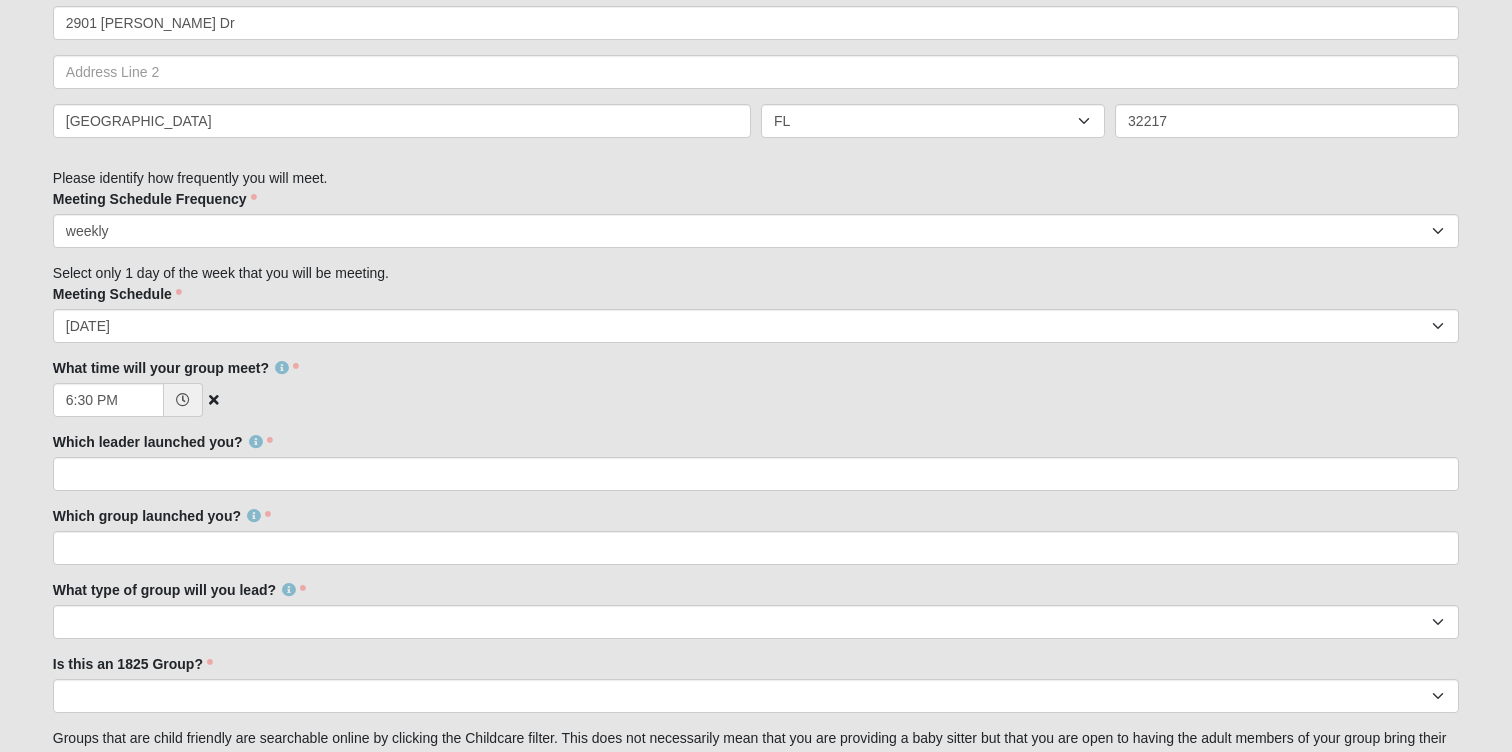 click on "6:30 PM" at bounding box center [756, 400] 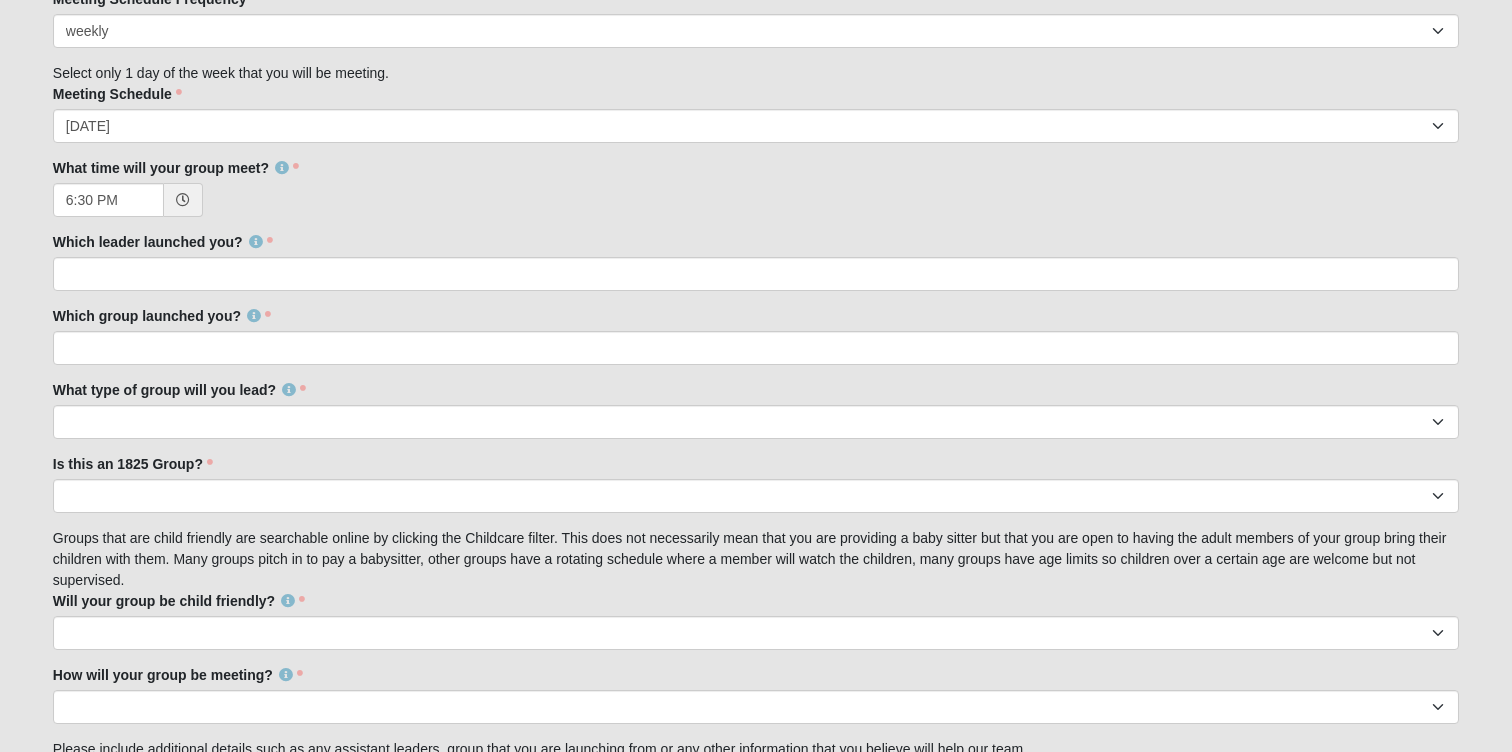 scroll, scrollTop: 1383, scrollLeft: 0, axis: vertical 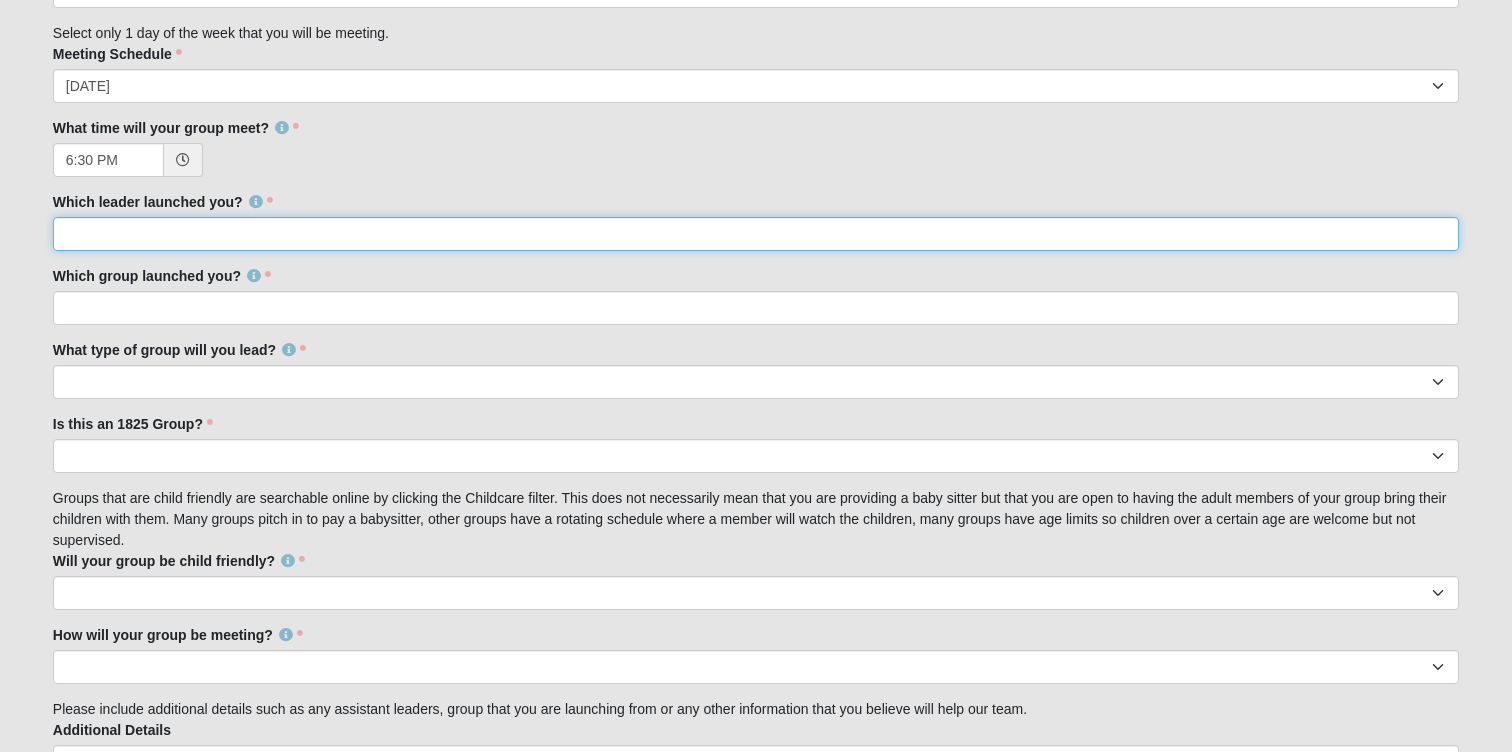 click on "Which leader launched you?" at bounding box center [756, 234] 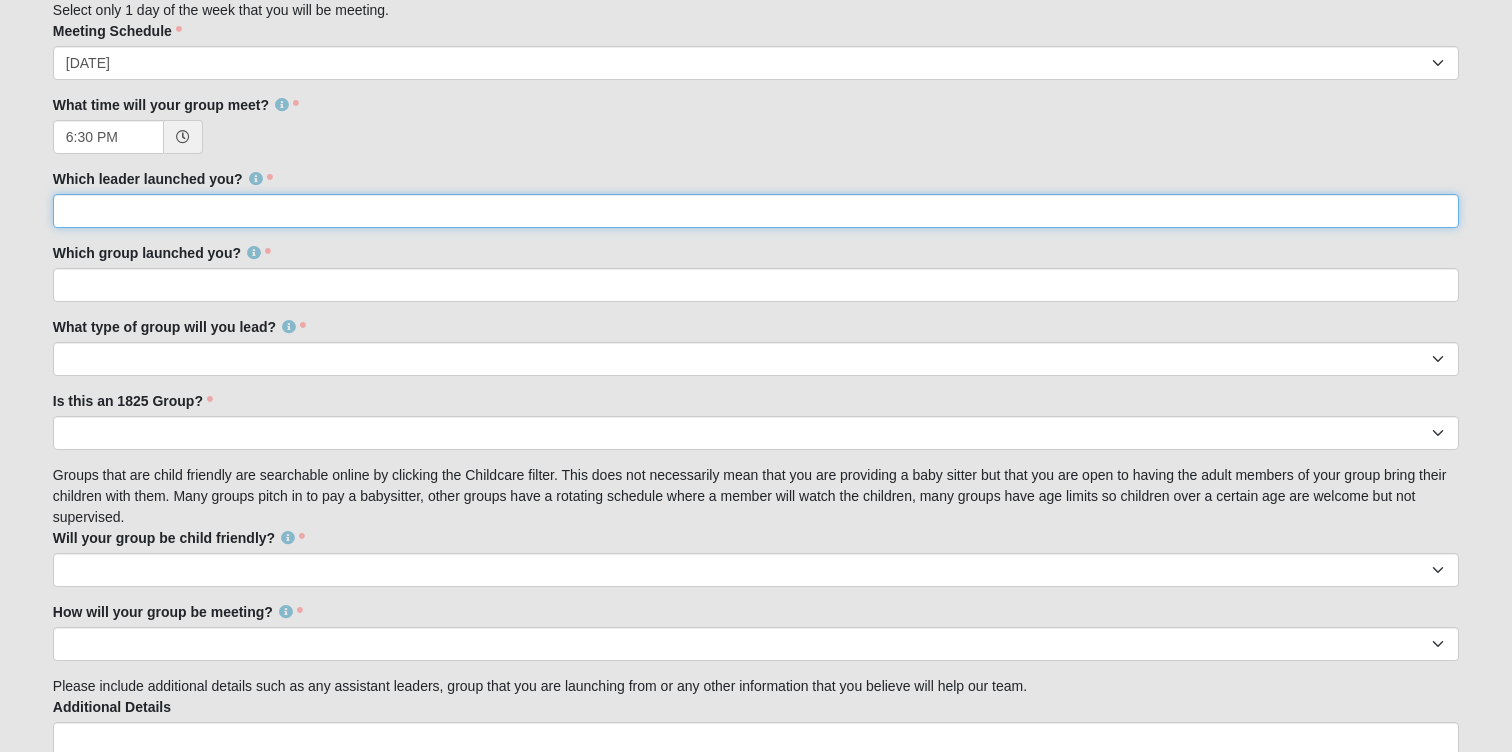 scroll, scrollTop: 1420, scrollLeft: 0, axis: vertical 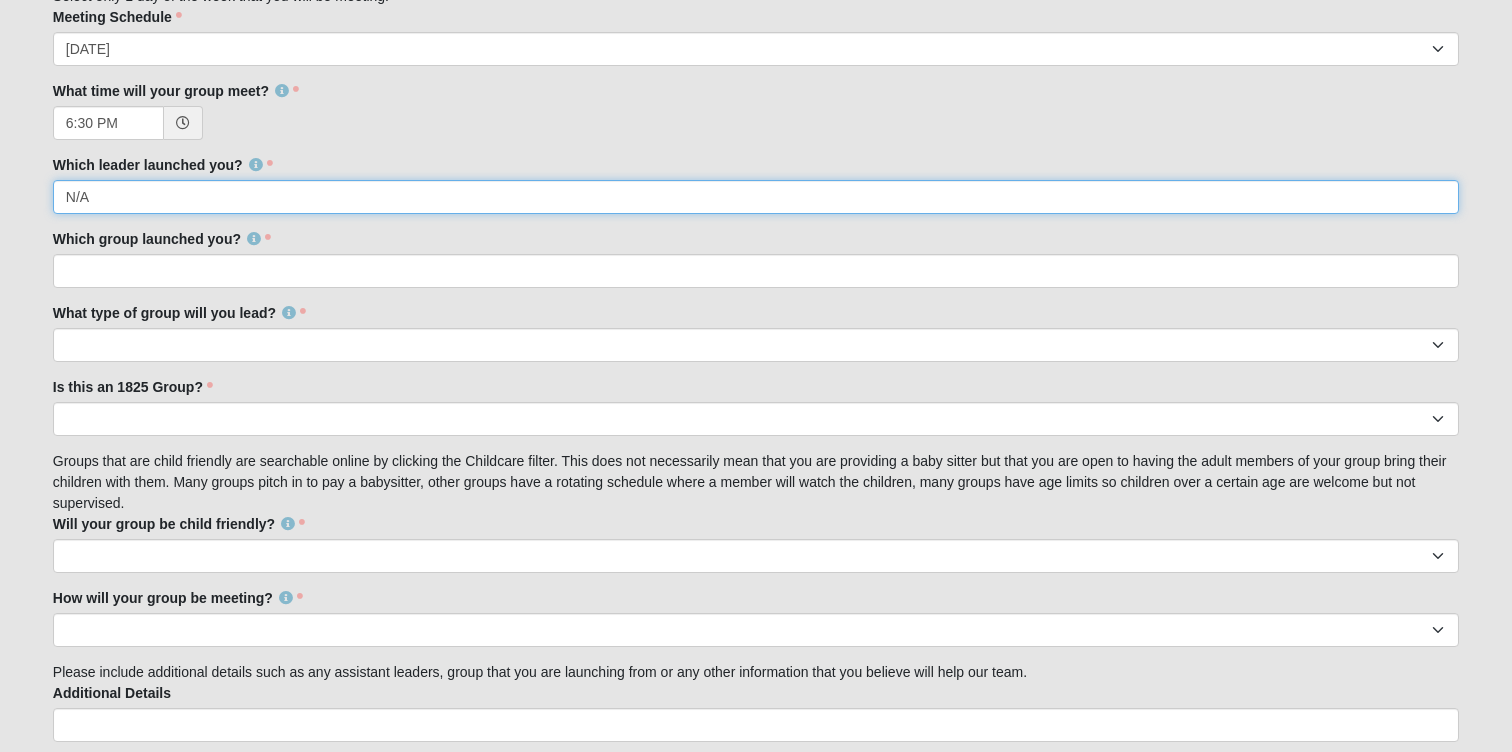 type on "N/A" 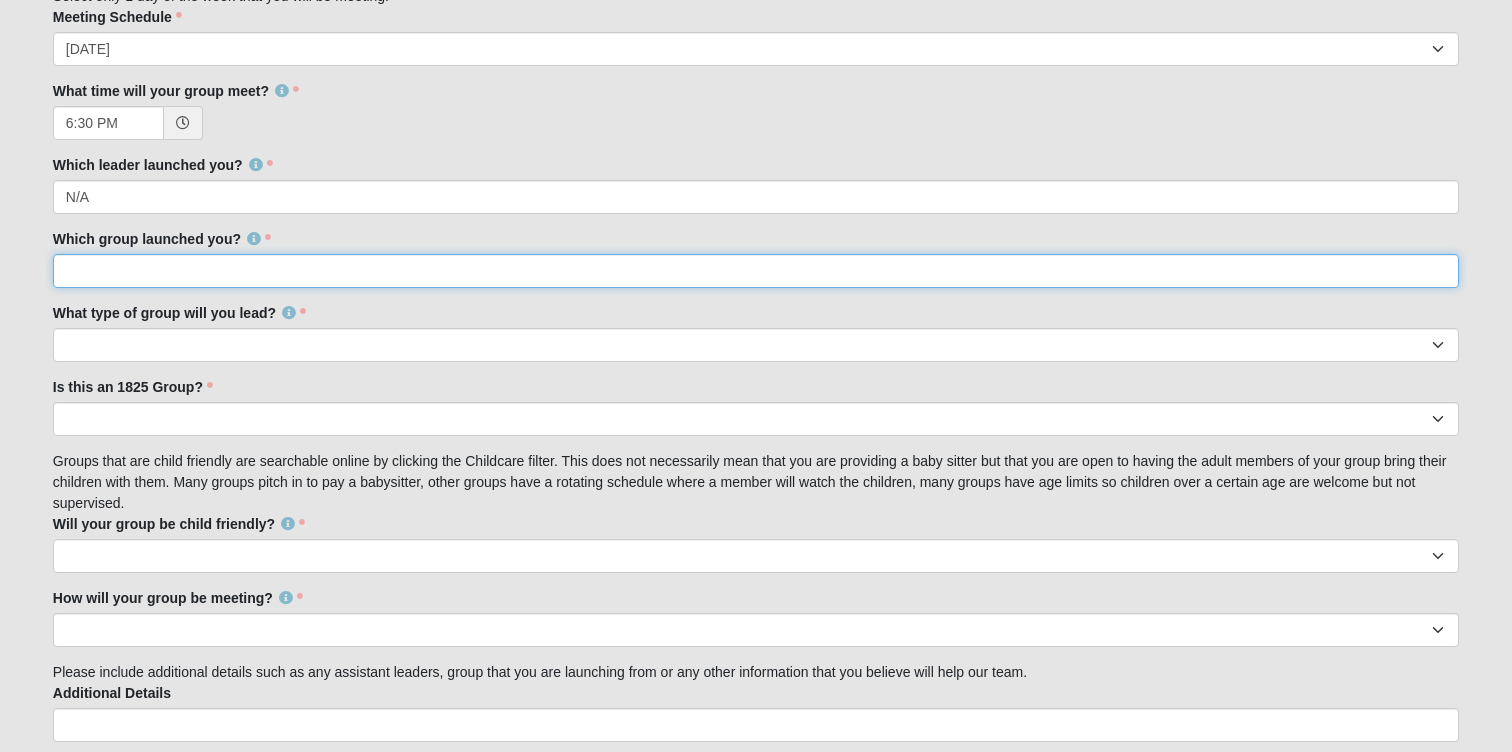 click on "Which group launched you?" at bounding box center [756, 271] 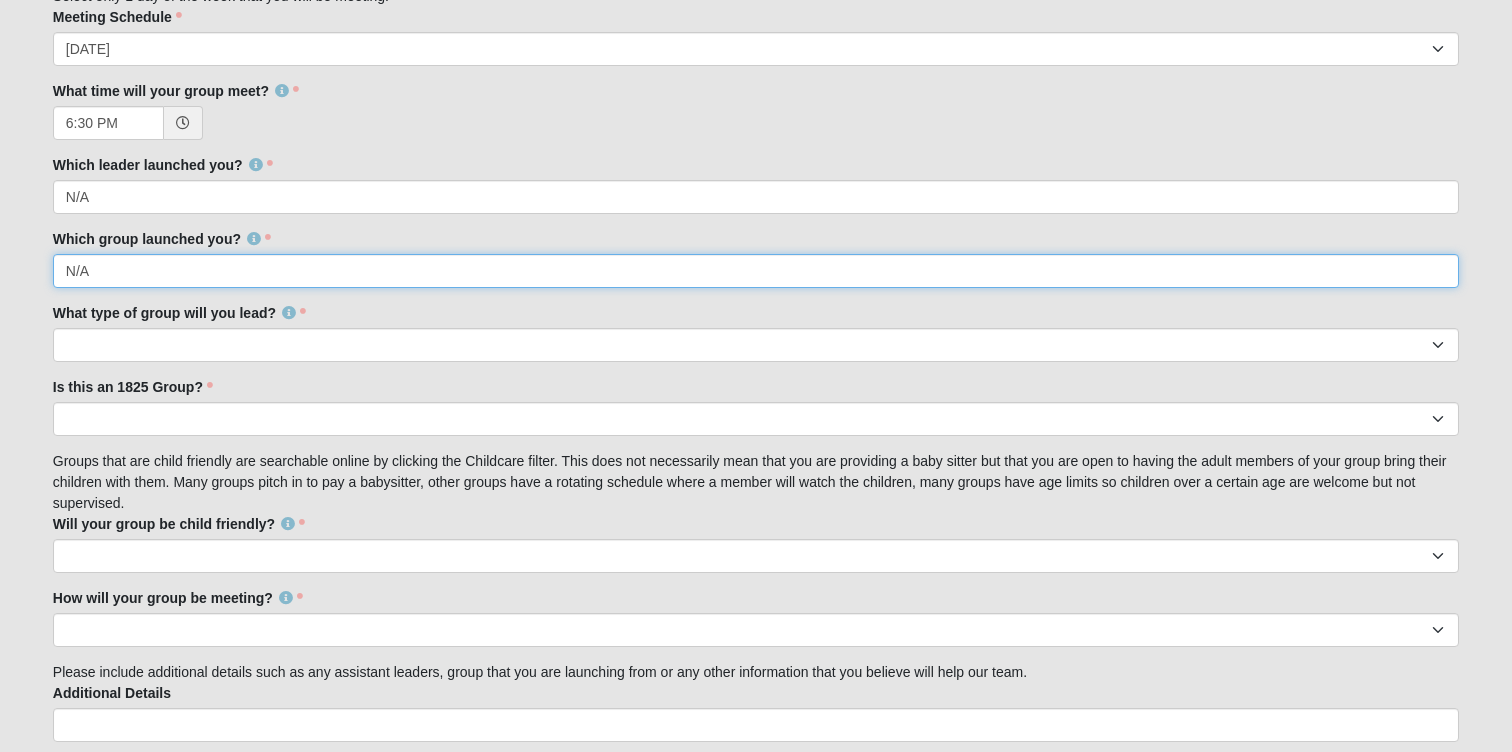 type on "N/A" 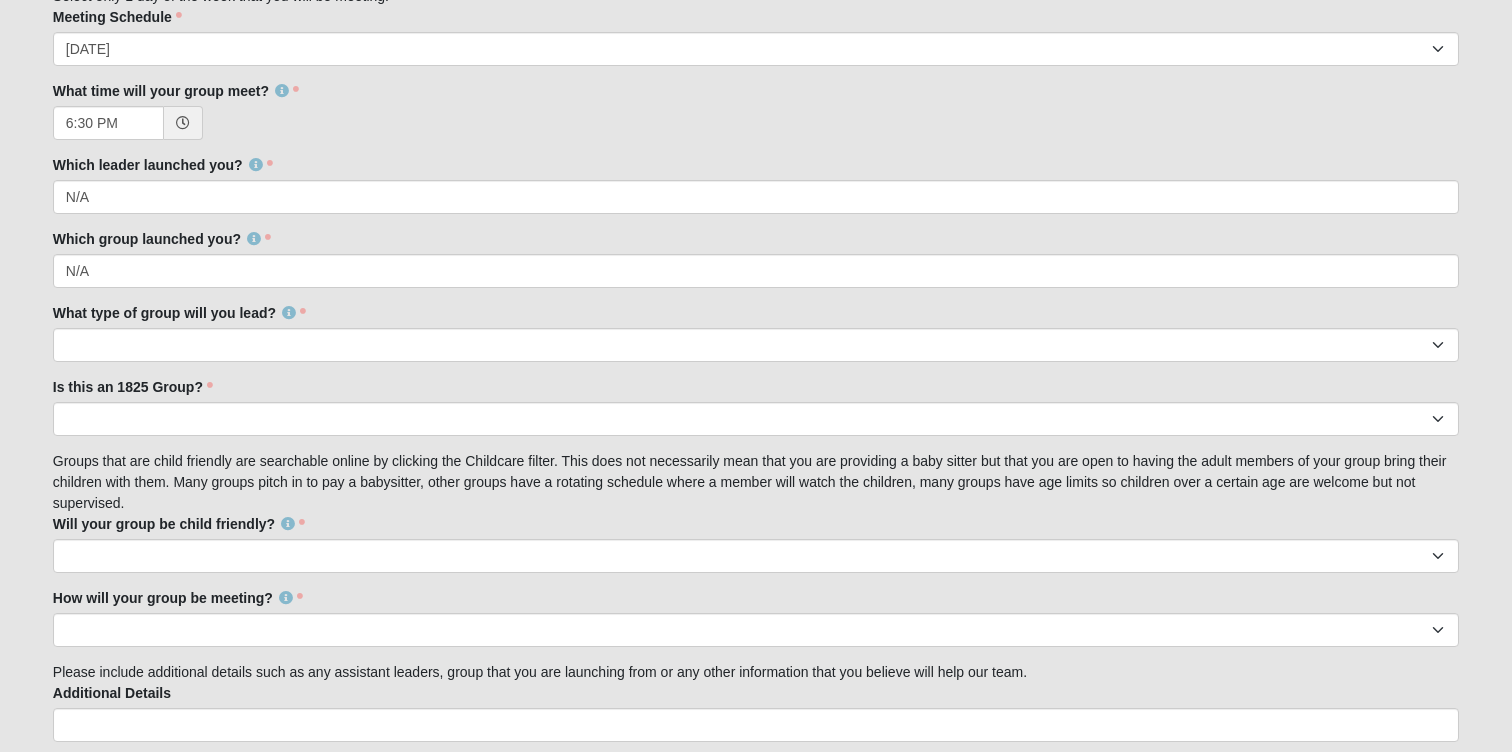 click on "Family Member to Register
Disciple Group Set Up Form
Thank you for your interest in leading a Church of Eleven22 disciple group.
Please complete the form in its entirety:
1. An address must be included for all groups because they are assigned a campus.
2. All of The Church of Eleven22 disciple groups utilize the weekly sermon-based curriculum.
3. Once you complete the form please allow a few days for your group to be created in our ROCK system.
4. If you have any questions please email disciplegroups@coe22.com
First Name
Justin
First Name is required.
Last Name
Mann
Last Name is required.
Email
justin.mann7@yahoo.com
Email address is not valid
Email is required." at bounding box center (756, -223) 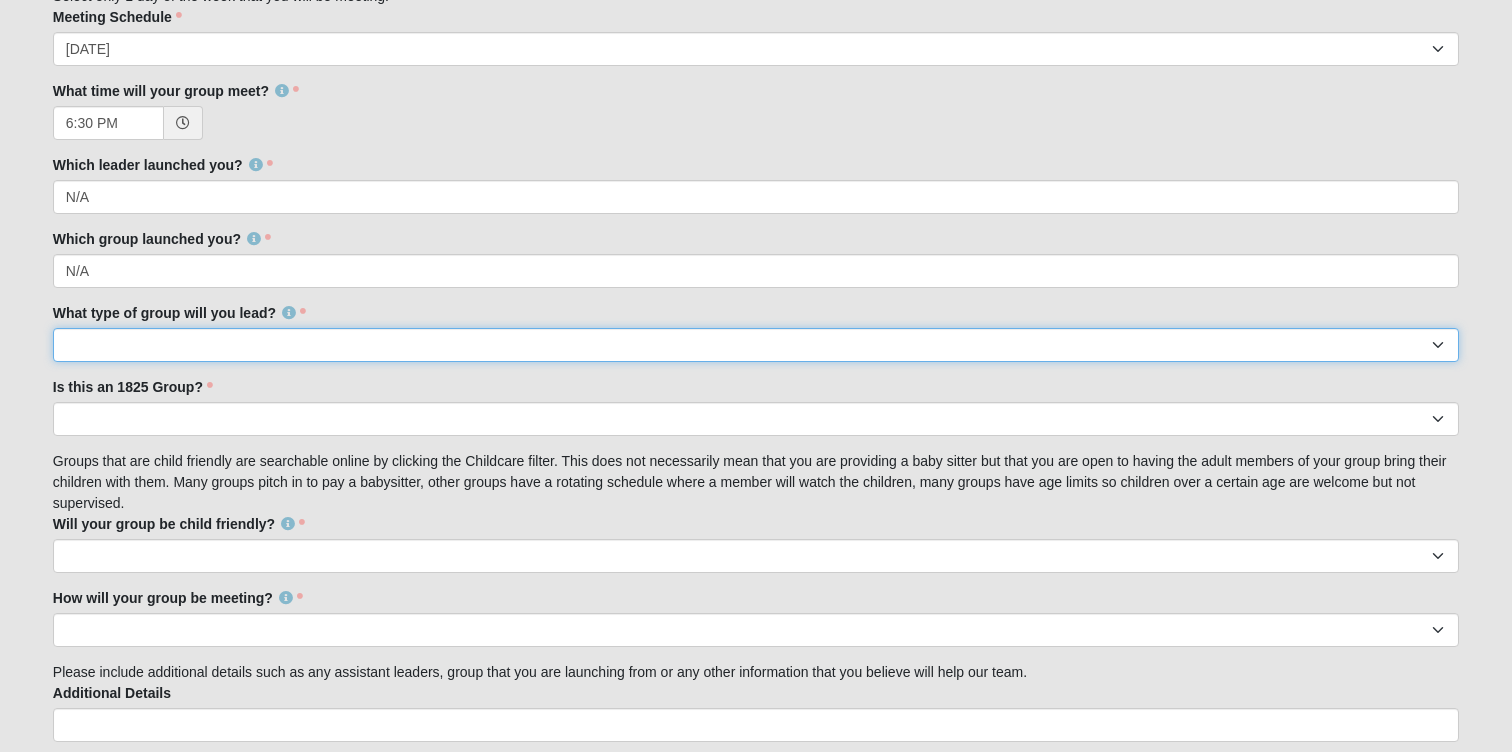 click on "Mens
Womens
Mixed" at bounding box center [756, 345] 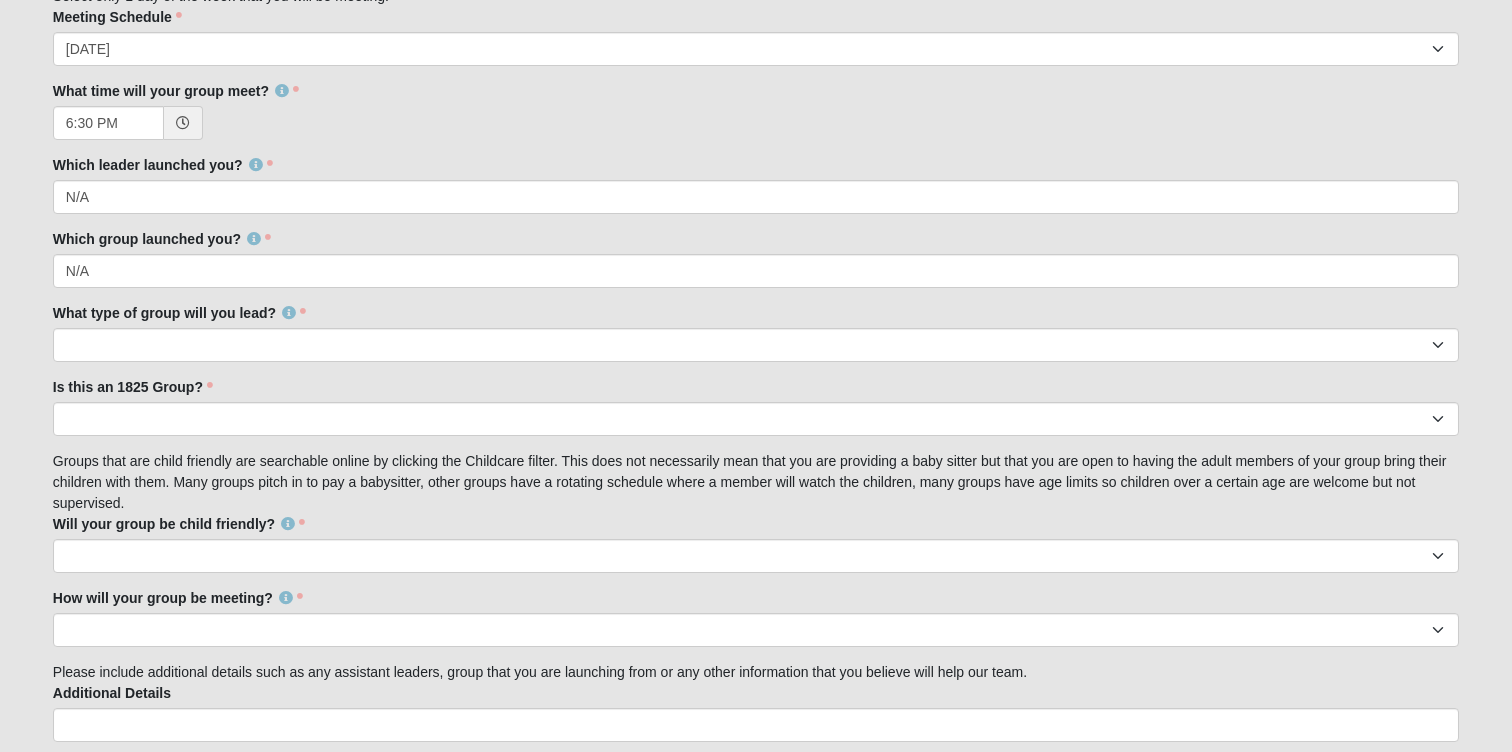 click on "What type of group will you lead?
Mens
Womens
Mixed
What type of group will you lead? is required." at bounding box center [756, 332] 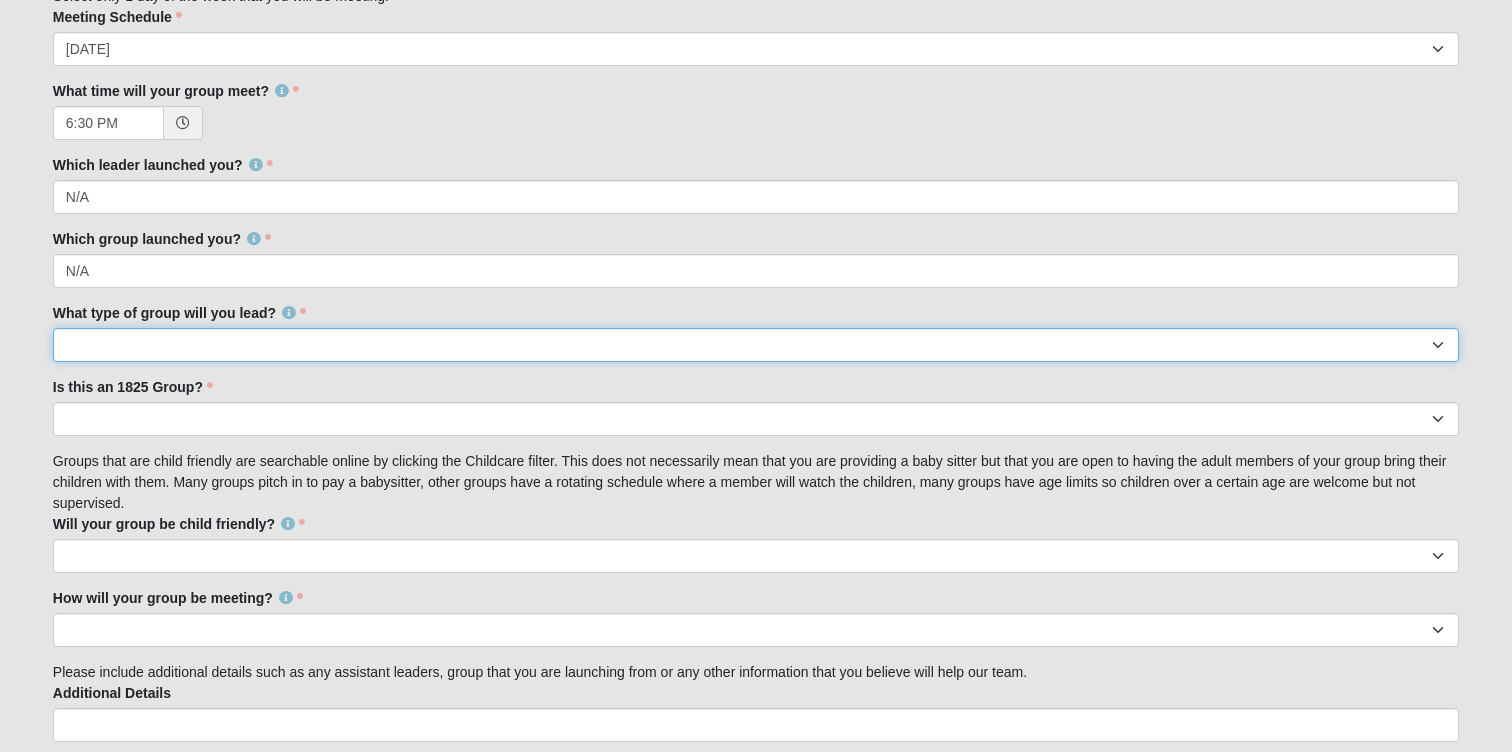 click on "Mens
Womens
Mixed" at bounding box center [756, 345] 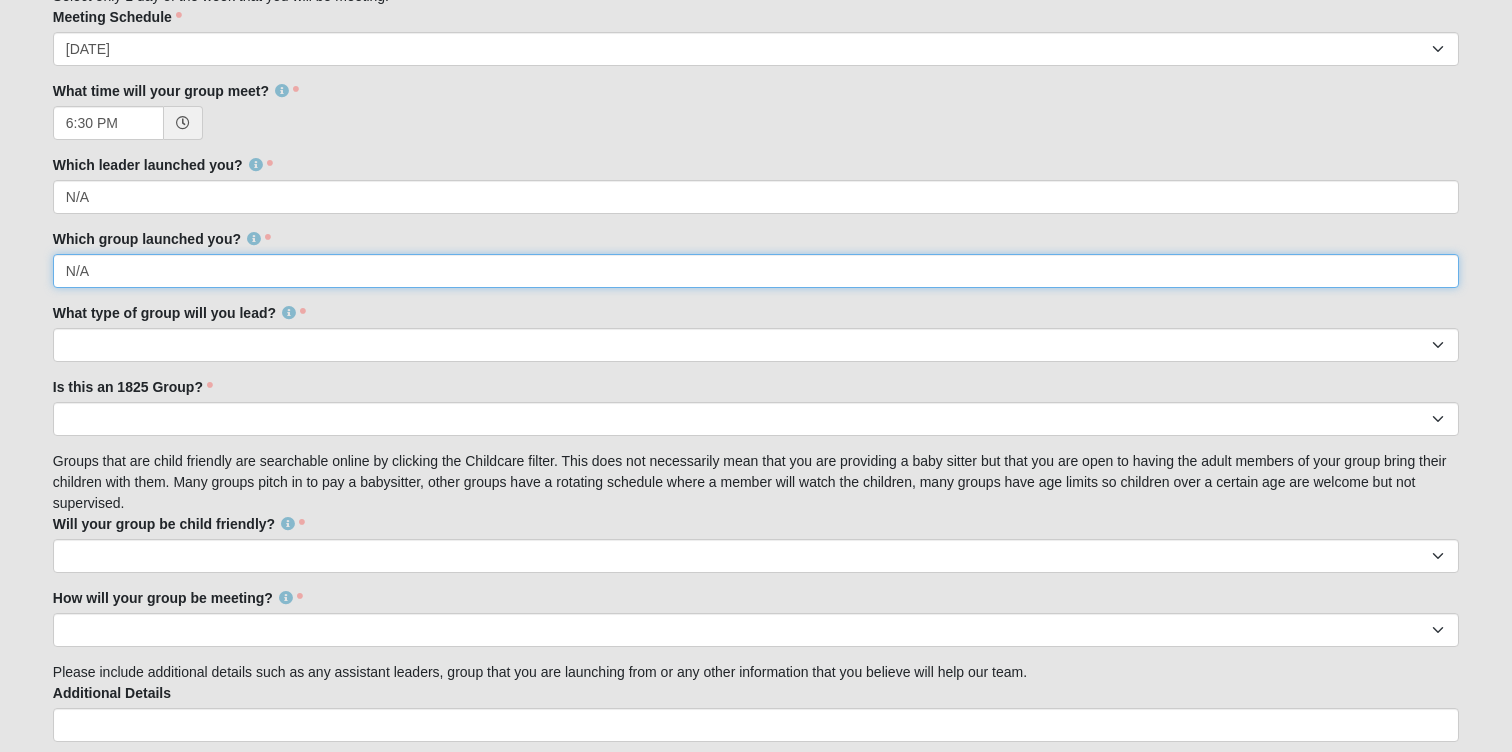 click on "N/A" at bounding box center (756, 271) 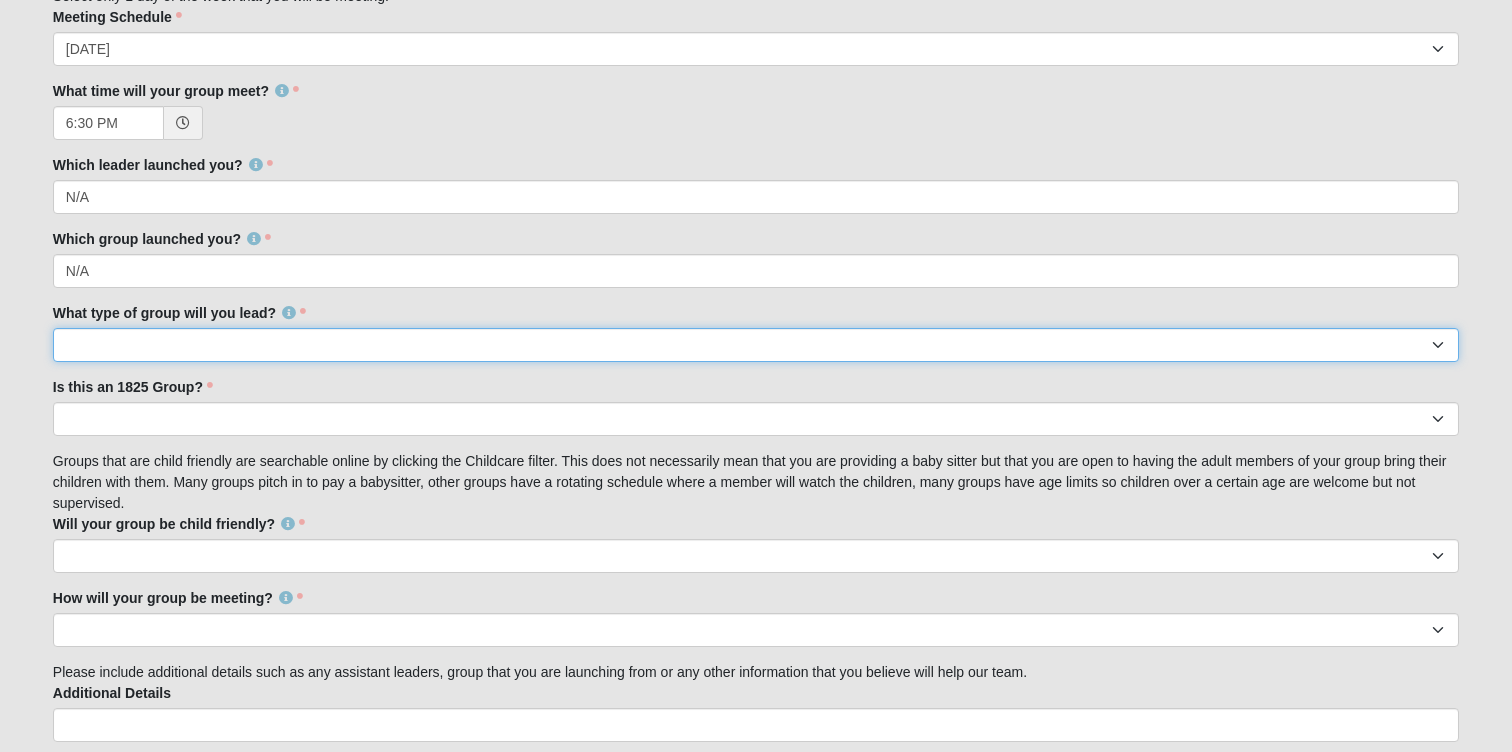 click on "Mens
Womens
Mixed" at bounding box center [756, 345] 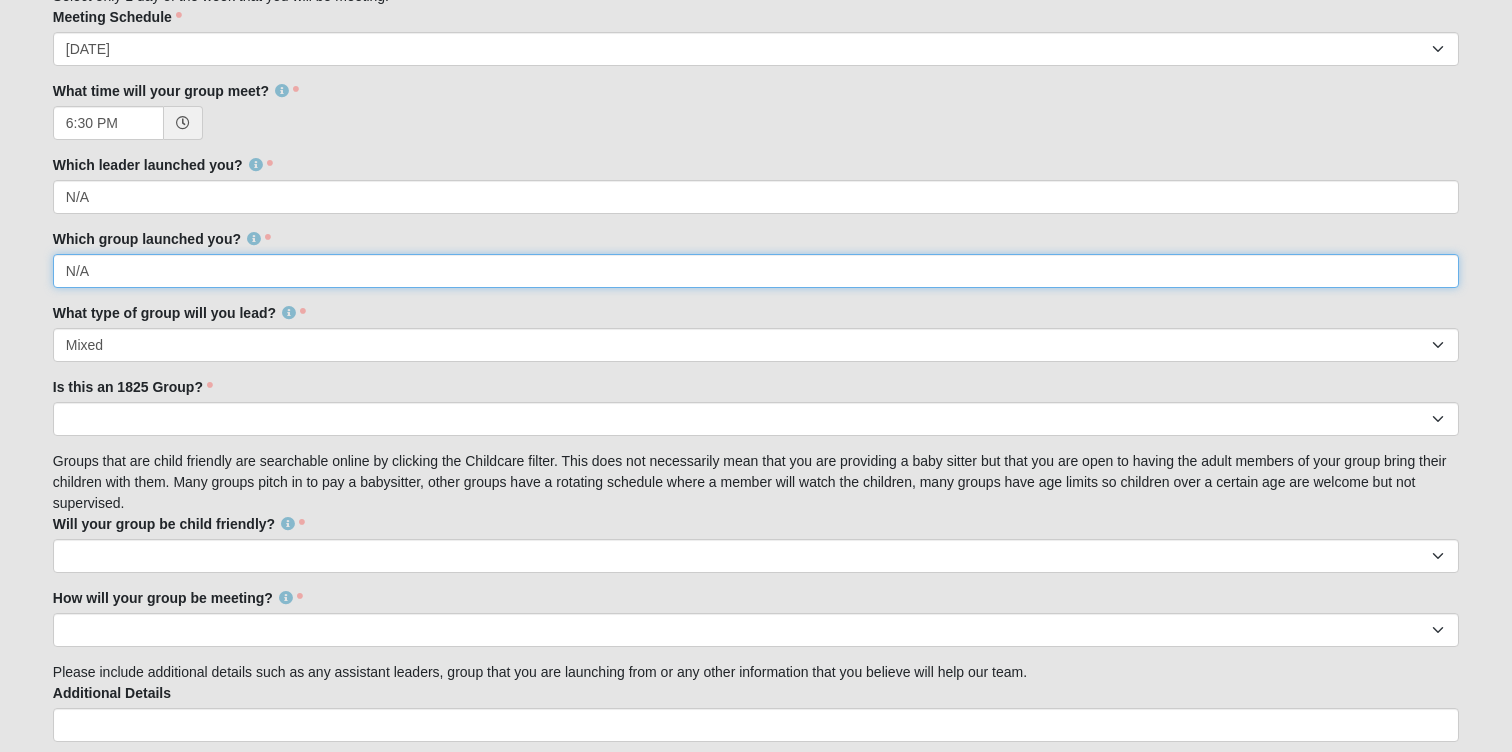 click on "N/A" at bounding box center (756, 271) 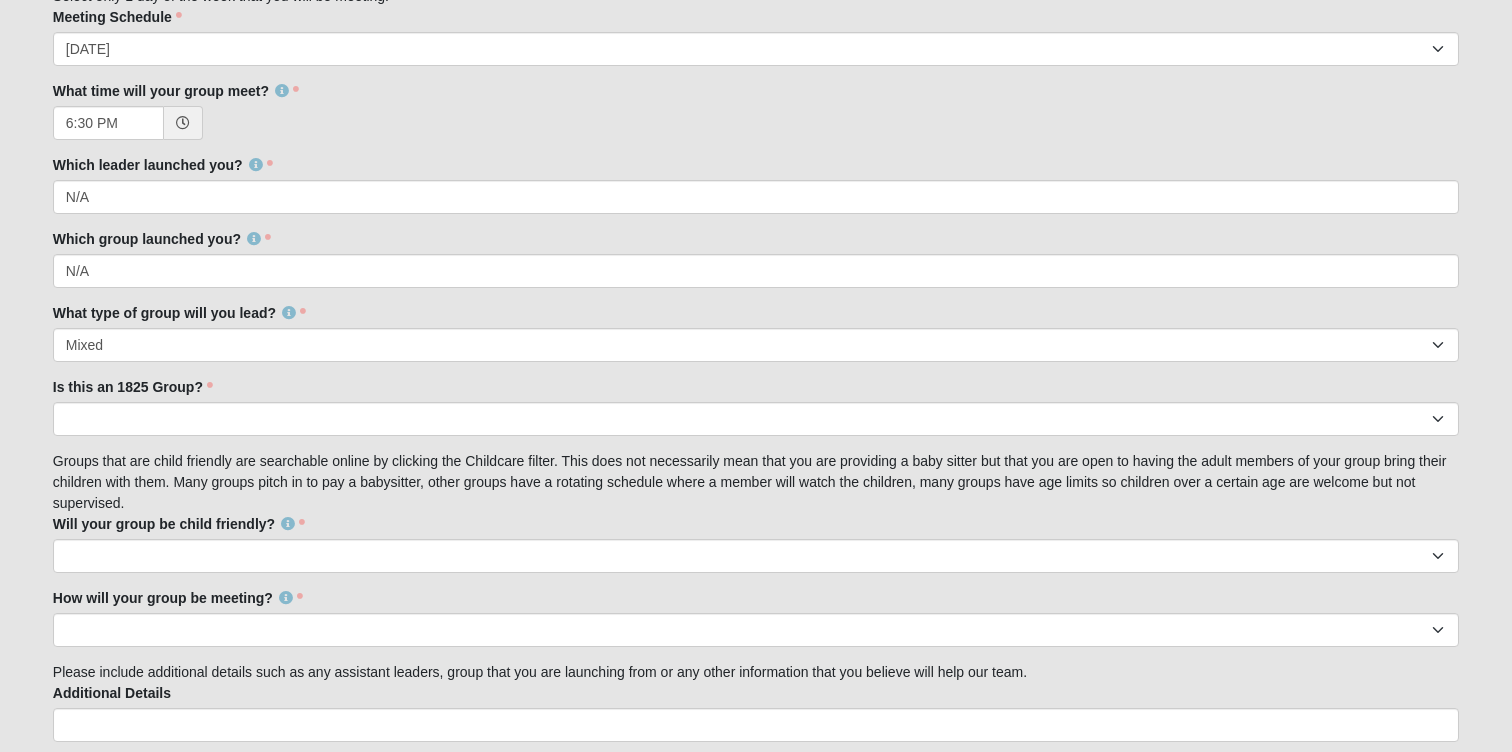 click on "What type of group will you lead?
Mens
Womens
Mixed
What type of group will you lead? is required." at bounding box center (756, 332) 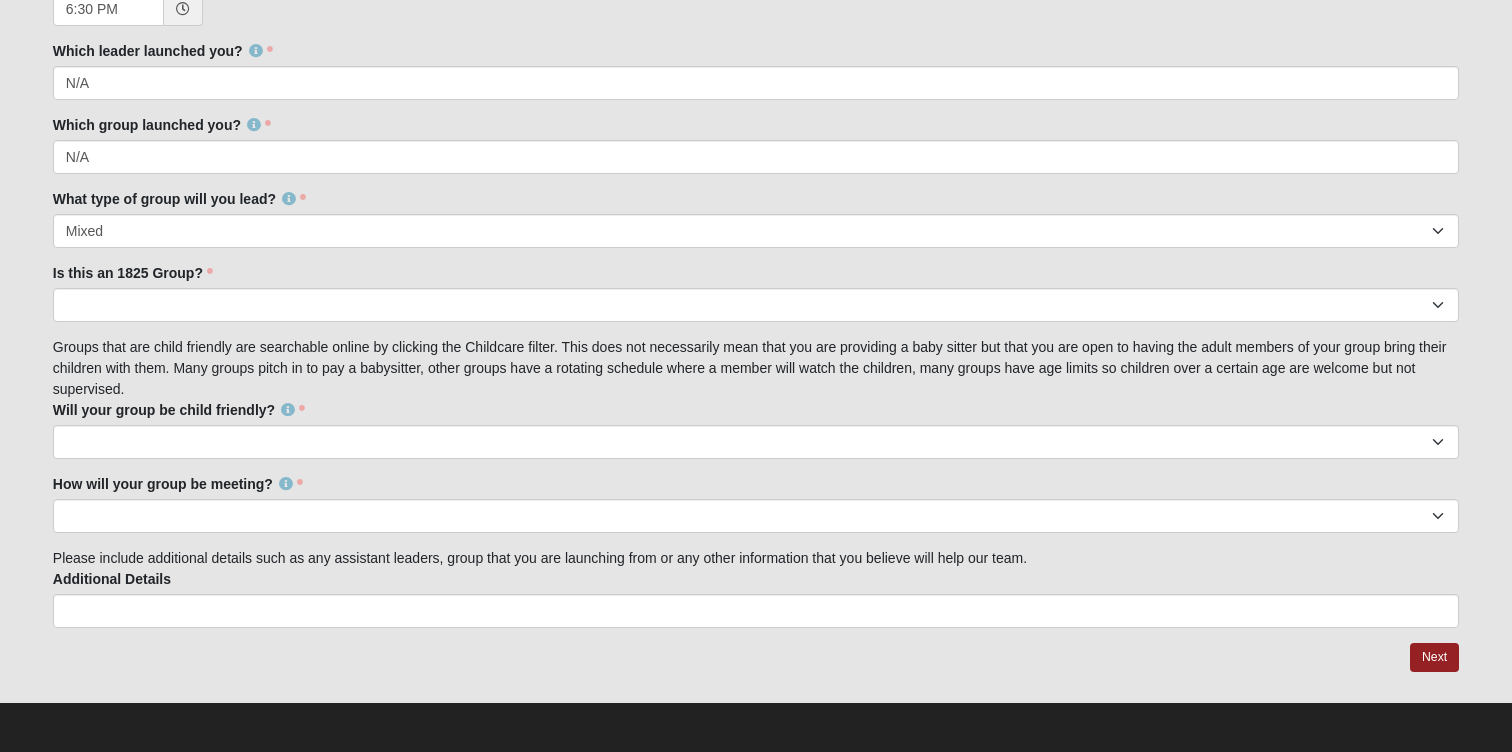 scroll, scrollTop: 1535, scrollLeft: 0, axis: vertical 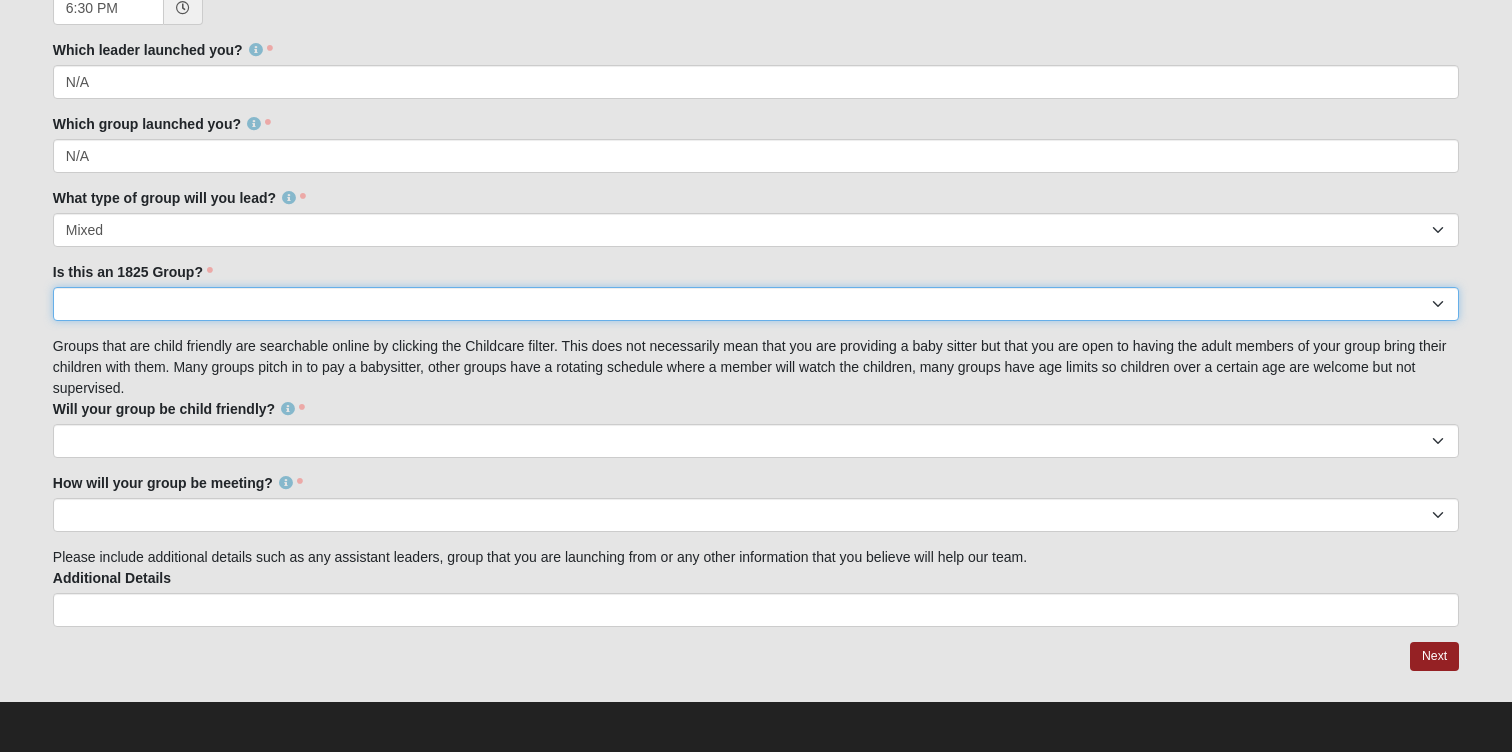 click on "No
Yes" at bounding box center (756, 304) 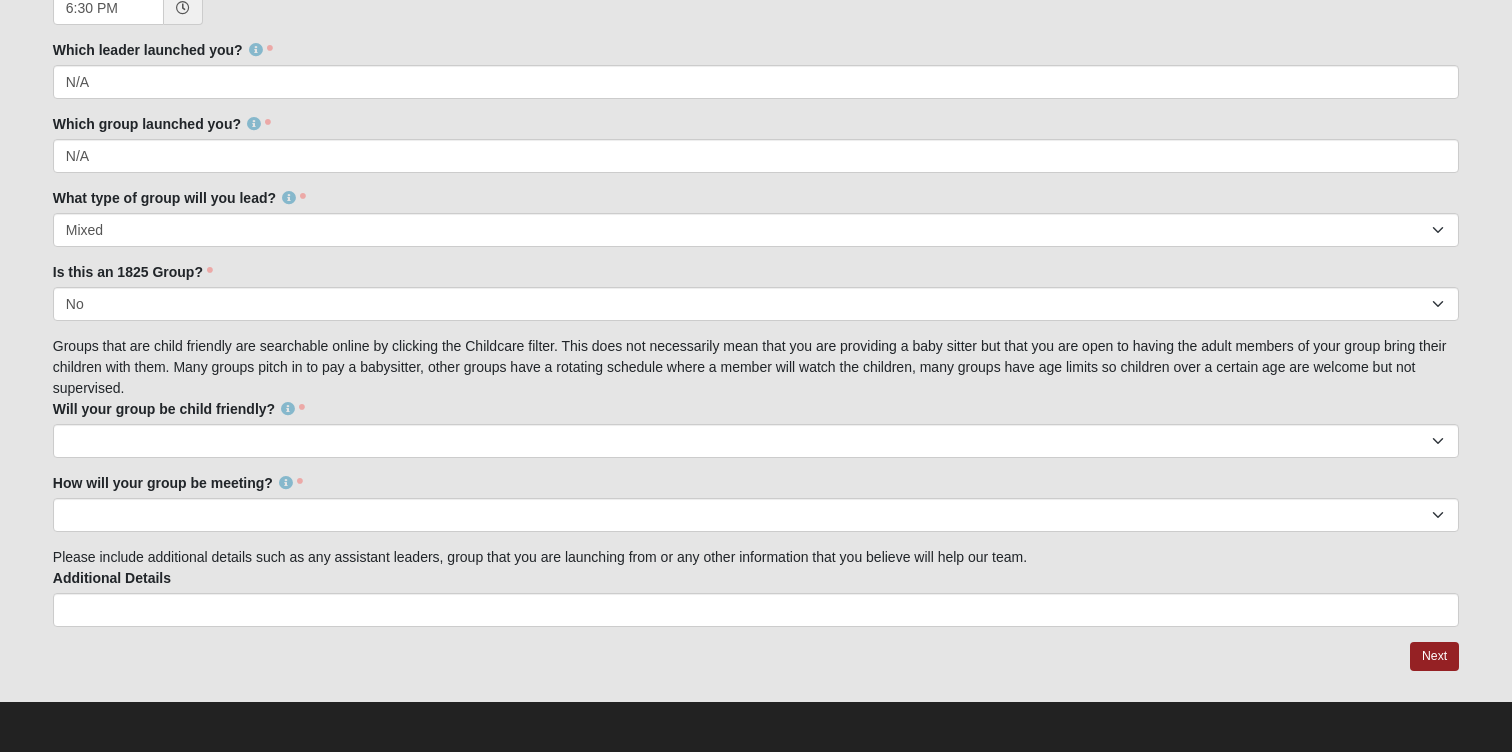 click on "Family Member to Register
Disciple Group Set Up Form
Thank you for your interest in leading a Church of Eleven22 disciple group.
Please complete the form in its entirety:
1. An address must be included for all groups because they are assigned a campus.
2. All of The Church of Eleven22 disciple groups utilize the weekly sermon-based curriculum.
3. Once you complete the form please allow a few days for your group to be created in our ROCK system.
4. If you have any questions please email disciplegroups@coe22.com
First Name
Justin
First Name is required.
Last Name
Mann
Last Name is required.
Email
justin.mann7@yahoo.com
Email address is not valid
Email is required." at bounding box center [756, -338] 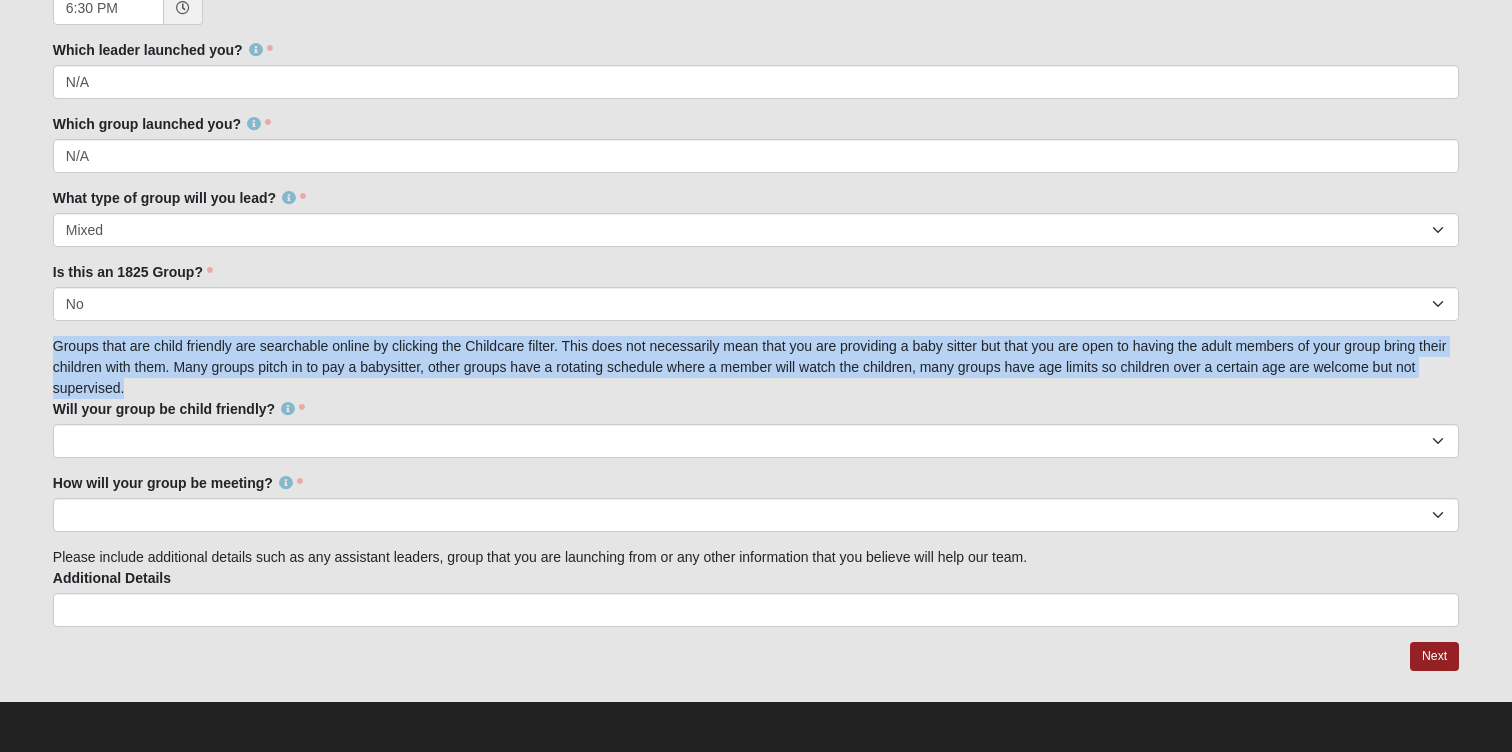 click on "Family Member to Register
Disciple Group Set Up Form
Thank you for your interest in leading a Church of Eleven22 disciple group.
Please complete the form in its entirety:
1. An address must be included for all groups because they are assigned a campus.
2. All of The Church of Eleven22 disciple groups utilize the weekly sermon-based curriculum.
3. Once you complete the form please allow a few days for your group to be created in our ROCK system.
4. If you have any questions please email disciplegroups@coe22.com
First Name
Justin
First Name is required.
Last Name
Mann
Last Name is required.
Email
justin.mann7@yahoo.com
Email address is not valid
Email is required." at bounding box center (756, -338) 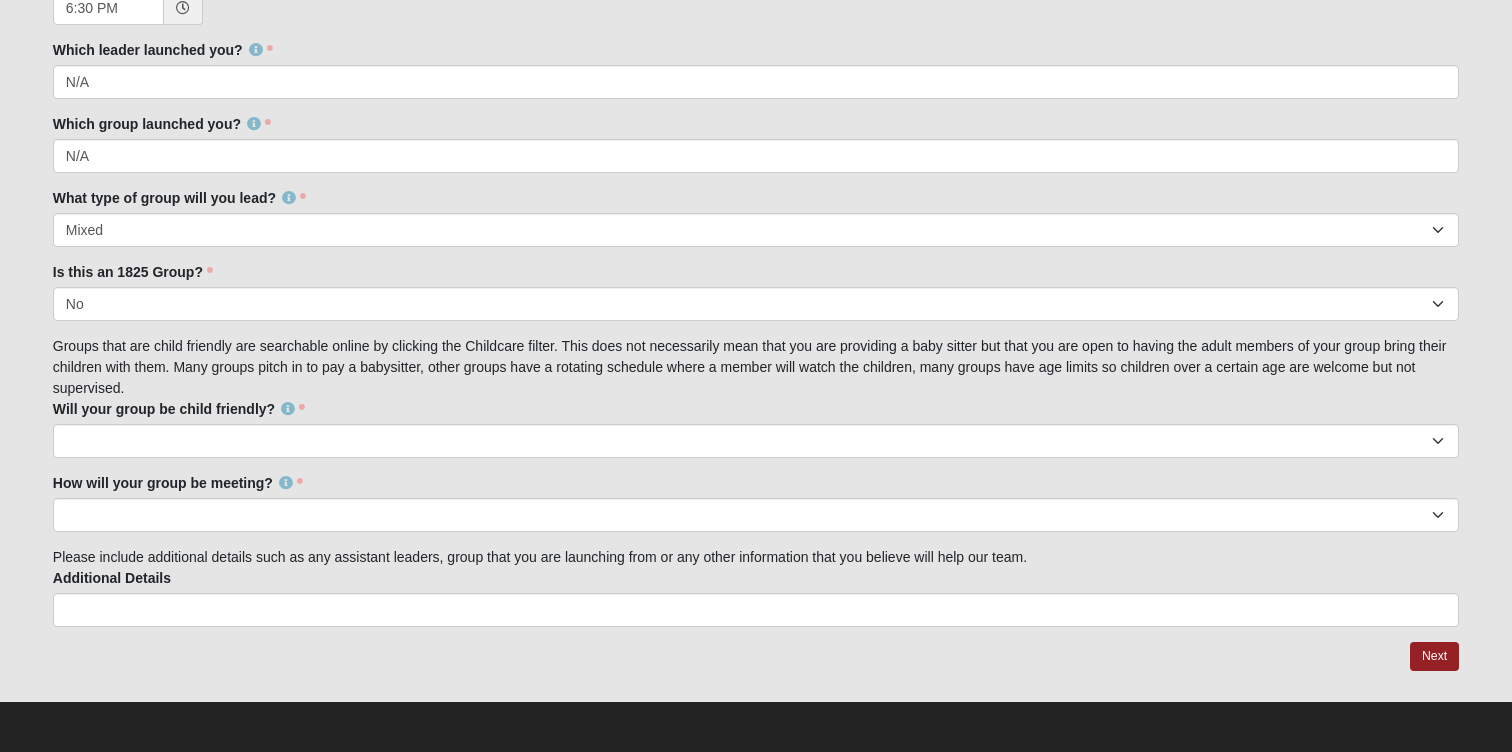 click on "Family Member to Register
Disciple Group Set Up Form
Thank you for your interest in leading a Church of Eleven22 disciple group.
Please complete the form in its entirety:
1. An address must be included for all groups because they are assigned a campus.
2. All of The Church of Eleven22 disciple groups utilize the weekly sermon-based curriculum.
3. Once you complete the form please allow a few days for your group to be created in our ROCK system.
4. If you have any questions please email disciplegroups@coe22.com
First Name
Justin
First Name is required.
Last Name
Mann
Last Name is required.
Email
justin.mann7@yahoo.com
Email address is not valid
Email is required." at bounding box center (756, -338) 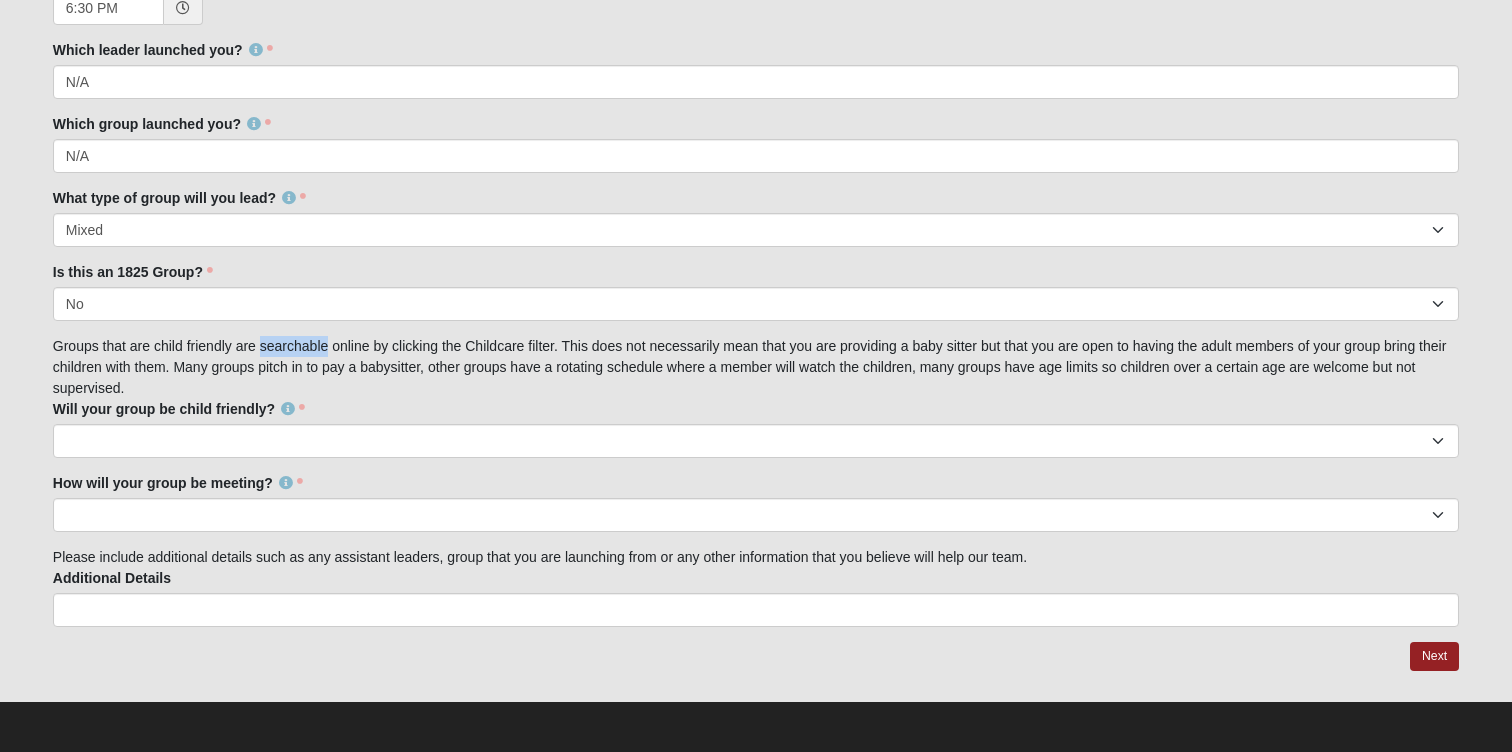 click on "Family Member to Register
Disciple Group Set Up Form
Thank you for your interest in leading a Church of Eleven22 disciple group.
Please complete the form in its entirety:
1. An address must be included for all groups because they are assigned a campus.
2. All of The Church of Eleven22 disciple groups utilize the weekly sermon-based curriculum.
3. Once you complete the form please allow a few days for your group to be created in our ROCK system.
4. If you have any questions please email disciplegroups@coe22.com
First Name
Justin
First Name is required.
Last Name
Mann
Last Name is required.
Email
justin.mann7@yahoo.com
Email address is not valid
Email is required." at bounding box center (756, -338) 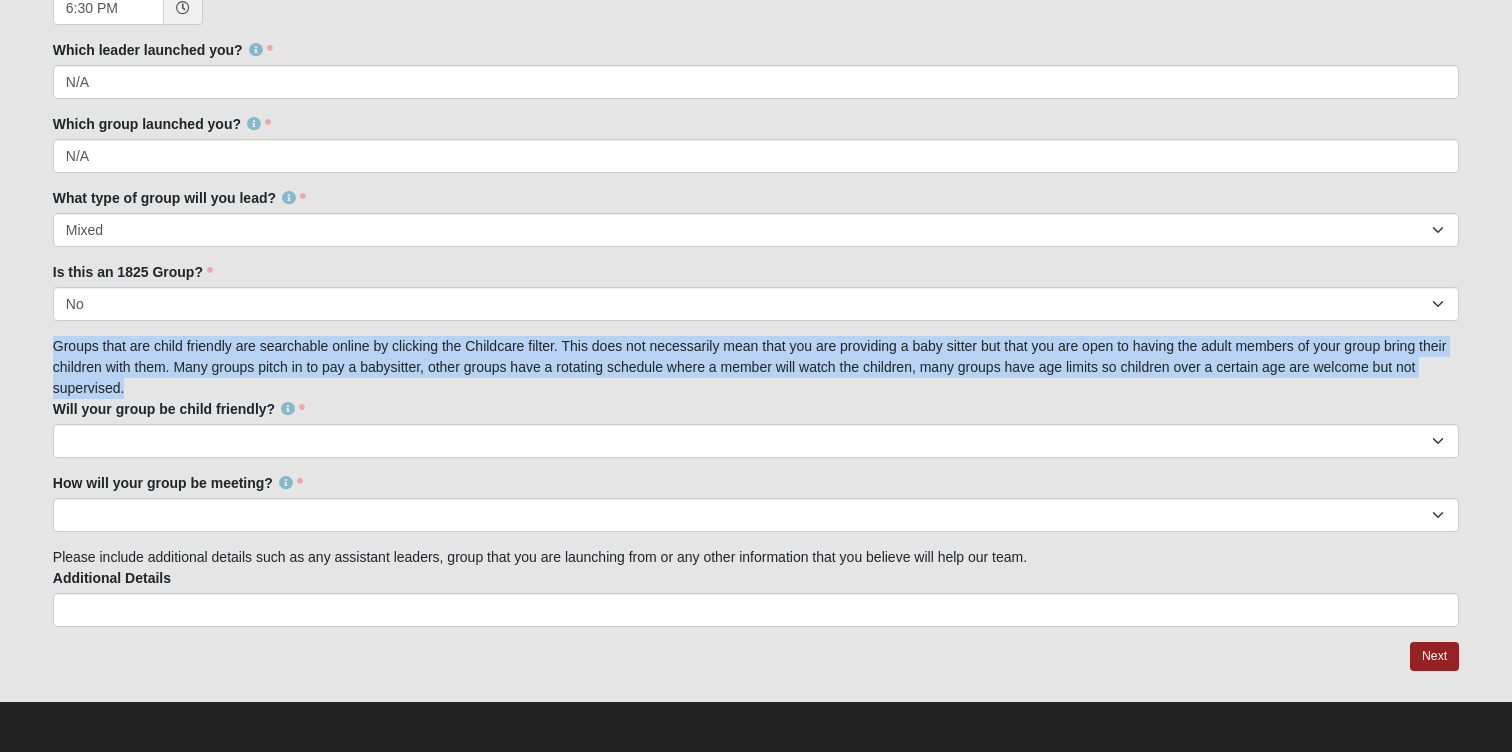 click on "Family Member to Register
Disciple Group Set Up Form
Thank you for your interest in leading a Church of Eleven22 disciple group.
Please complete the form in its entirety:
1. An address must be included for all groups because they are assigned a campus.
2. All of The Church of Eleven22 disciple groups utilize the weekly sermon-based curriculum.
3. Once you complete the form please allow a few days for your group to be created in our ROCK system.
4. If you have any questions please email disciplegroups@coe22.com
First Name
Justin
First Name is required.
Last Name
Mann
Last Name is required.
Email
justin.mann7@yahoo.com
Email address is not valid
Email is required." at bounding box center (756, -338) 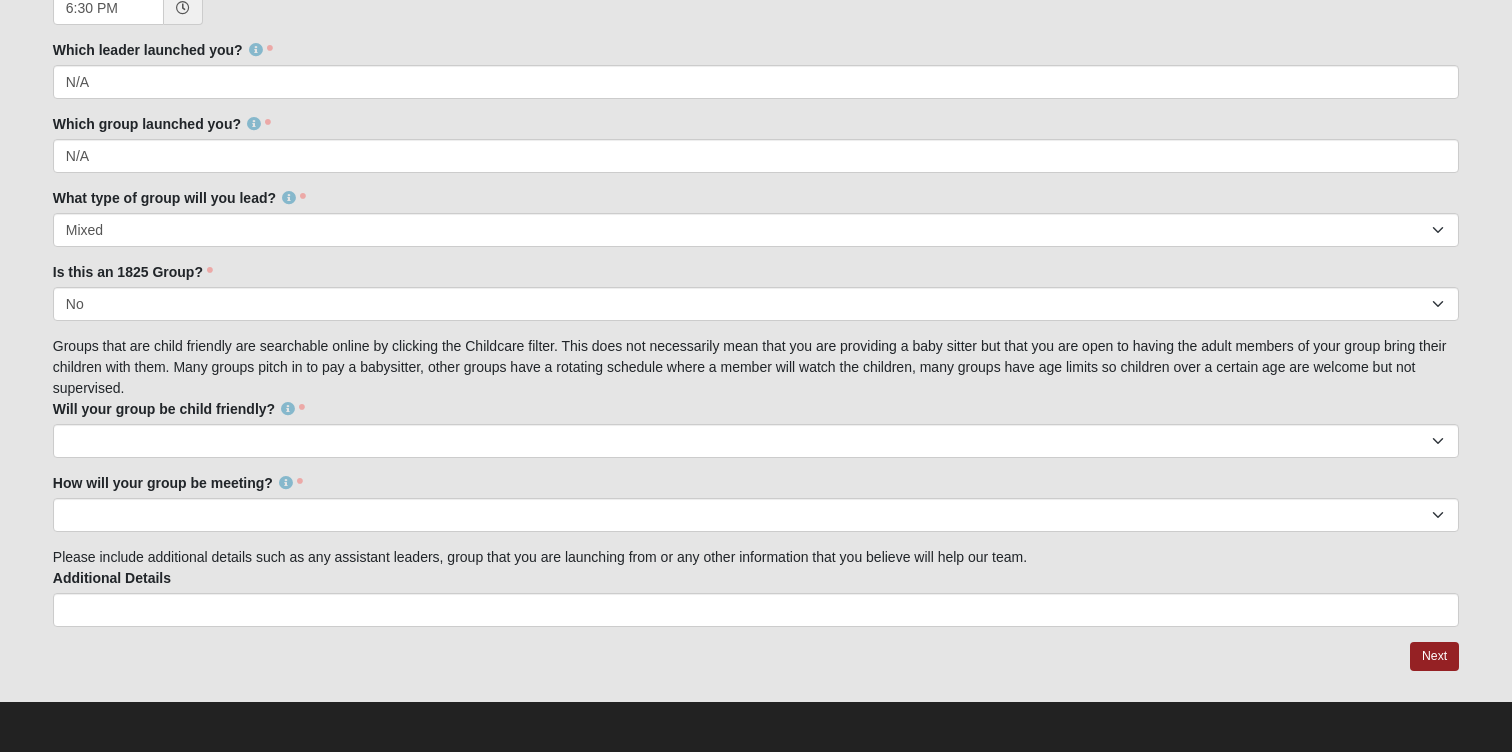 click on "Family Member to Register
Disciple Group Set Up Form
Thank you for your interest in leading a Church of Eleven22 disciple group.
Please complete the form in its entirety:
1. An address must be included for all groups because they are assigned a campus.
2. All of The Church of Eleven22 disciple groups utilize the weekly sermon-based curriculum.
3. Once you complete the form please allow a few days for your group to be created in our ROCK system.
4. If you have any questions please email disciplegroups@coe22.com
First Name
Justin
First Name is required.
Last Name
Mann
Last Name is required.
Email
justin.mann7@yahoo.com
Email address is not valid
Email is required." at bounding box center [756, -338] 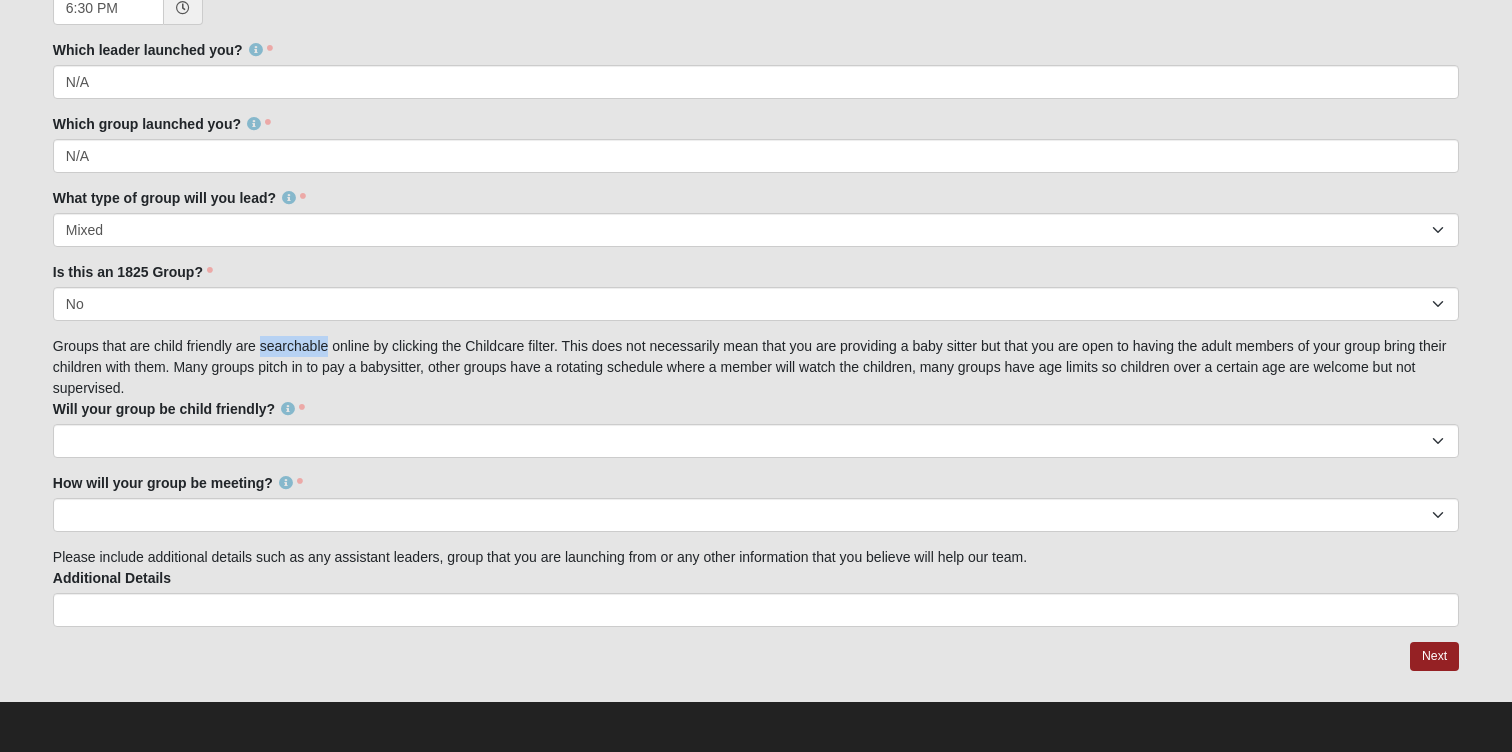 click on "Family Member to Register
Disciple Group Set Up Form
Thank you for your interest in leading a Church of Eleven22 disciple group.
Please complete the form in its entirety:
1. An address must be included for all groups because they are assigned a campus.
2. All of The Church of Eleven22 disciple groups utilize the weekly sermon-based curriculum.
3. Once you complete the form please allow a few days for your group to be created in our ROCK system.
4. If you have any questions please email disciplegroups@coe22.com
First Name
Justin
First Name is required.
Last Name
Mann
Last Name is required.
Email
justin.mann7@yahoo.com
Email address is not valid
Email is required." at bounding box center [756, -338] 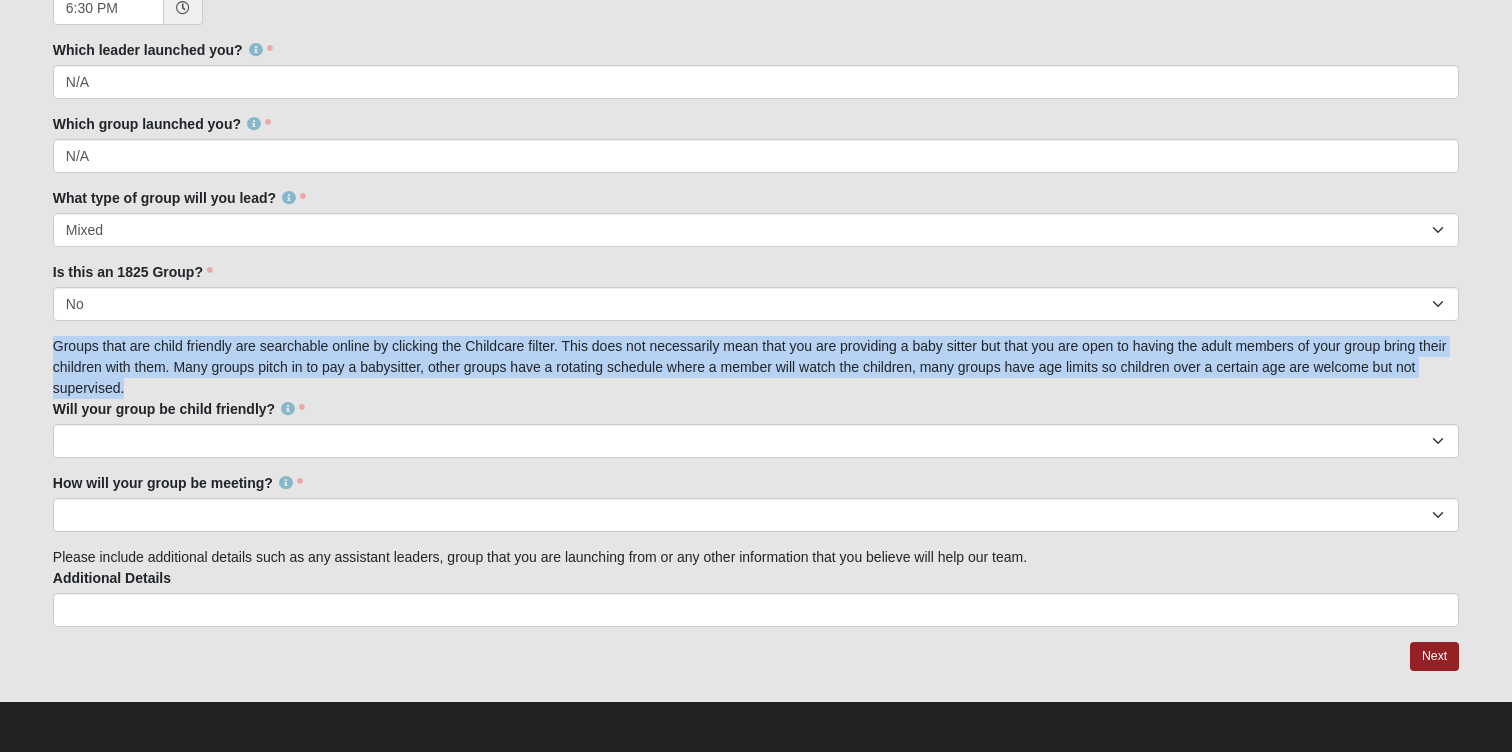 click on "Family Member to Register
Disciple Group Set Up Form
Thank you for your interest in leading a Church of Eleven22 disciple group.
Please complete the form in its entirety:
1. An address must be included for all groups because they are assigned a campus.
2. All of The Church of Eleven22 disciple groups utilize the weekly sermon-based curriculum.
3. Once you complete the form please allow a few days for your group to be created in our ROCK system.
4. If you have any questions please email disciplegroups@coe22.com
First Name
Justin
First Name is required.
Last Name
Mann
Last Name is required.
Email
justin.mann7@yahoo.com
Email address is not valid
Email is required." at bounding box center [756, -338] 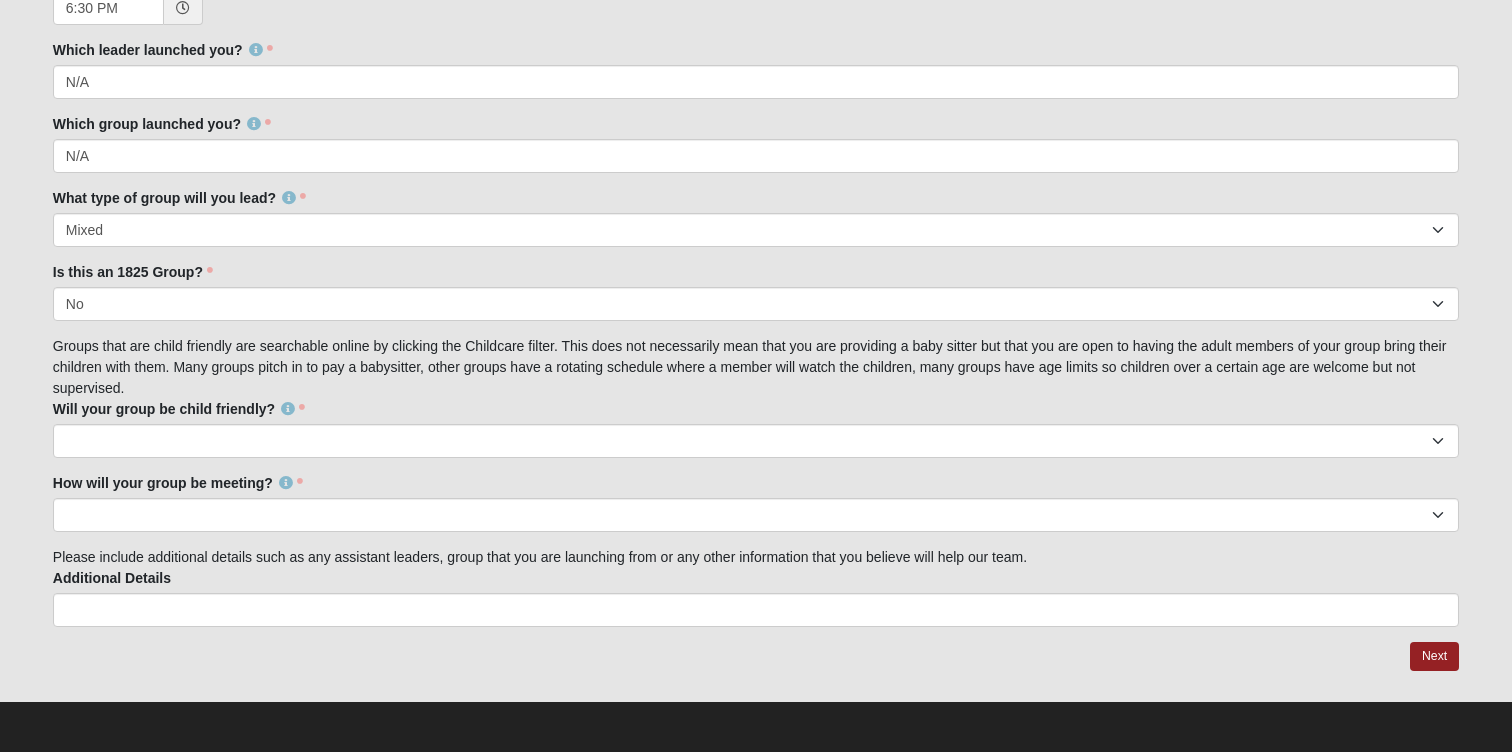 click on "Family Member to Register
Disciple Group Set Up Form
Thank you for your interest in leading a Church of Eleven22 disciple group.
Please complete the form in its entirety:
1. An address must be included for all groups because they are assigned a campus.
2. All of The Church of Eleven22 disciple groups utilize the weekly sermon-based curriculum.
3. Once you complete the form please allow a few days for your group to be created in our ROCK system.
4. If you have any questions please email disciplegroups@coe22.com
First Name
Justin
First Name is required.
Last Name
Mann
Last Name is required.
Email
justin.mann7@yahoo.com
Email address is not valid
Email is required." at bounding box center [756, -338] 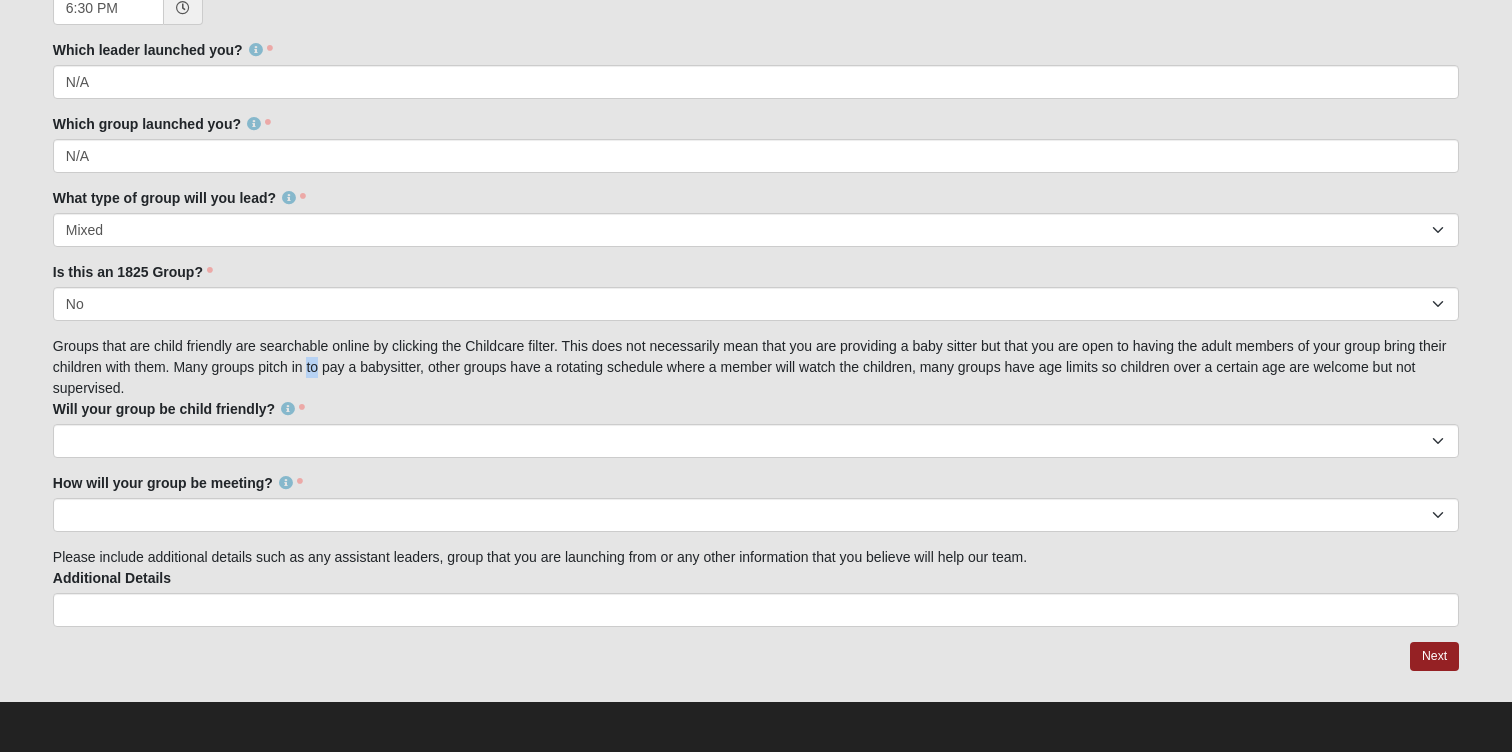 click on "Family Member to Register
Disciple Group Set Up Form
Thank you for your interest in leading a Church of Eleven22 disciple group.
Please complete the form in its entirety:
1. An address must be included for all groups because they are assigned a campus.
2. All of The Church of Eleven22 disciple groups utilize the weekly sermon-based curriculum.
3. Once you complete the form please allow a few days for your group to be created in our ROCK system.
4. If you have any questions please email disciplegroups@coe22.com
First Name
Justin
First Name is required.
Last Name
Mann
Last Name is required.
Email
justin.mann7@yahoo.com
Email address is not valid
Email is required." at bounding box center [756, -338] 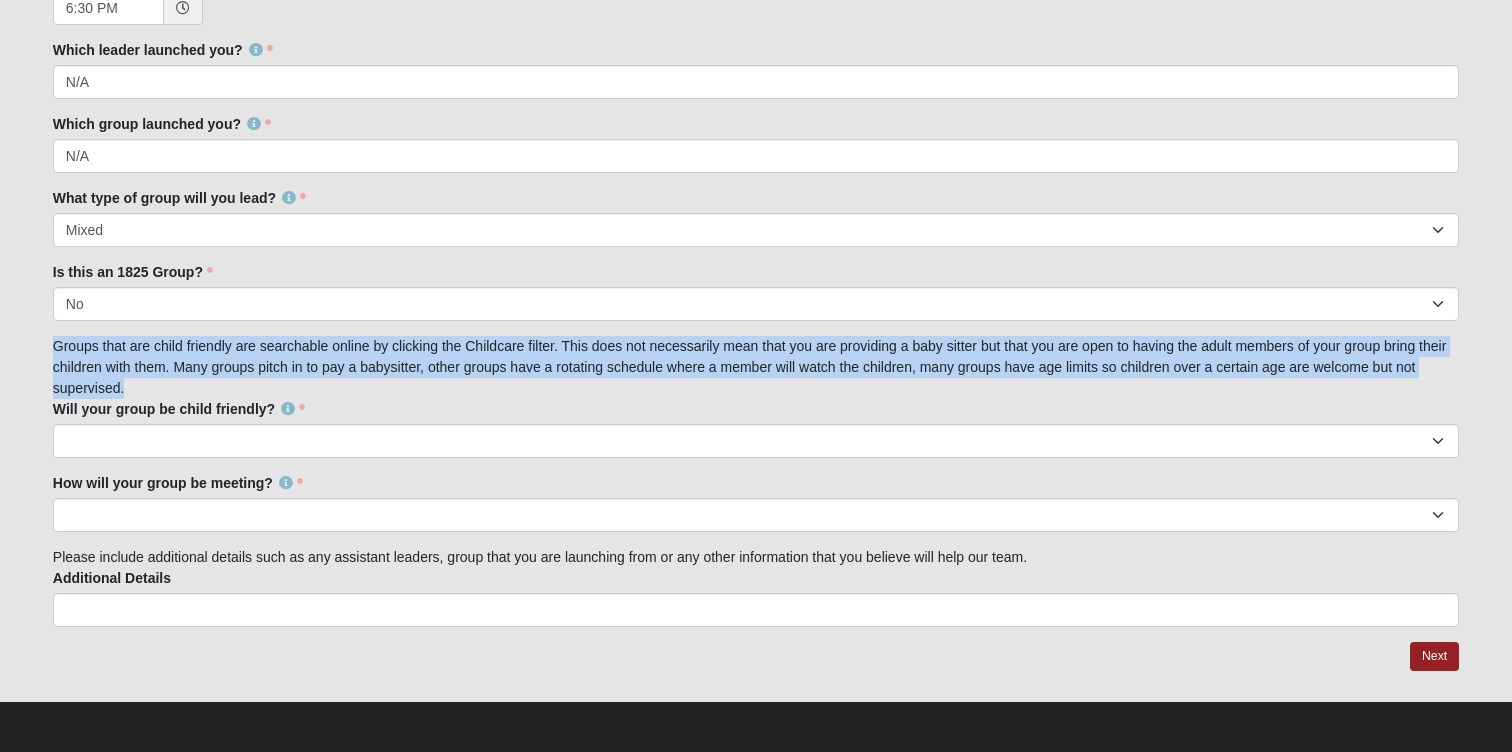 click on "Family Member to Register
Disciple Group Set Up Form
Thank you for your interest in leading a Church of Eleven22 disciple group.
Please complete the form in its entirety:
1. An address must be included for all groups because they are assigned a campus.
2. All of The Church of Eleven22 disciple groups utilize the weekly sermon-based curriculum.
3. Once you complete the form please allow a few days for your group to be created in our ROCK system.
4. If you have any questions please email disciplegroups@coe22.com
First Name
Justin
First Name is required.
Last Name
Mann
Last Name is required.
Email
justin.mann7@yahoo.com
Email address is not valid
Email is required." at bounding box center [756, -338] 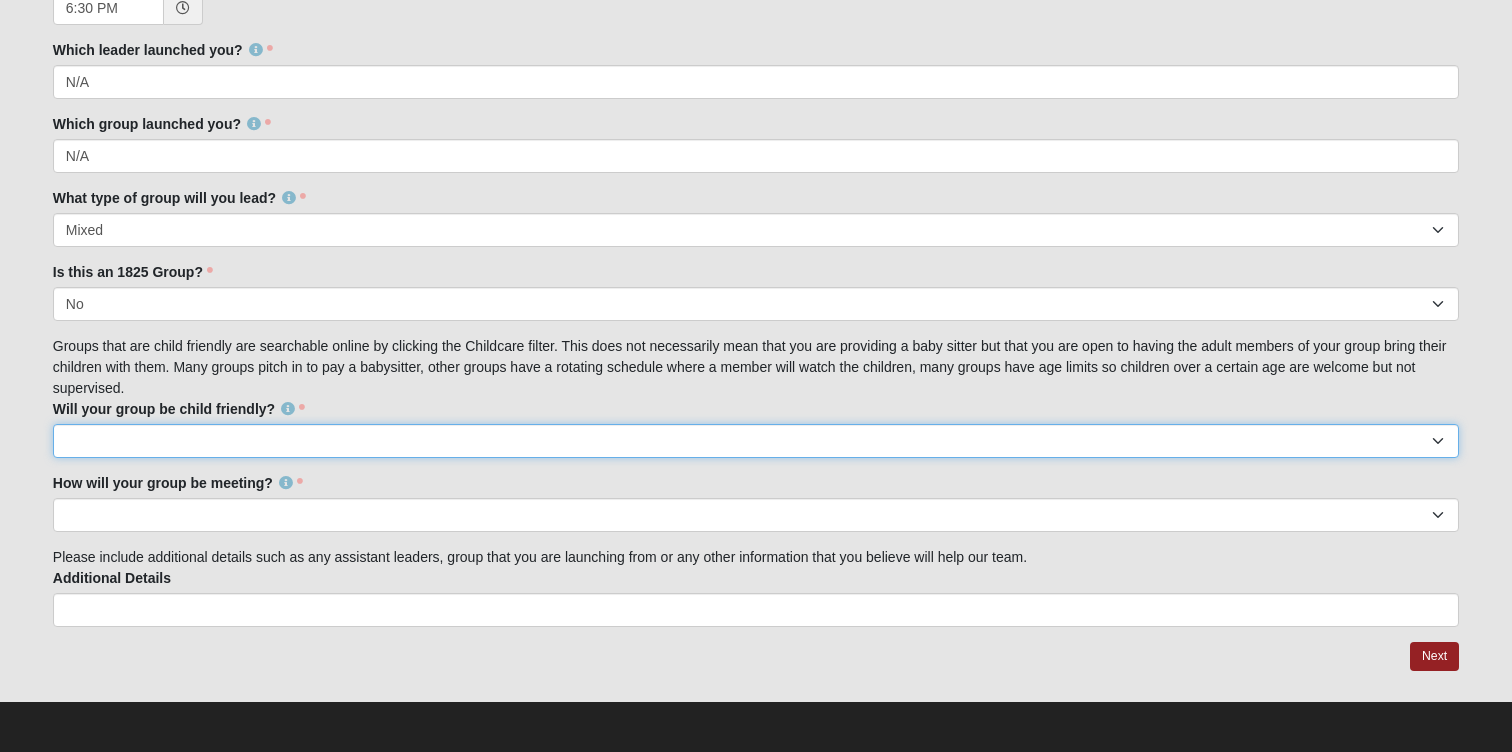 click on "No
Yes" at bounding box center [756, 441] 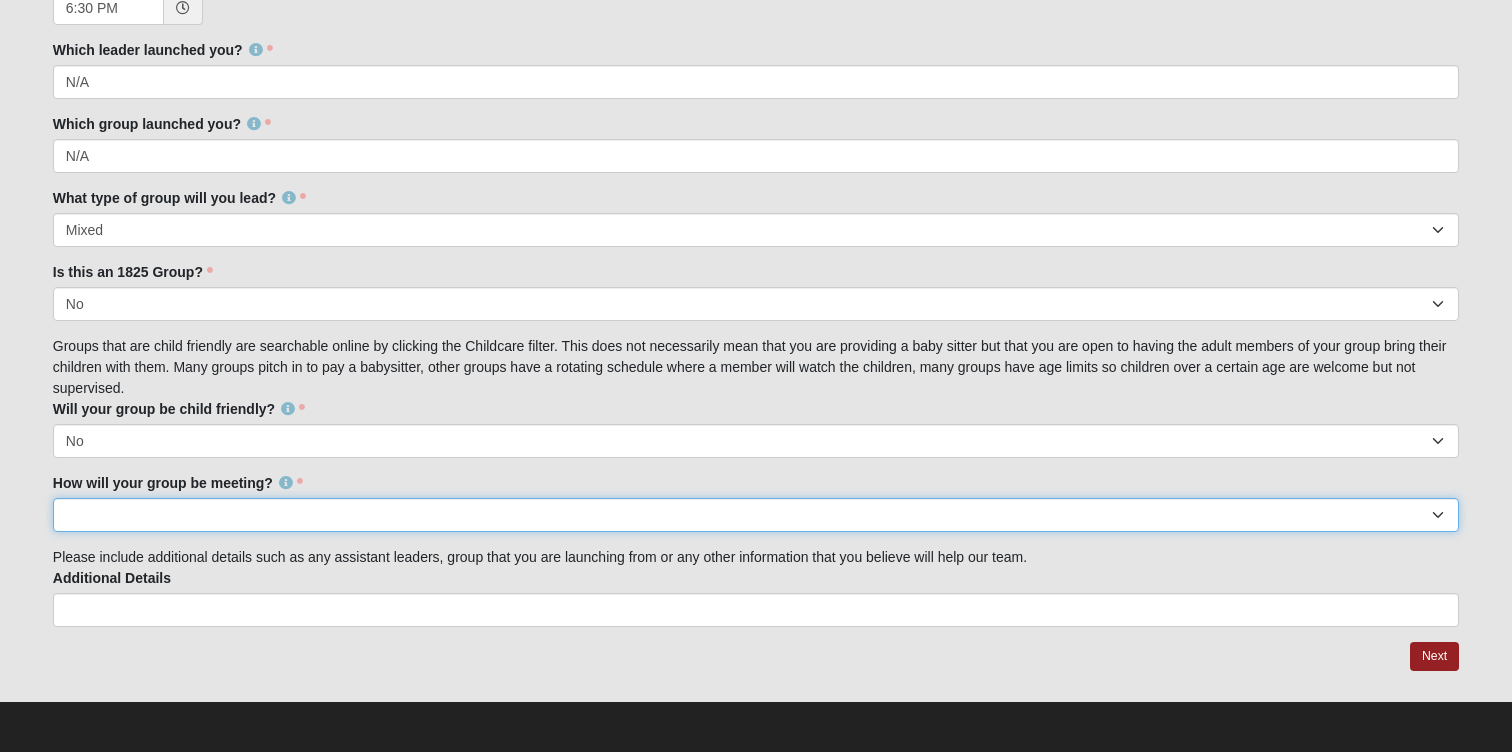 click on "In Person
Virtual" at bounding box center [756, 515] 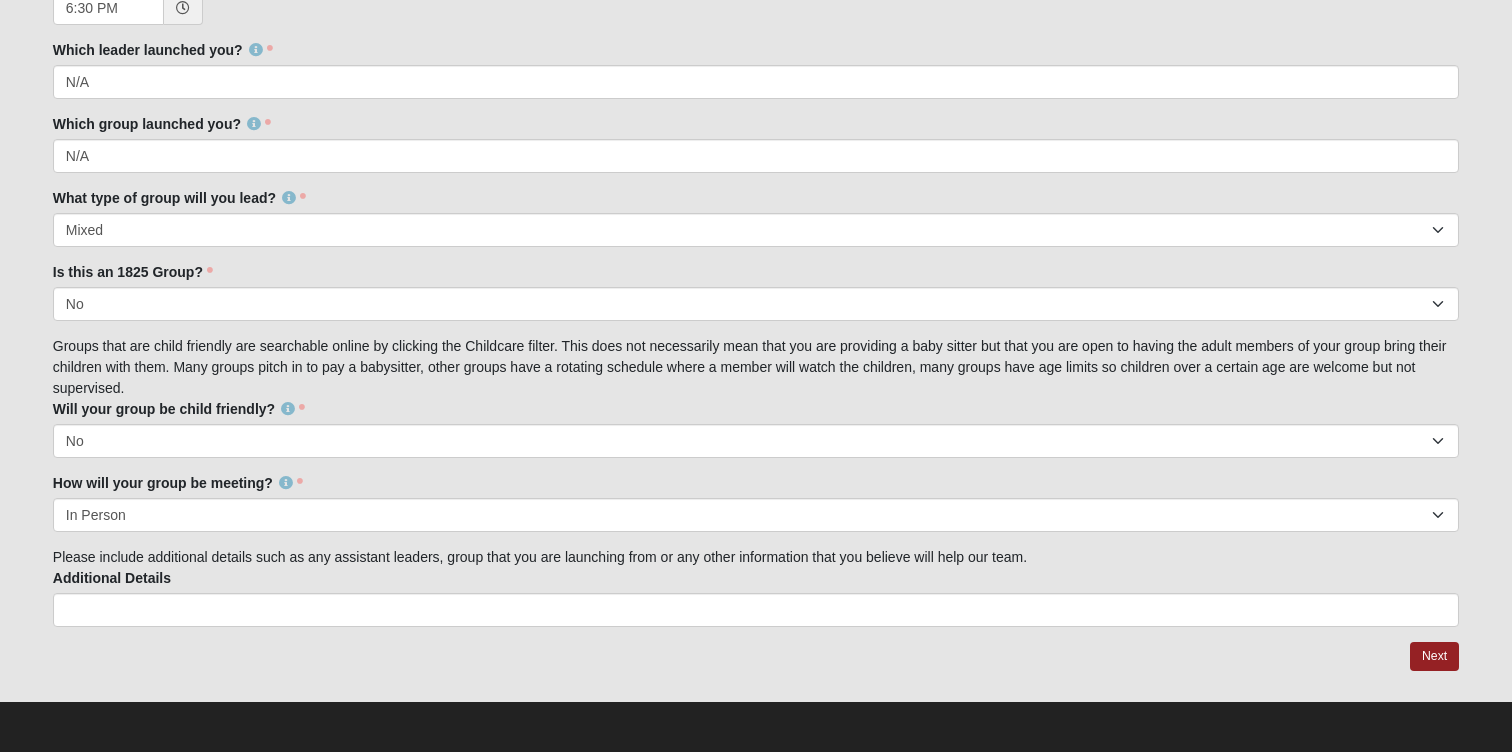 click on "Family Member to Register
Disciple Group Set Up Form
Thank you for your interest in leading a Church of Eleven22 disciple group.
Please complete the form in its entirety:
1. An address must be included for all groups because they are assigned a campus.
2. All of The Church of Eleven22 disciple groups utilize the weekly sermon-based curriculum.
3. Once you complete the form please allow a few days for your group to be created in our ROCK system.
4. If you have any questions please email disciplegroups@coe22.com
First Name
Justin
First Name is required.
Last Name
Mann
Last Name is required.
Email
justin.mann7@yahoo.com
Email address is not valid
Email is required." at bounding box center (756, -338) 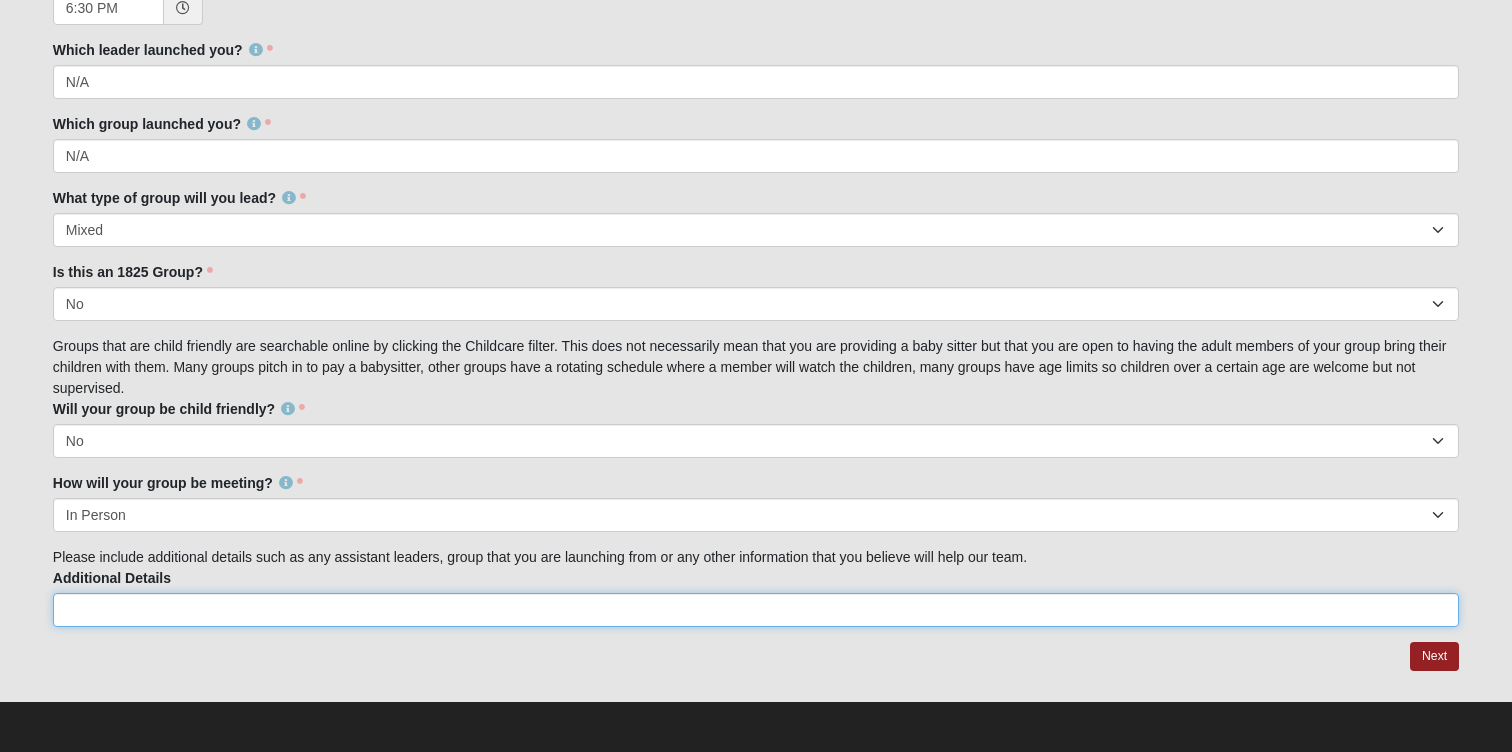 click on "Additional Details" at bounding box center [756, 610] 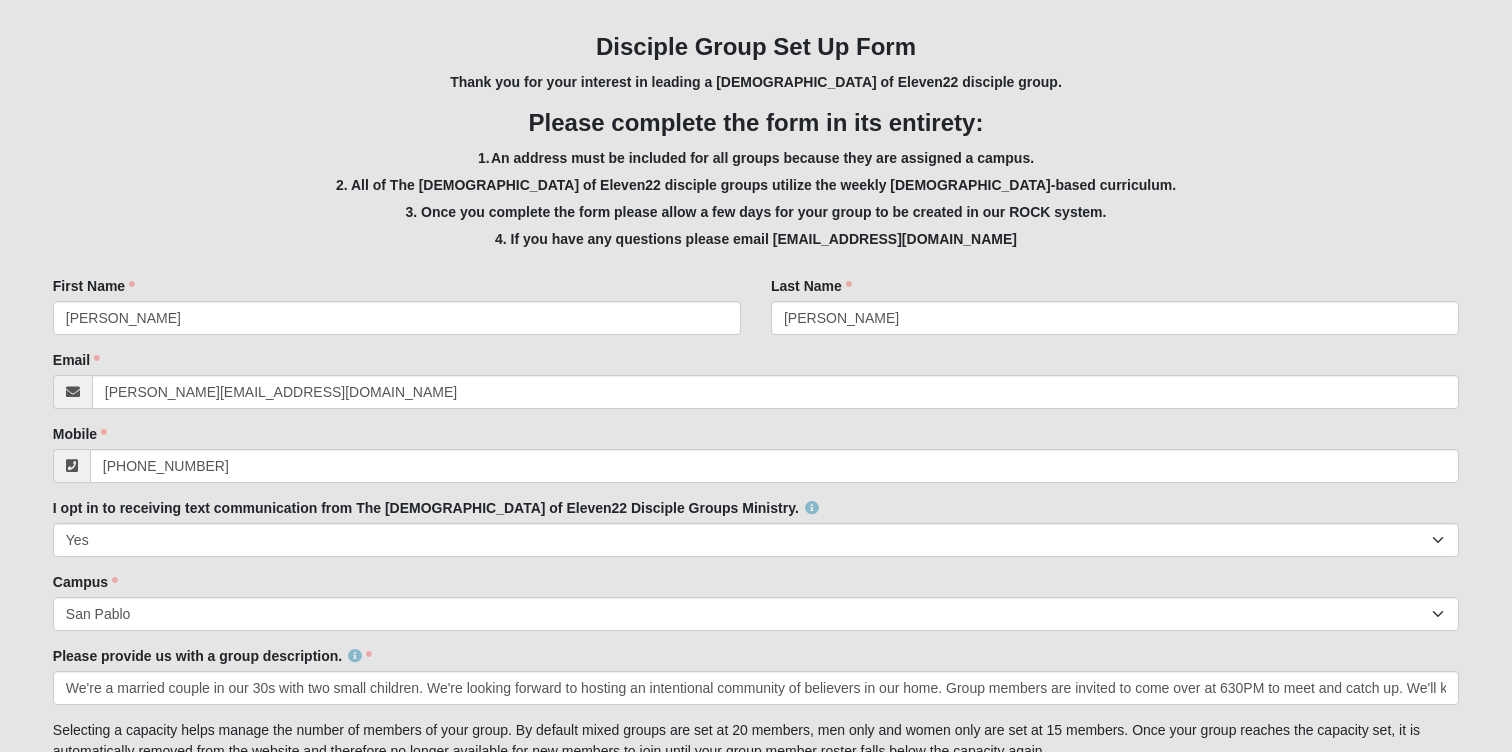scroll, scrollTop: 238, scrollLeft: 0, axis: vertical 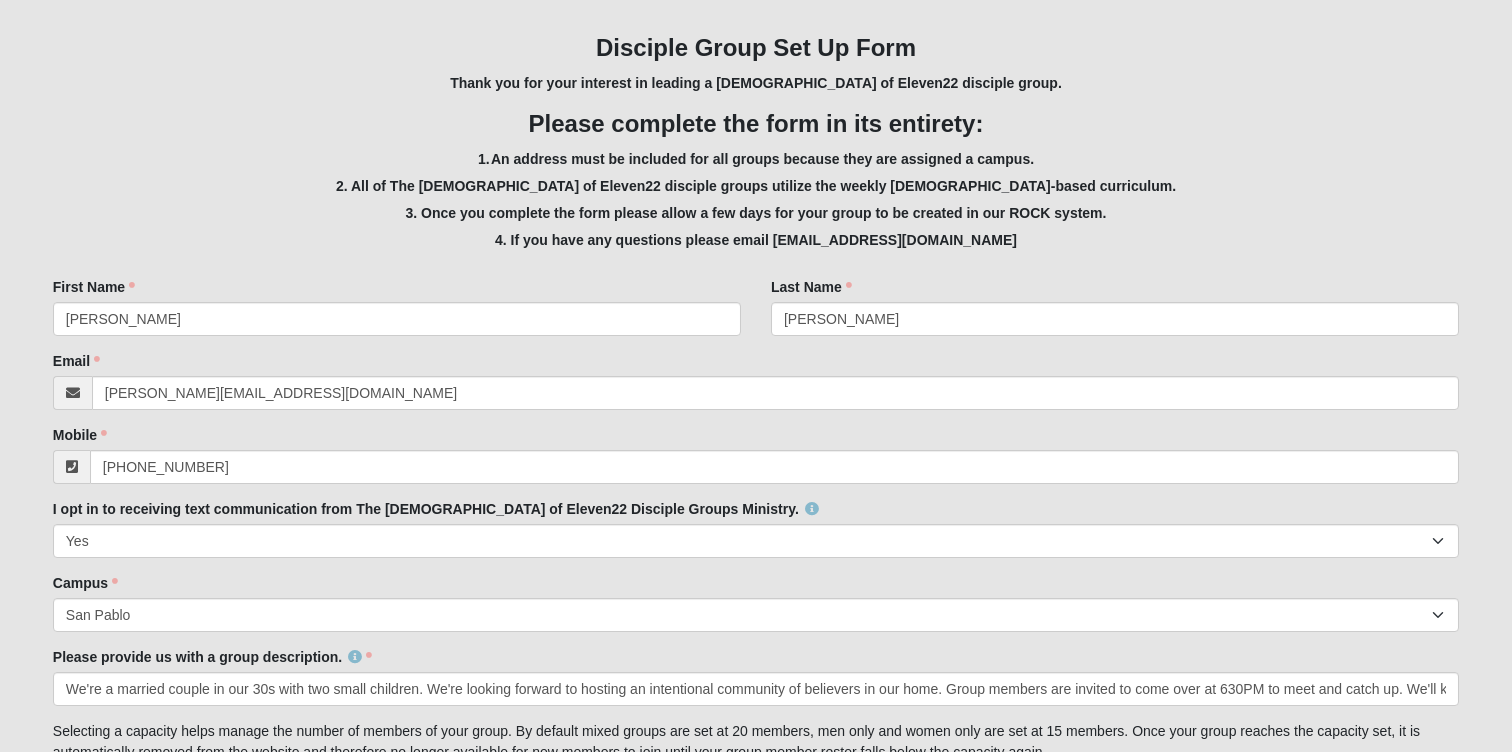 click on "Disciple Group Set Up Form
Thank you for your interest in leading a Church of Eleven22 disciple group.
Please complete the form in its entirety:
1. An address must be included for all groups because they are assigned a campus.
2. All of The Church of Eleven22 disciple groups utilize the weekly sermon-based curriculum.
3. Once you complete the form please allow a few days for your group to be created in our ROCK system.
4. If you have any questions please email disciplegroups@coe22.com" at bounding box center (756, 141) 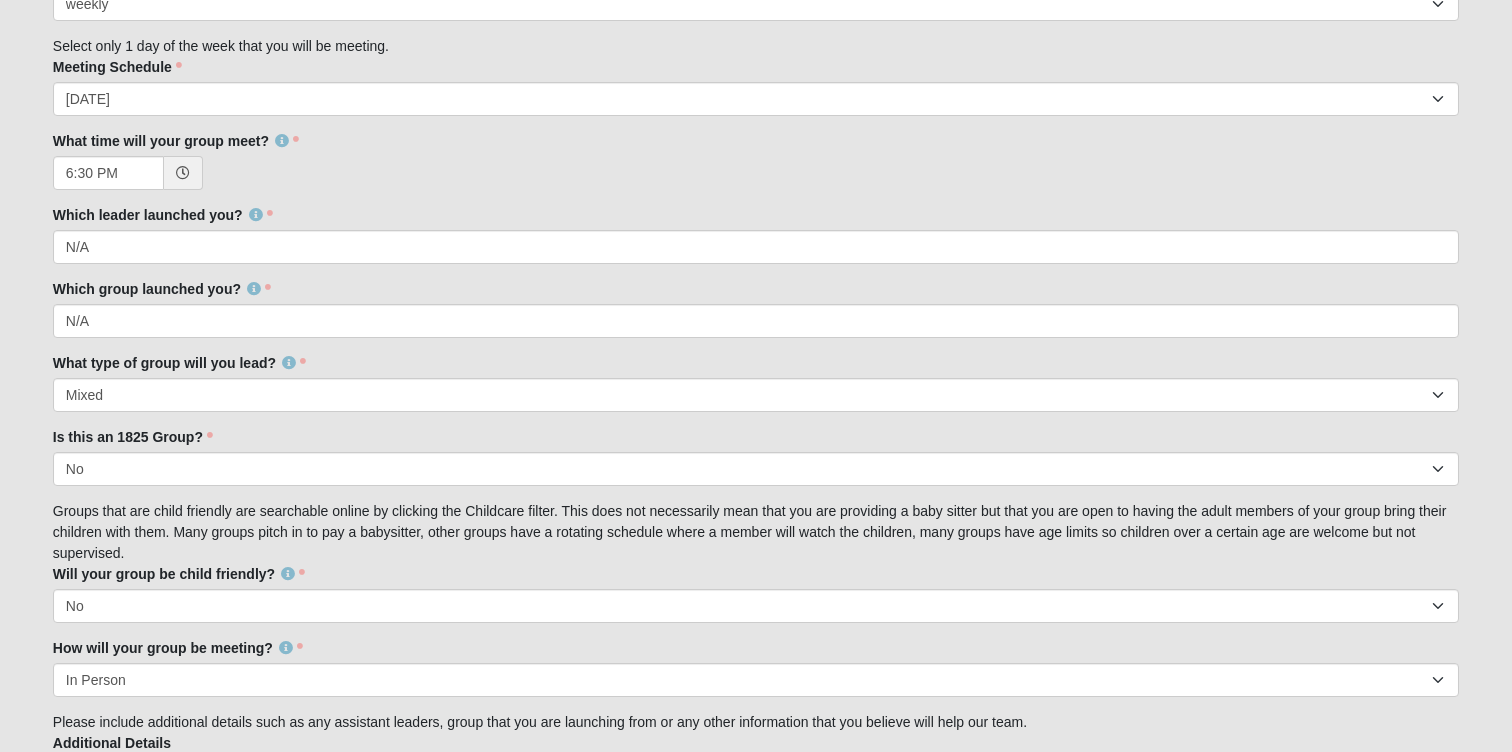 scroll, scrollTop: 1535, scrollLeft: 0, axis: vertical 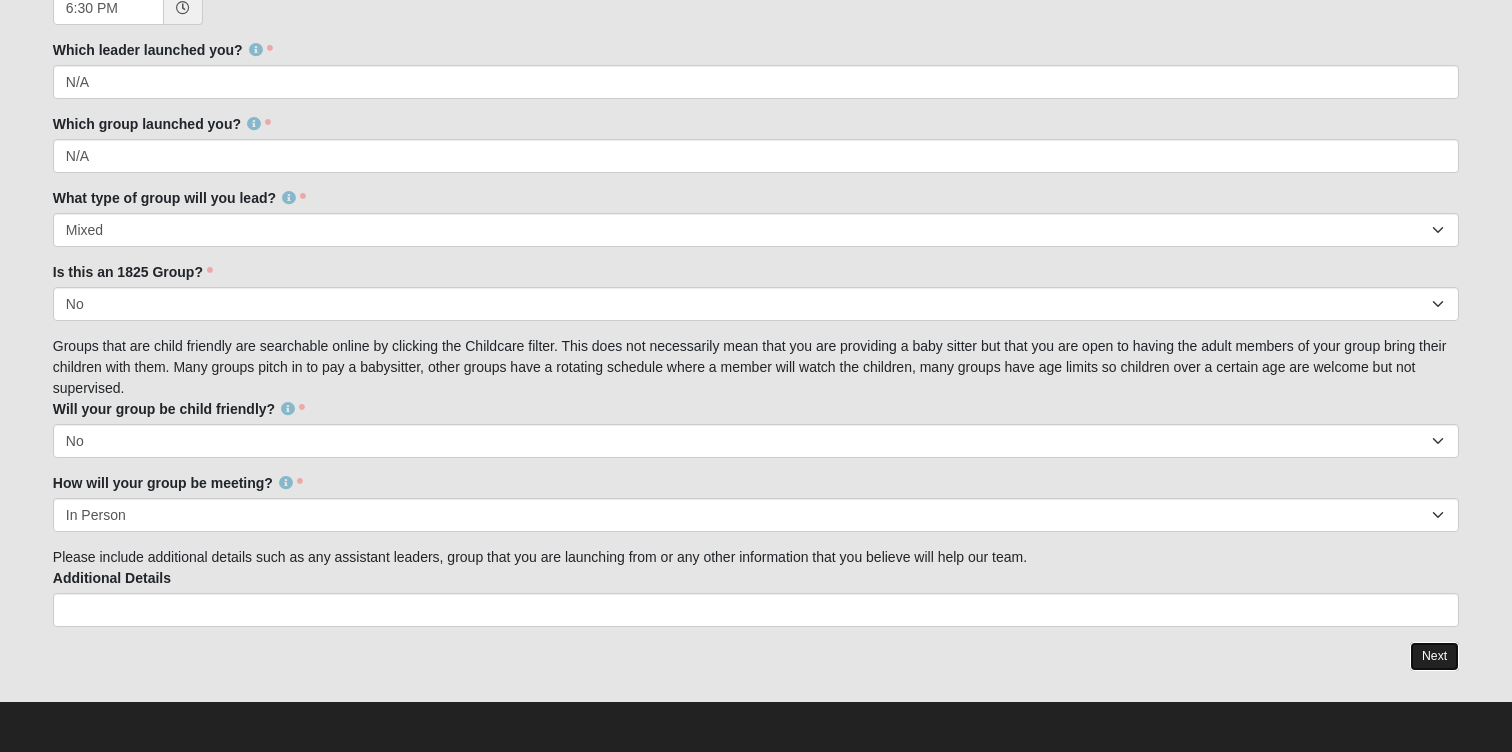 click on "Next" at bounding box center (1434, 656) 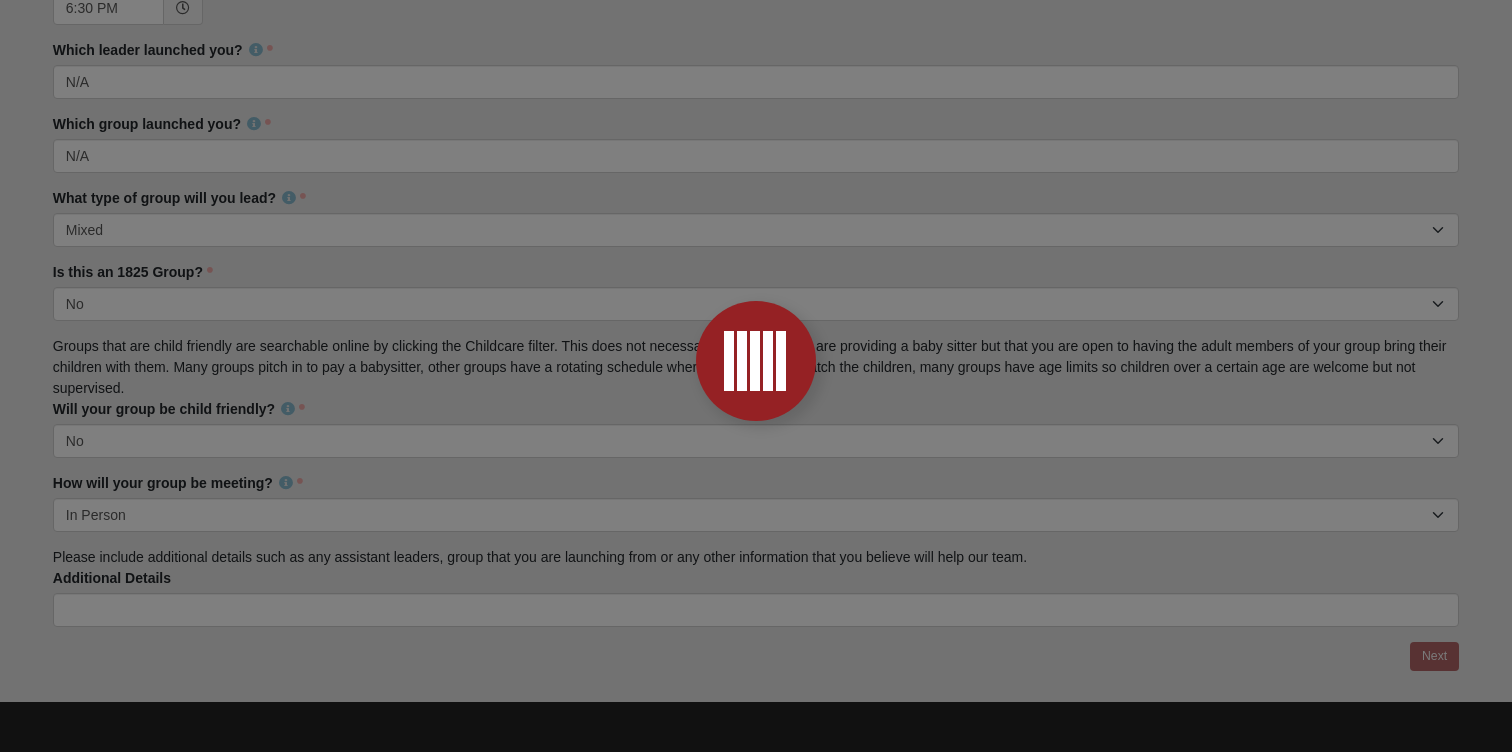 scroll, scrollTop: 0, scrollLeft: 0, axis: both 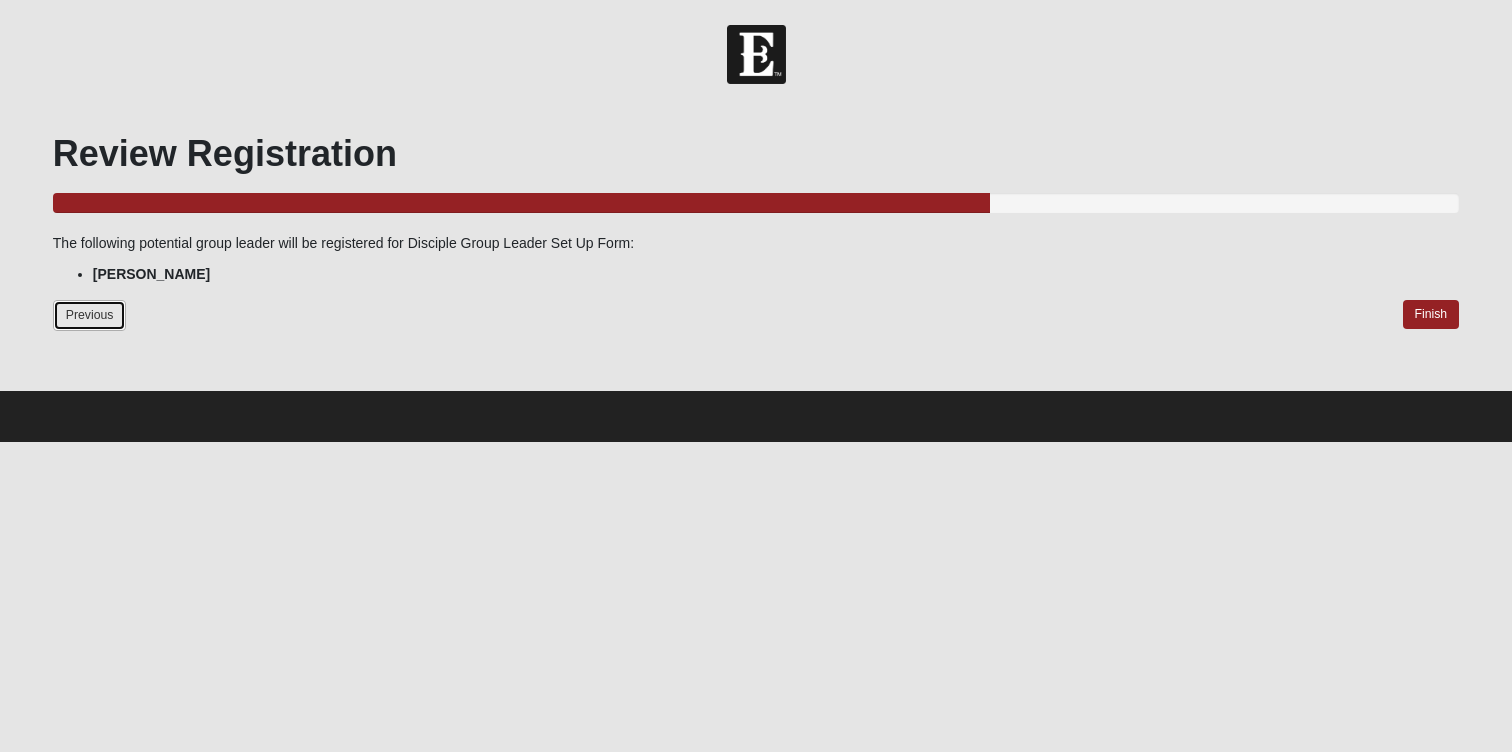 click on "Previous" at bounding box center (90, 315) 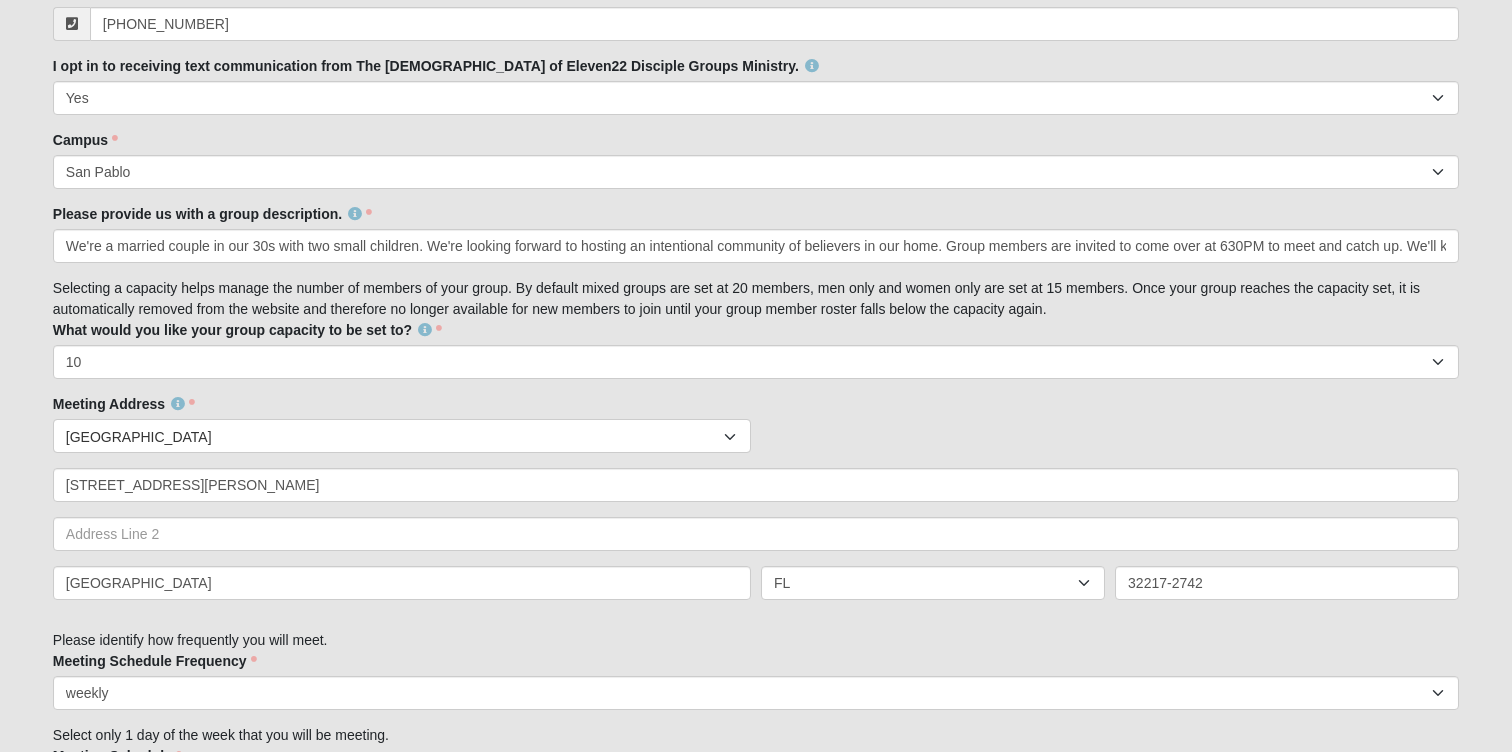 scroll, scrollTop: 677, scrollLeft: 0, axis: vertical 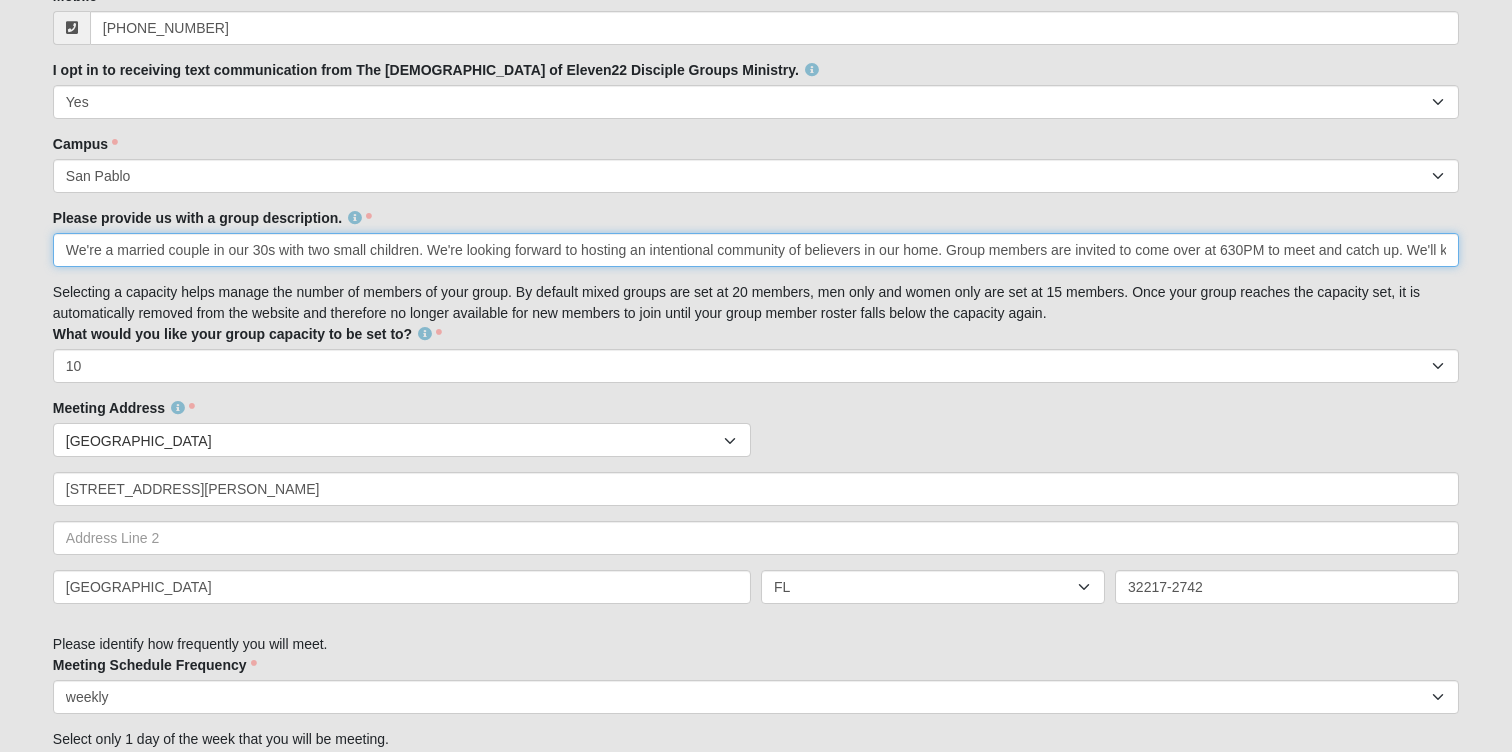 drag, startPoint x: 415, startPoint y: 243, endPoint x: 1126, endPoint y: 270, distance: 711.51245 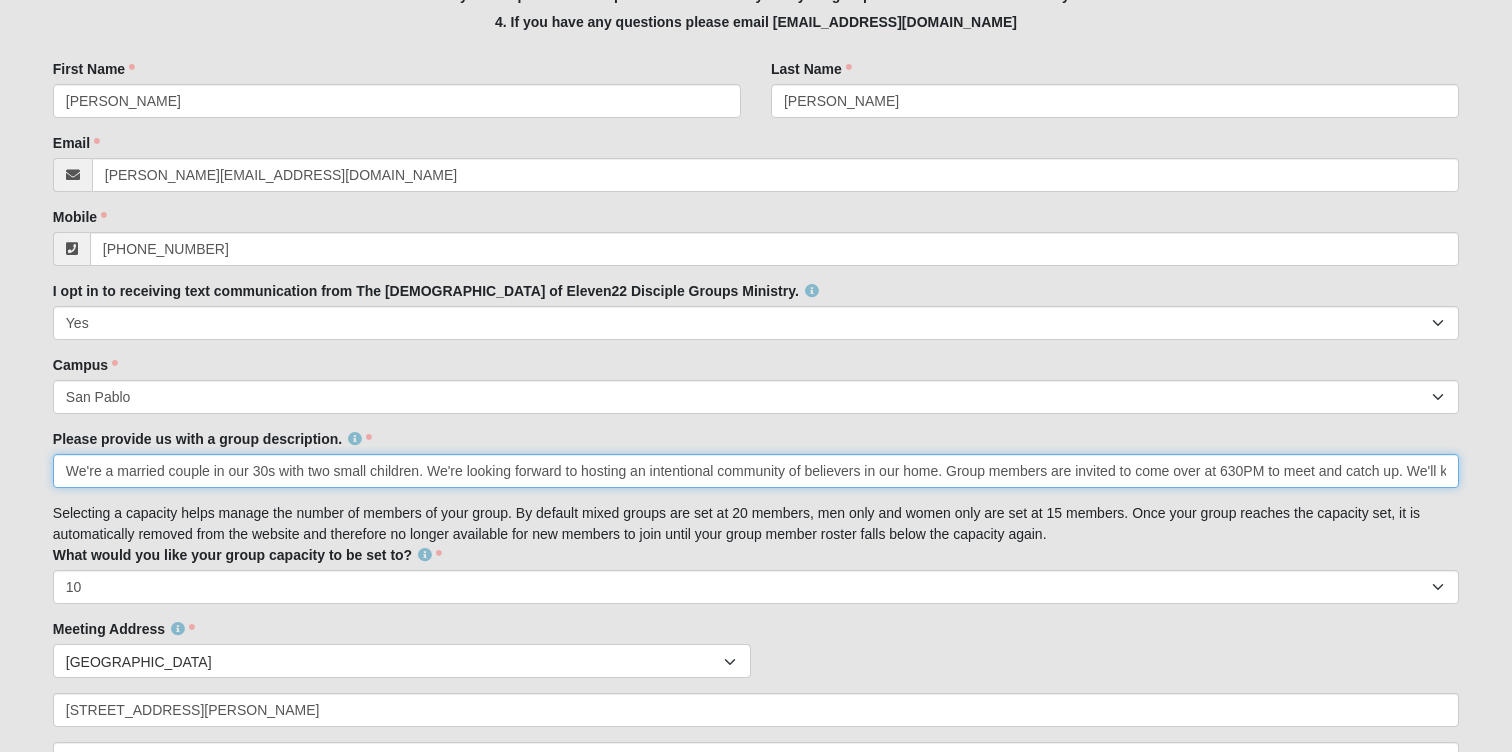 scroll, scrollTop: 740, scrollLeft: 0, axis: vertical 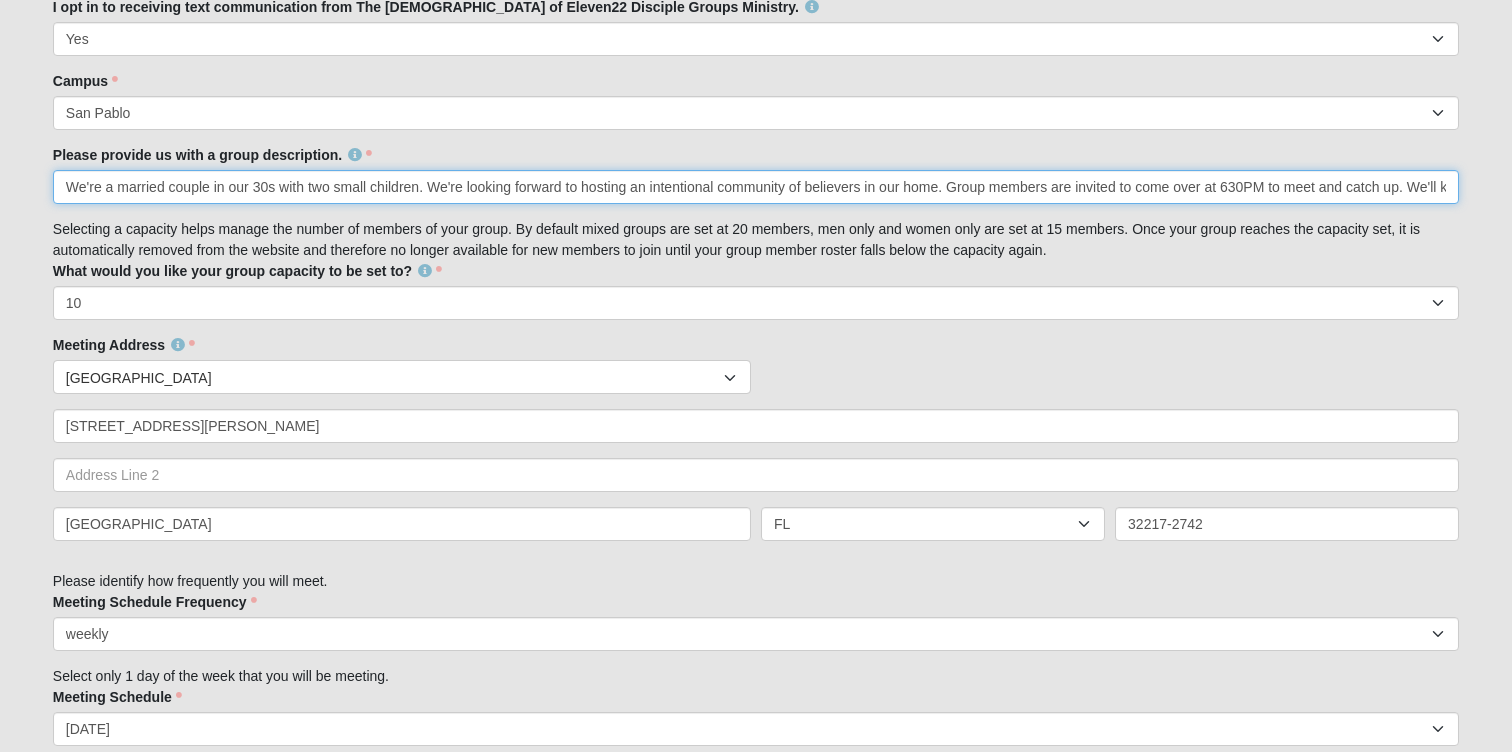 click on "We're a married couple in our 30s with two small children. We're looking forward to hosting an intentional community of believers in our home. Group members are invited to come over at 630PM to meet and catch up. We'll kick off at 7 and wrap up by 830." at bounding box center (756, 187) 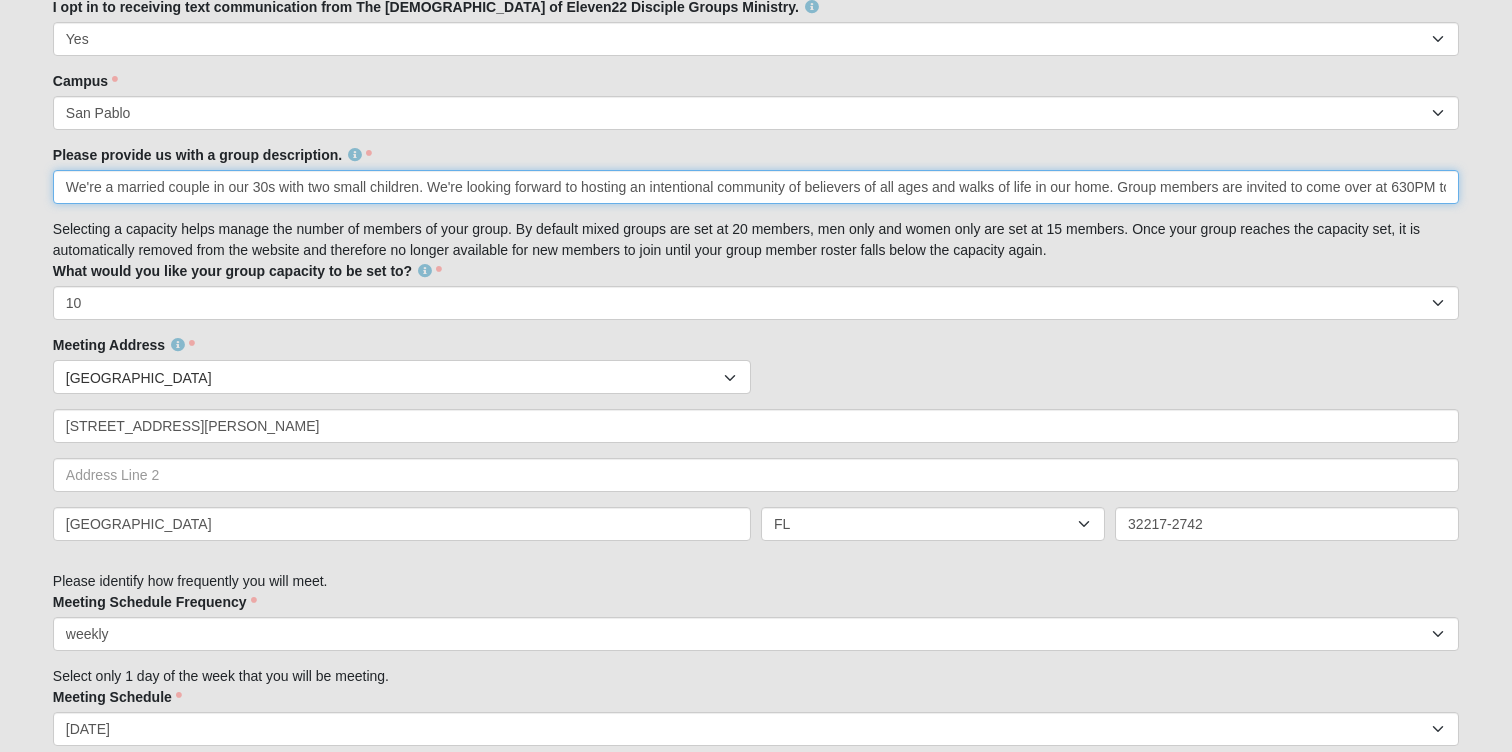click on "We're a married couple in our 30s with two small children. We're looking forward to hosting an intentional community of believers of all ages and walks of life in our home. Group members are invited to come over at 630PM to meet and catch up. We'll kick off at 7 and wrap up by 830." at bounding box center [756, 187] 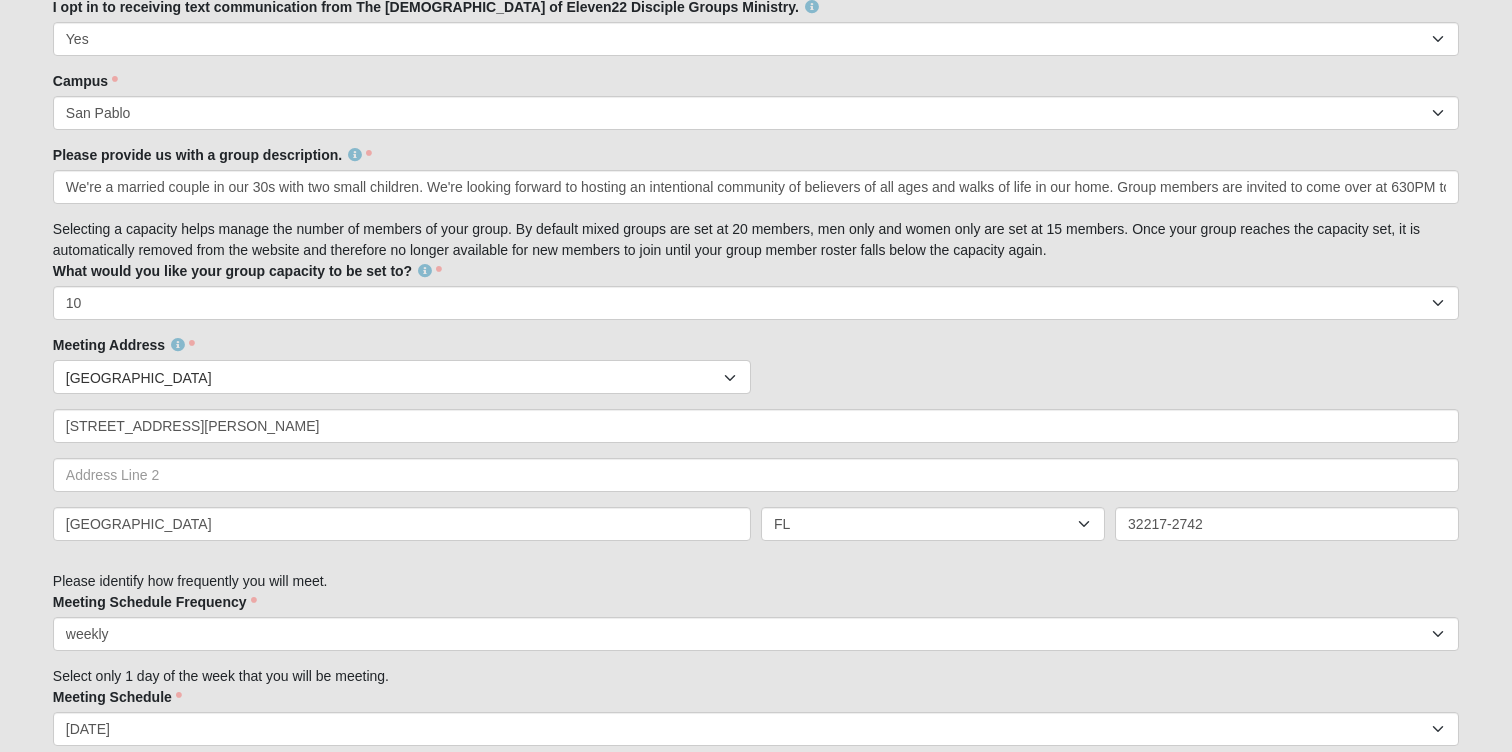 click on "Please provide us with a group description.
We're a married couple in our 30s with two small children. We're looking forward to hosting an intentional community of believers of all ages and walks of life in our home. Group members are invited to come over at 630PM to meet and catch up. We'll kick off at 7 and wrap up by 830.
Please provide us with a group description. is required." at bounding box center (756, 174) 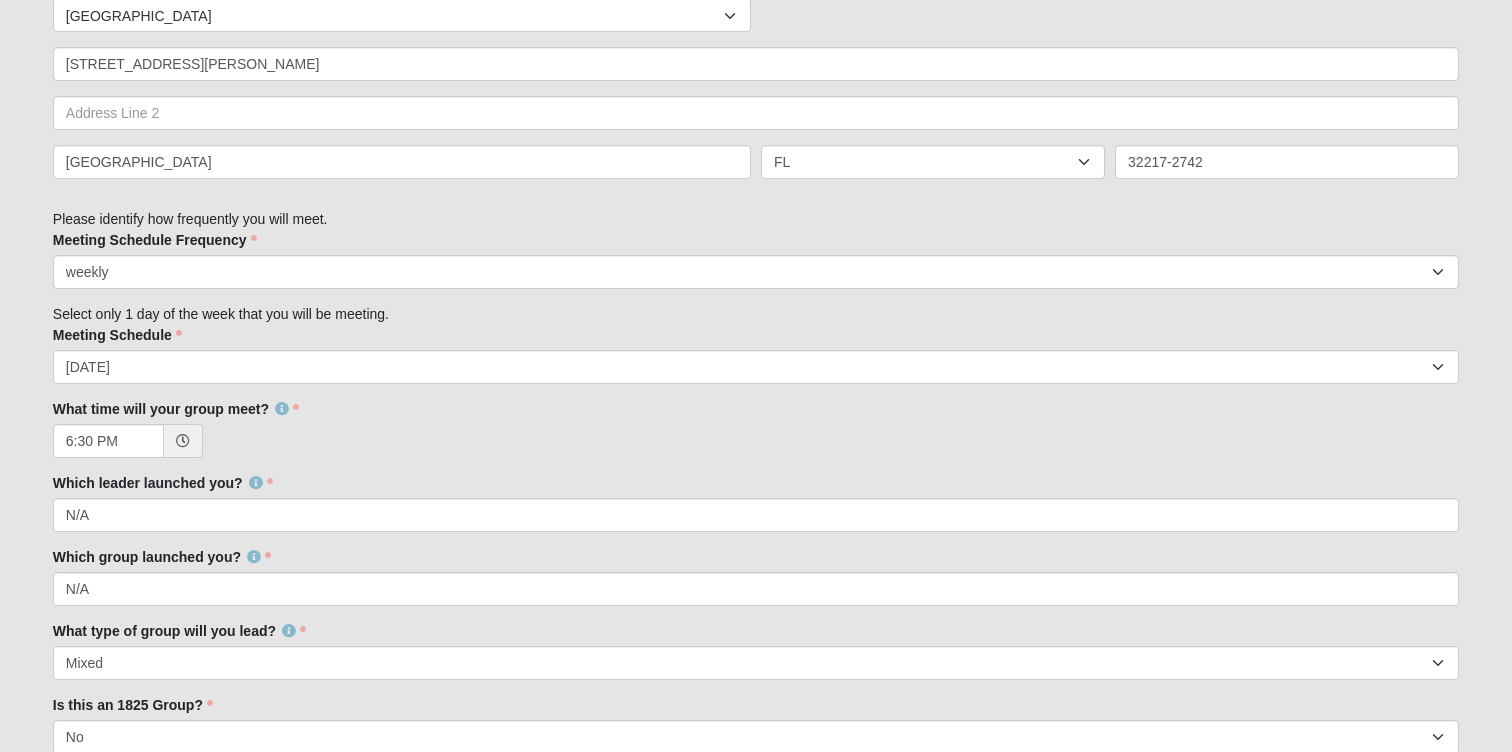 scroll, scrollTop: 1535, scrollLeft: 0, axis: vertical 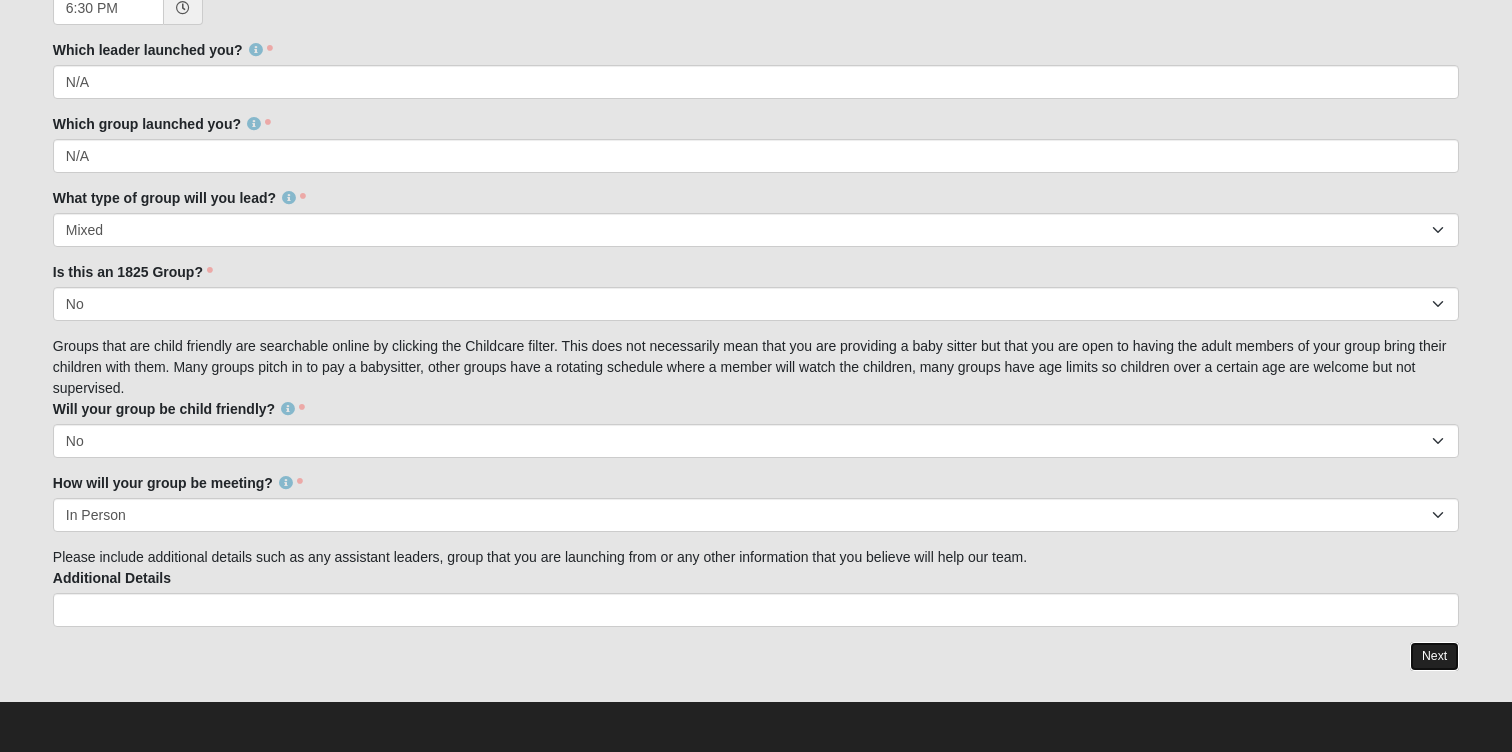 click on "Next" at bounding box center [1434, 656] 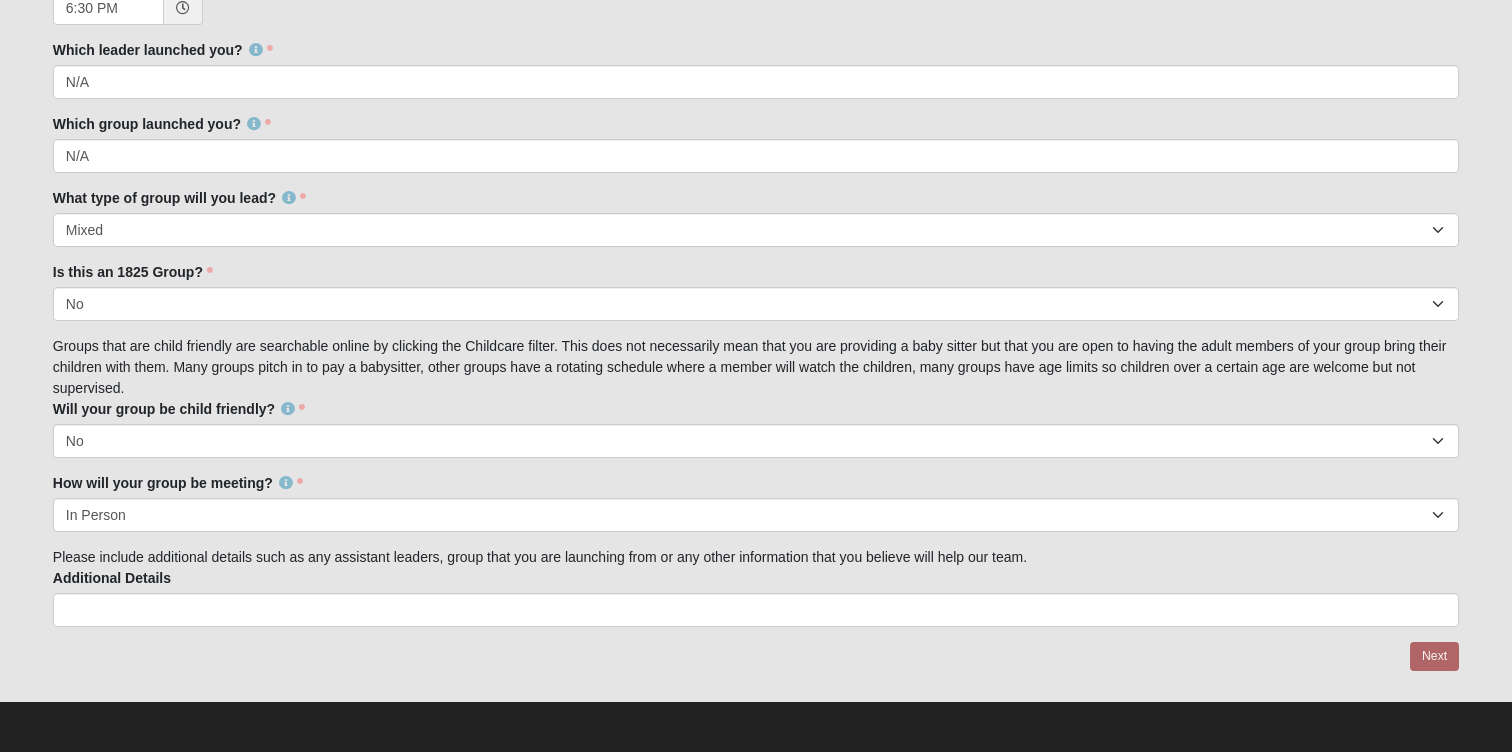 scroll, scrollTop: 0, scrollLeft: 0, axis: both 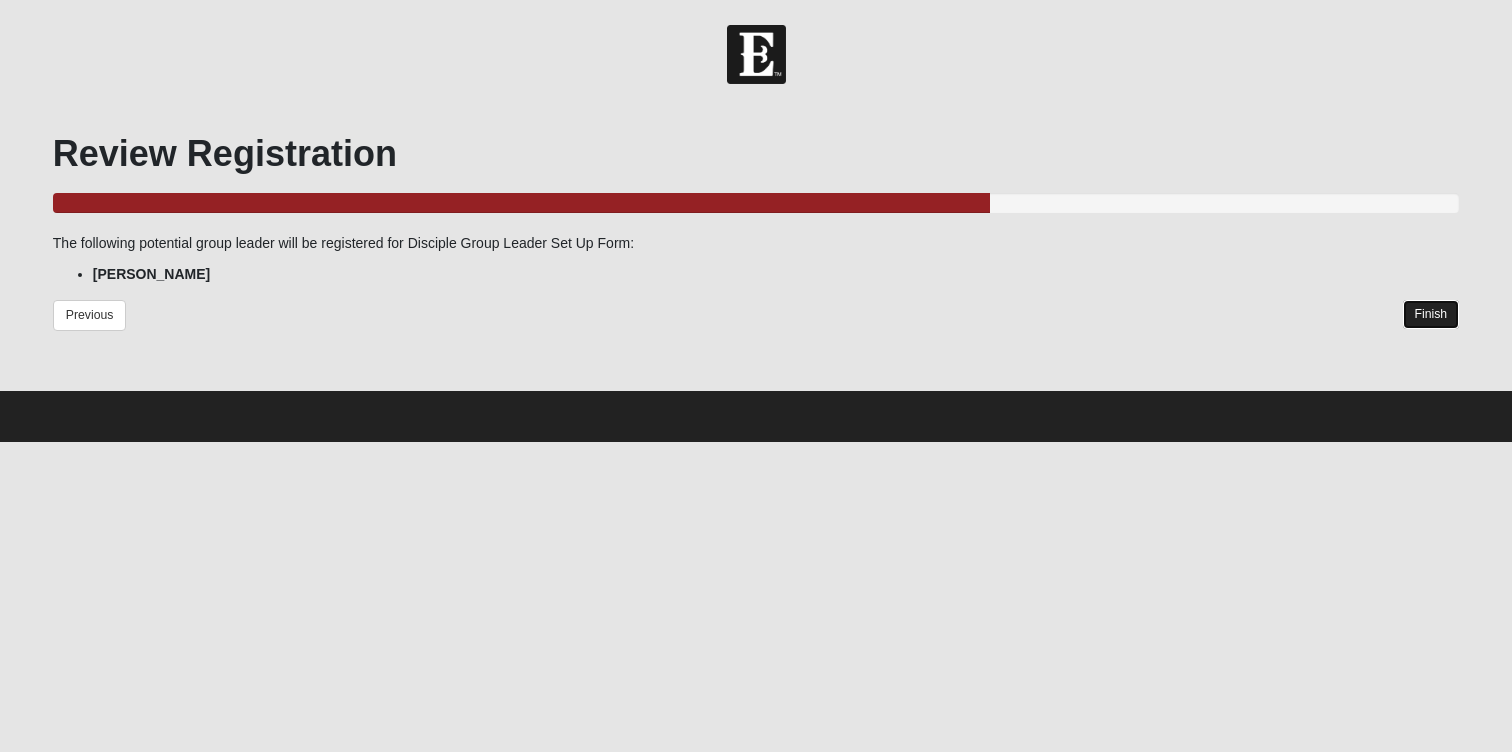 click on "Finish" at bounding box center [1431, 314] 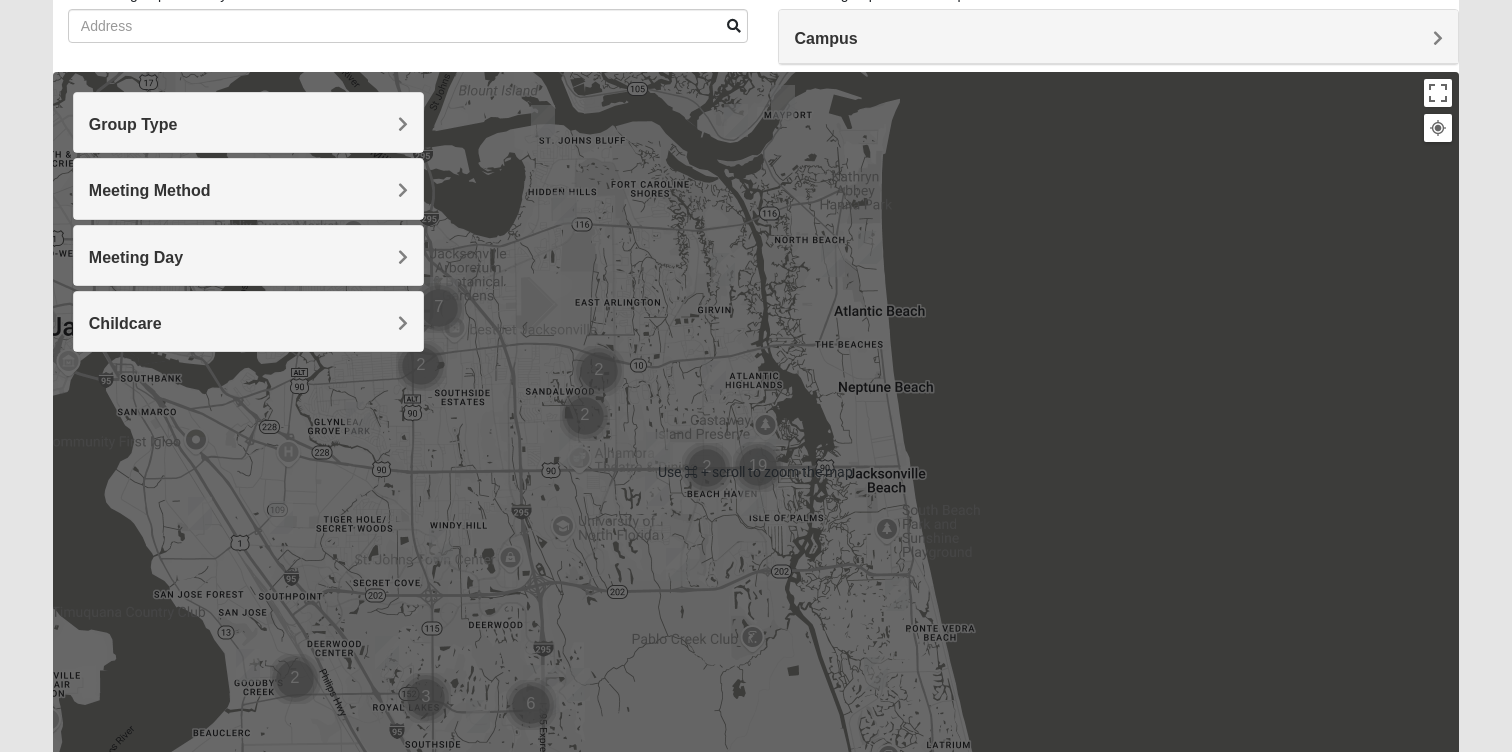 scroll, scrollTop: 153, scrollLeft: 0, axis: vertical 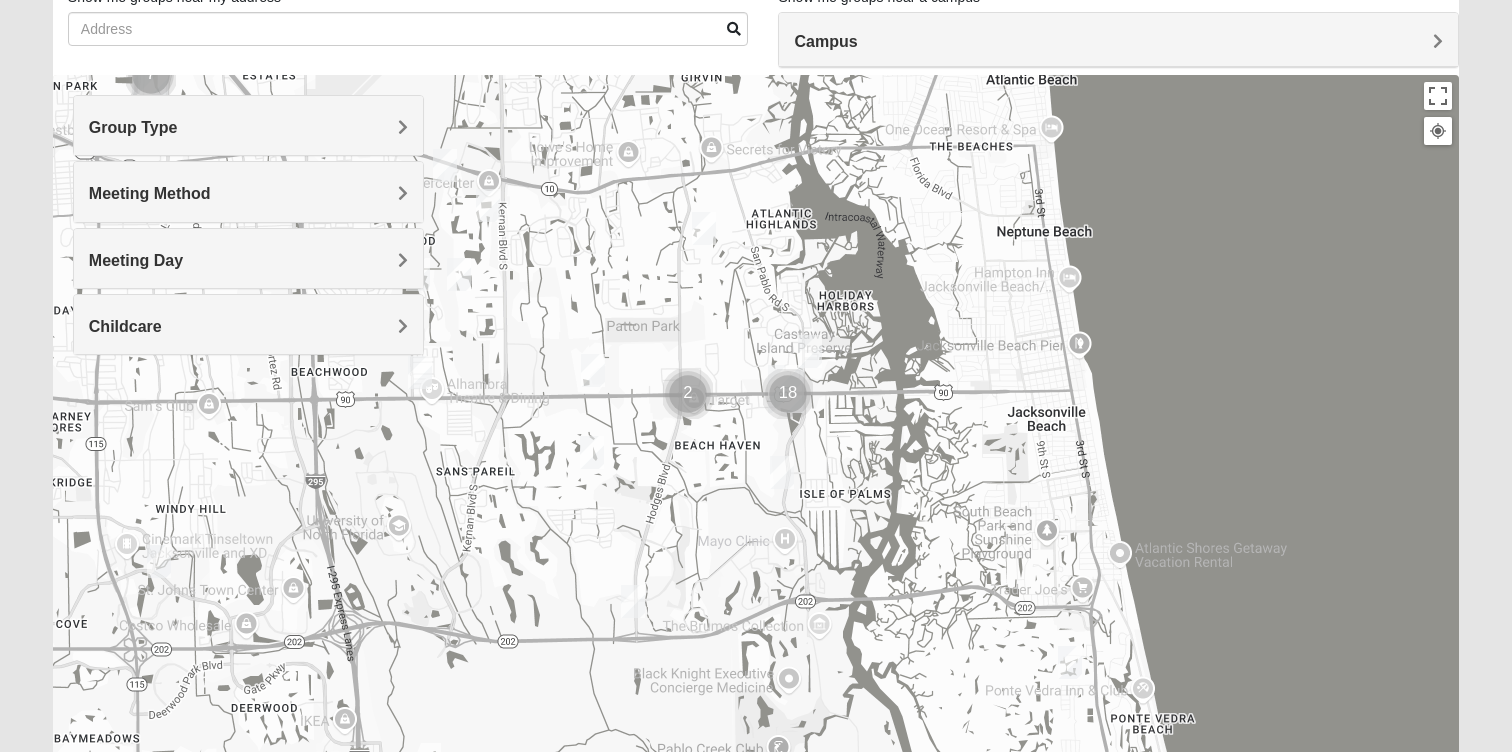 click on "Group Type" at bounding box center [249, 127] 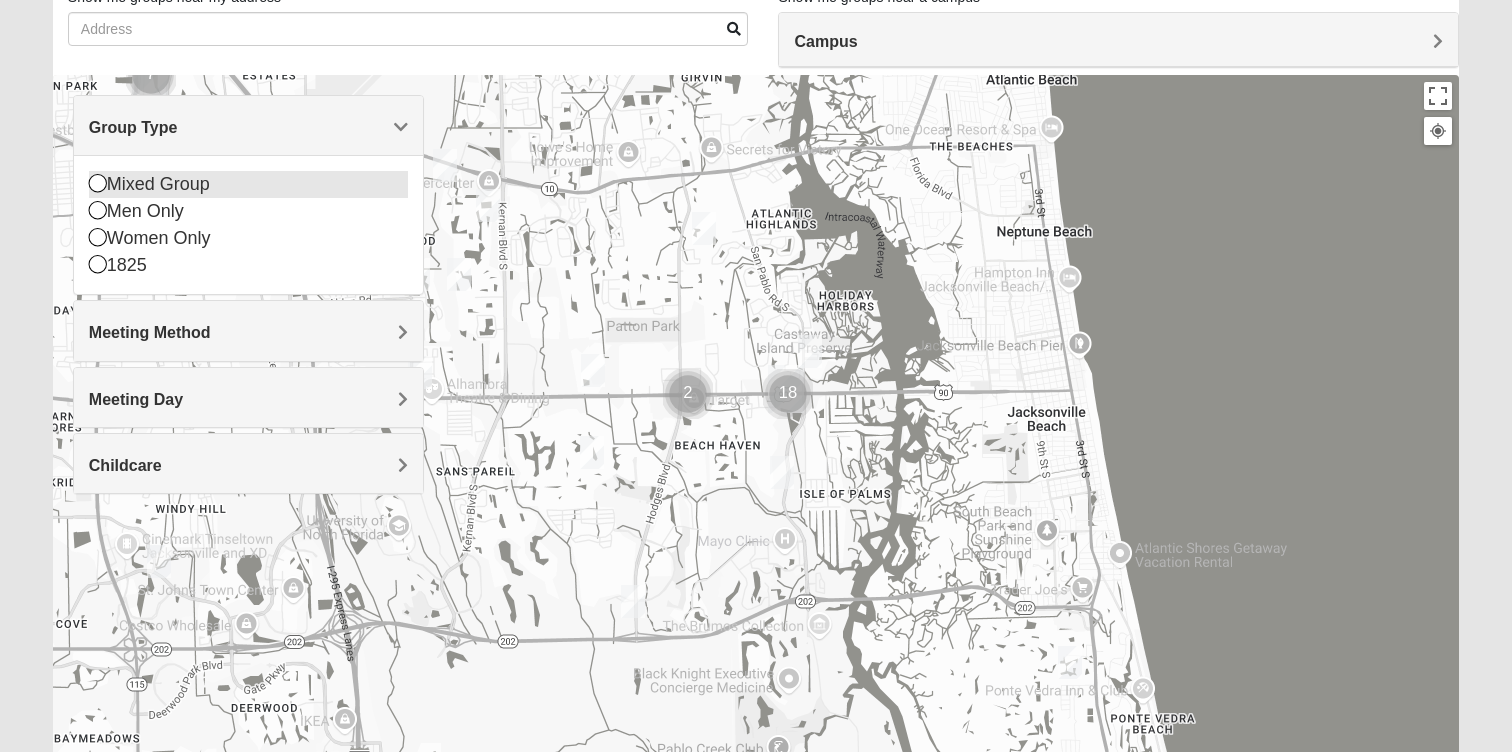 click on "Mixed Group" at bounding box center [249, 184] 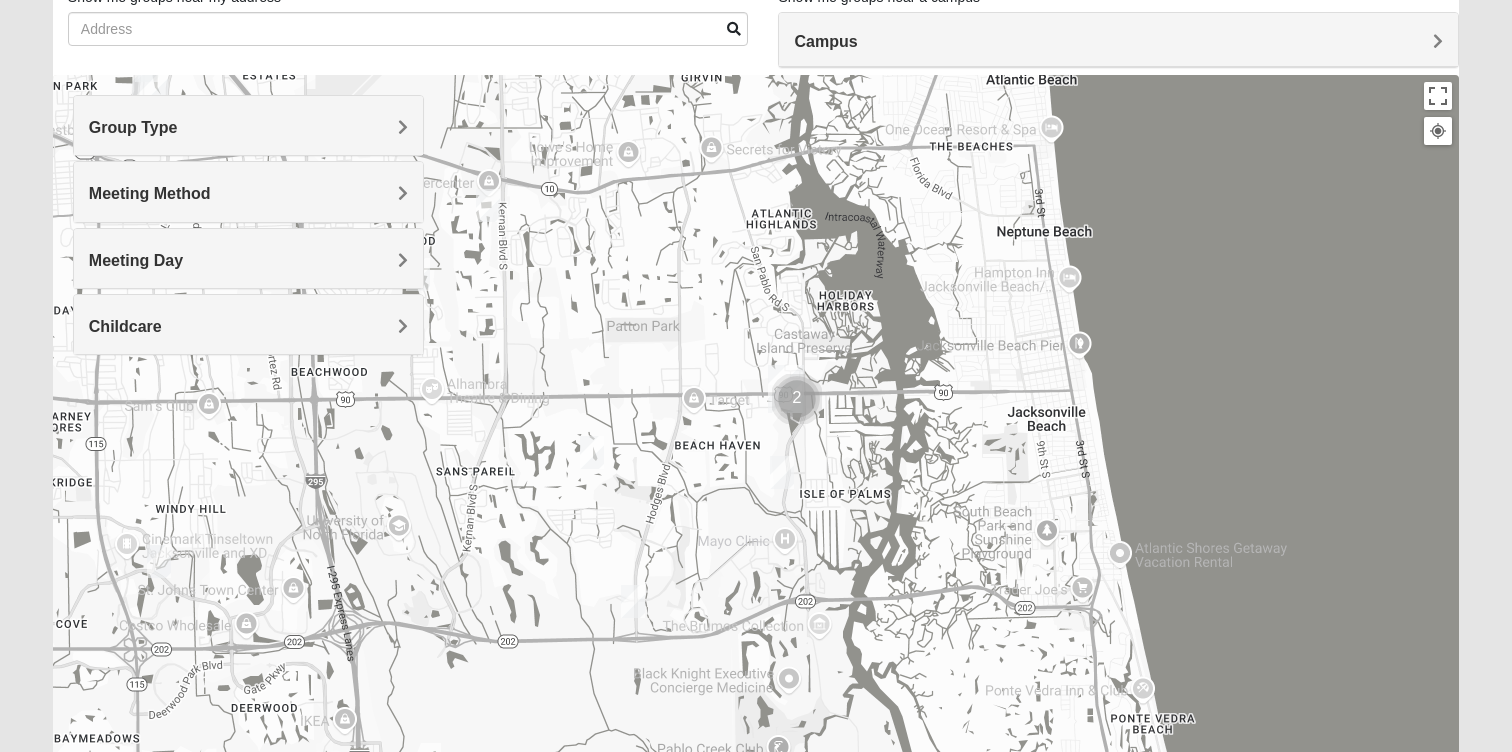 click at bounding box center (782, 472) 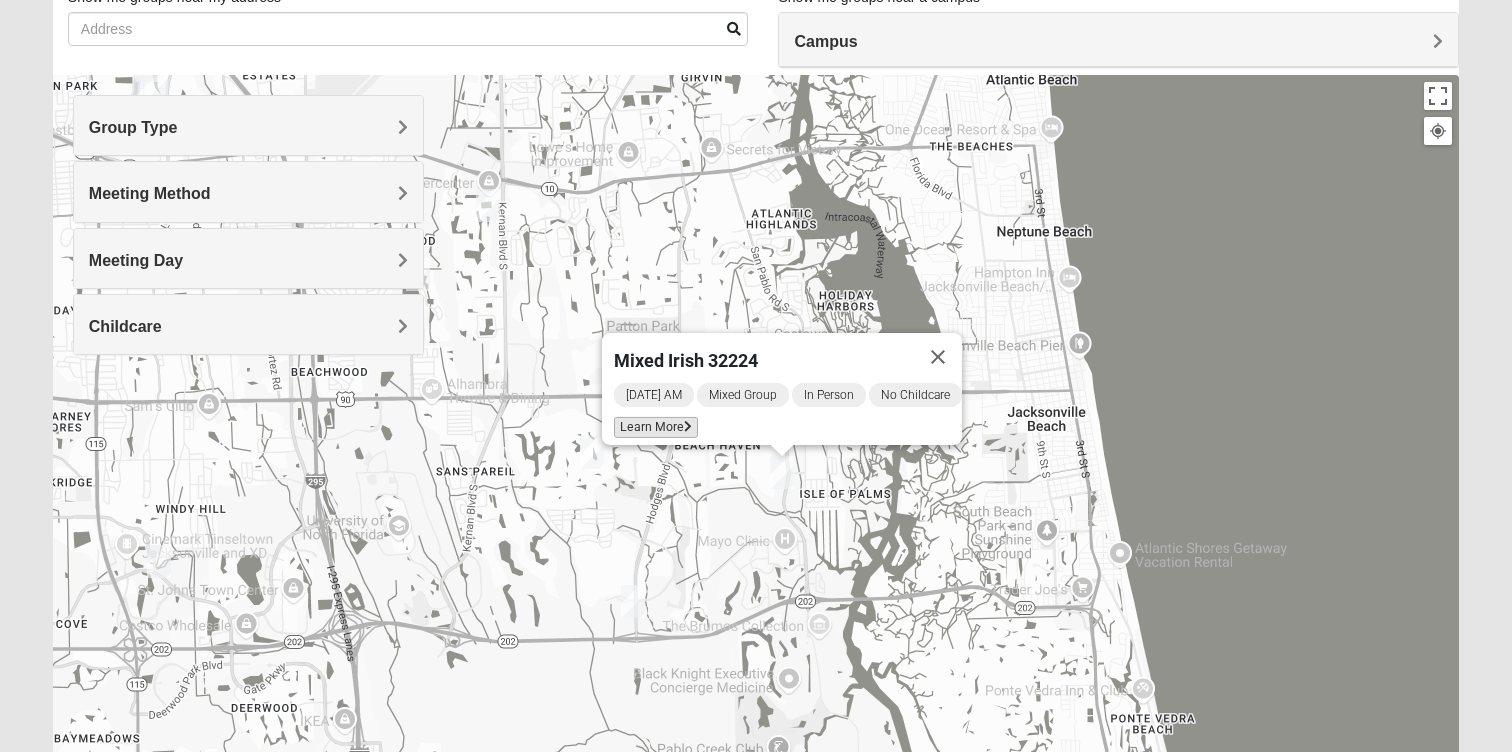 click on "Learn More" at bounding box center (656, 427) 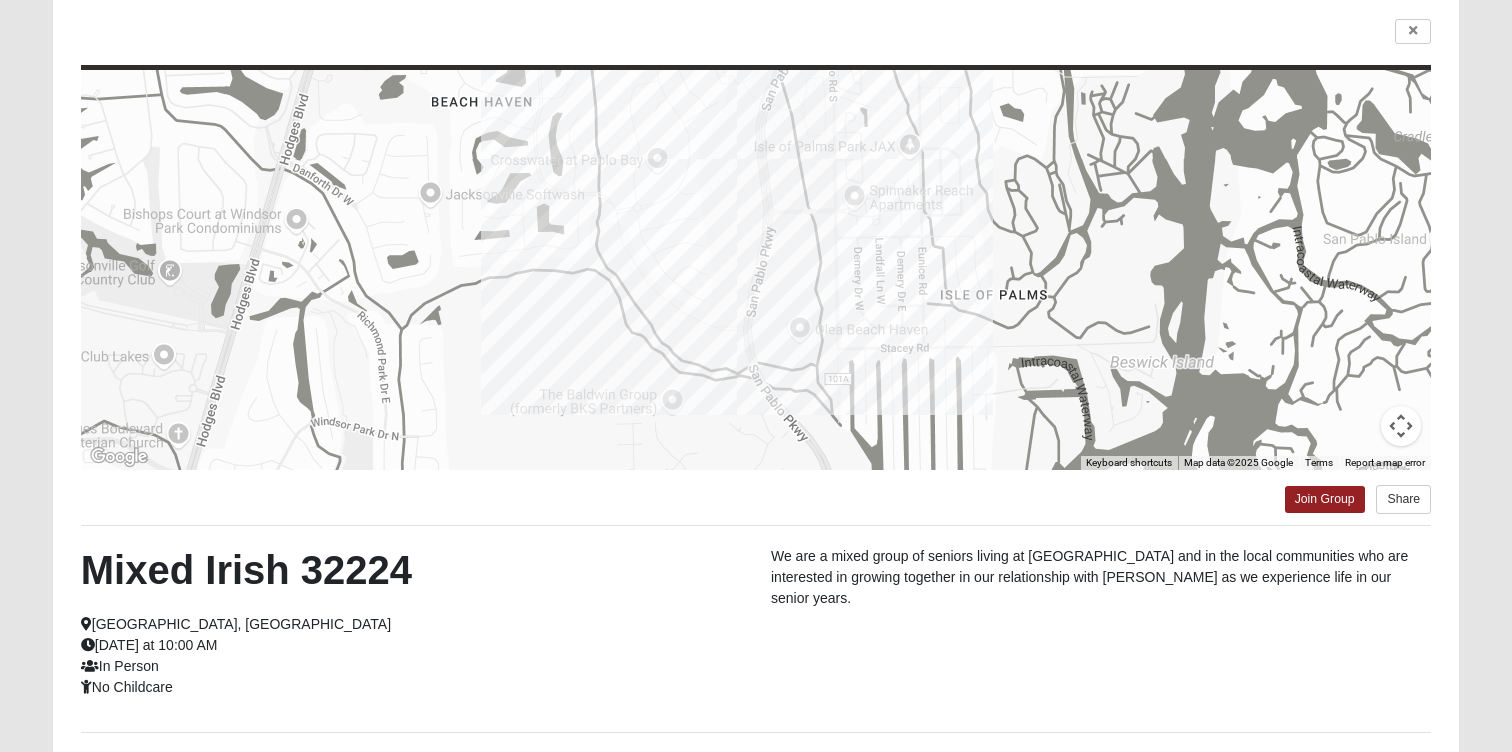 scroll, scrollTop: 0, scrollLeft: 0, axis: both 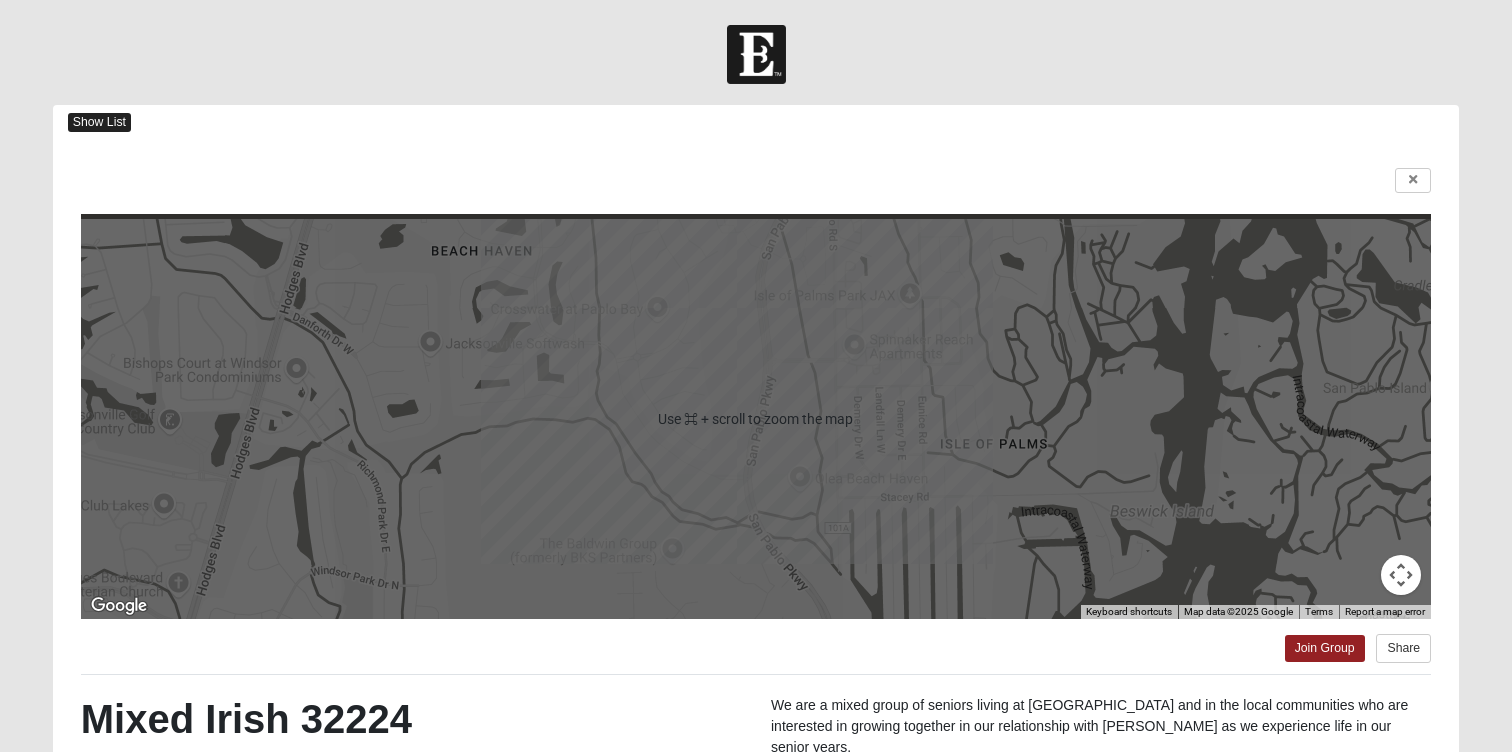 click on "Show List" at bounding box center (99, 122) 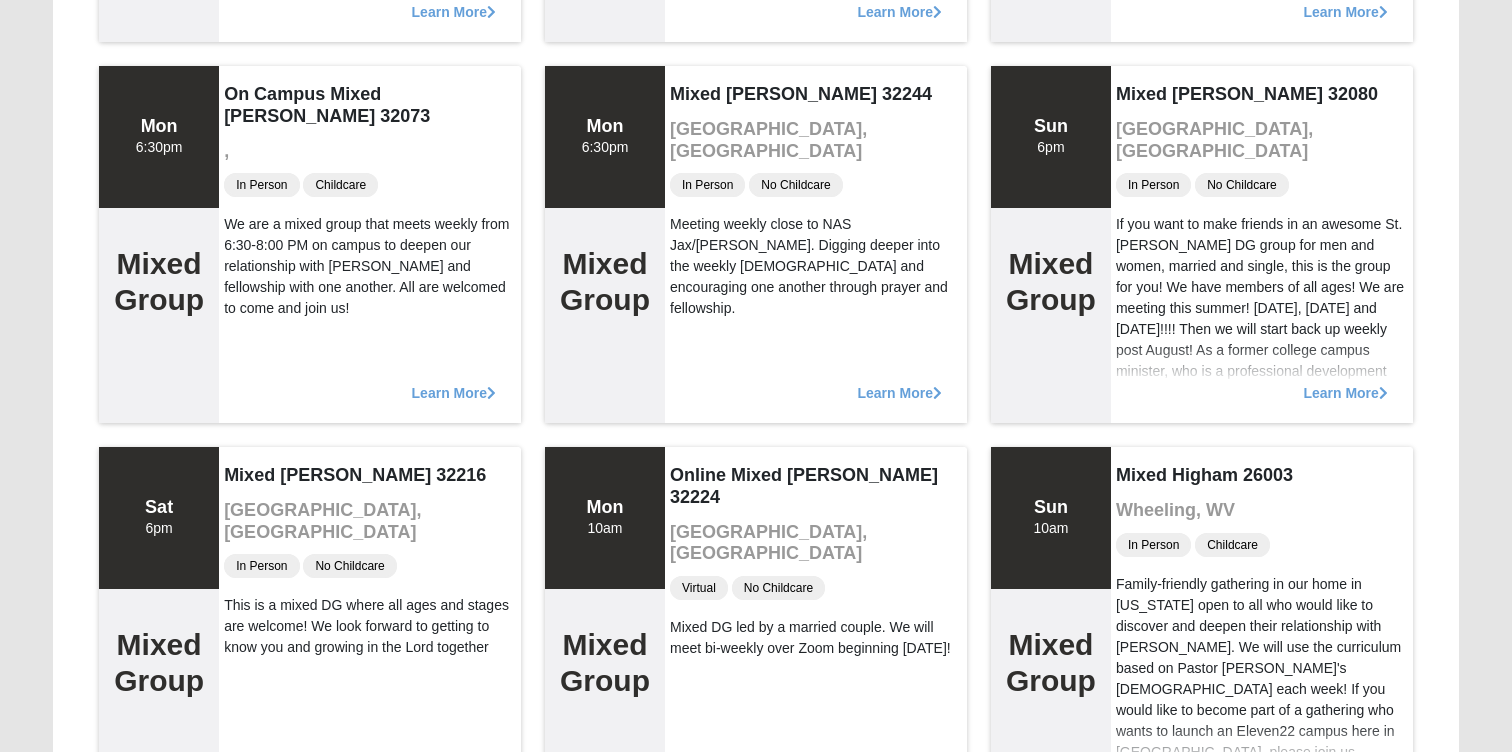 scroll, scrollTop: 4792, scrollLeft: 0, axis: vertical 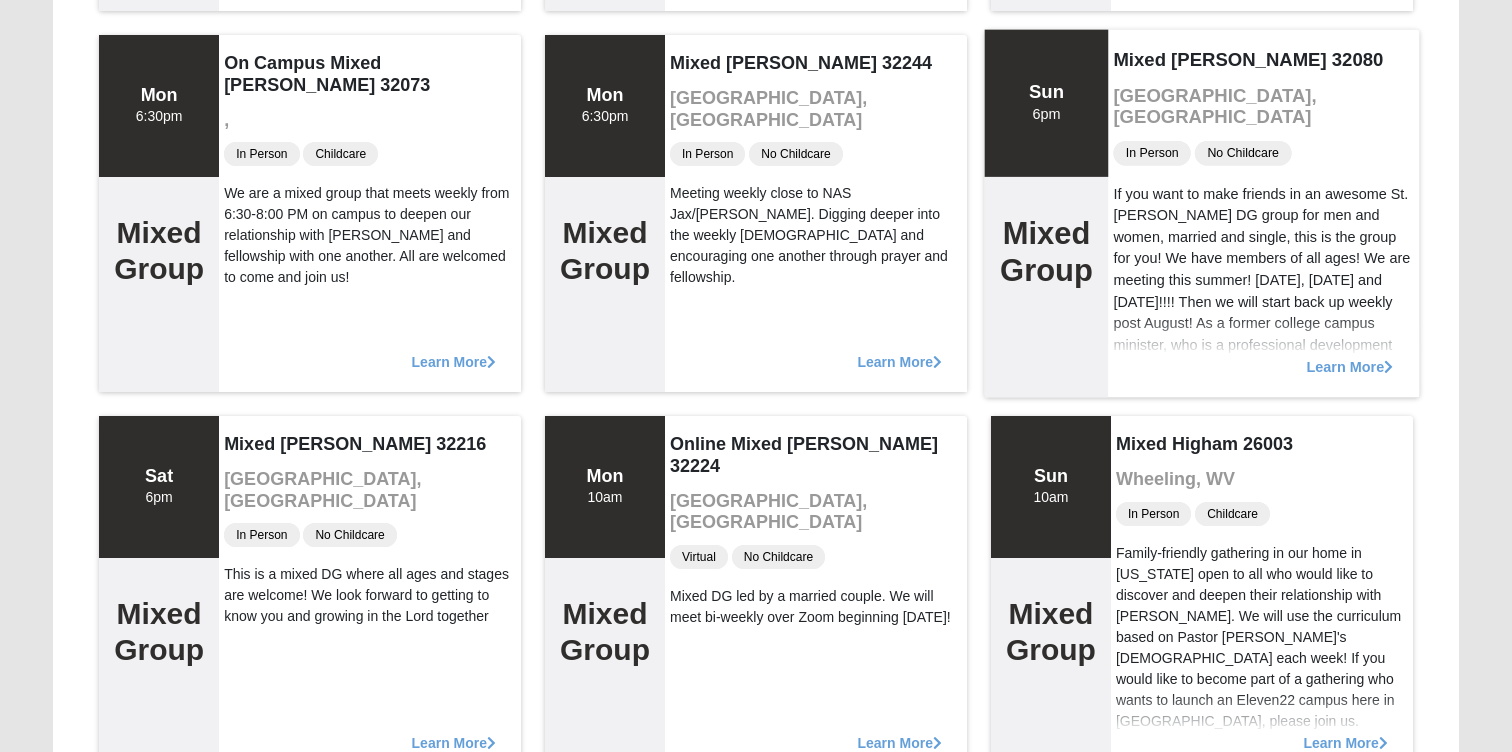 click on "If you want to make friends in an awesome St. [PERSON_NAME] DG group for men and women, married and single, this is the group for you!  We have members of all ages! We are meeting this summer! [DATE], [DATE] and [DATE]!!!!  Then we will start back up weekly post August! As a former college campus minister, who is a professional development trainer for my company, our weekly group meetings are engaging for you, lively with discussion, and an opportunity for you to make new friends!  We have 20 members and have plenty of room for YOU and anyone you invite.  Look forward to meeting you - call or text me anytime.  We meet Sundays at 6pm.    Thanks!" at bounding box center [1263, 345] 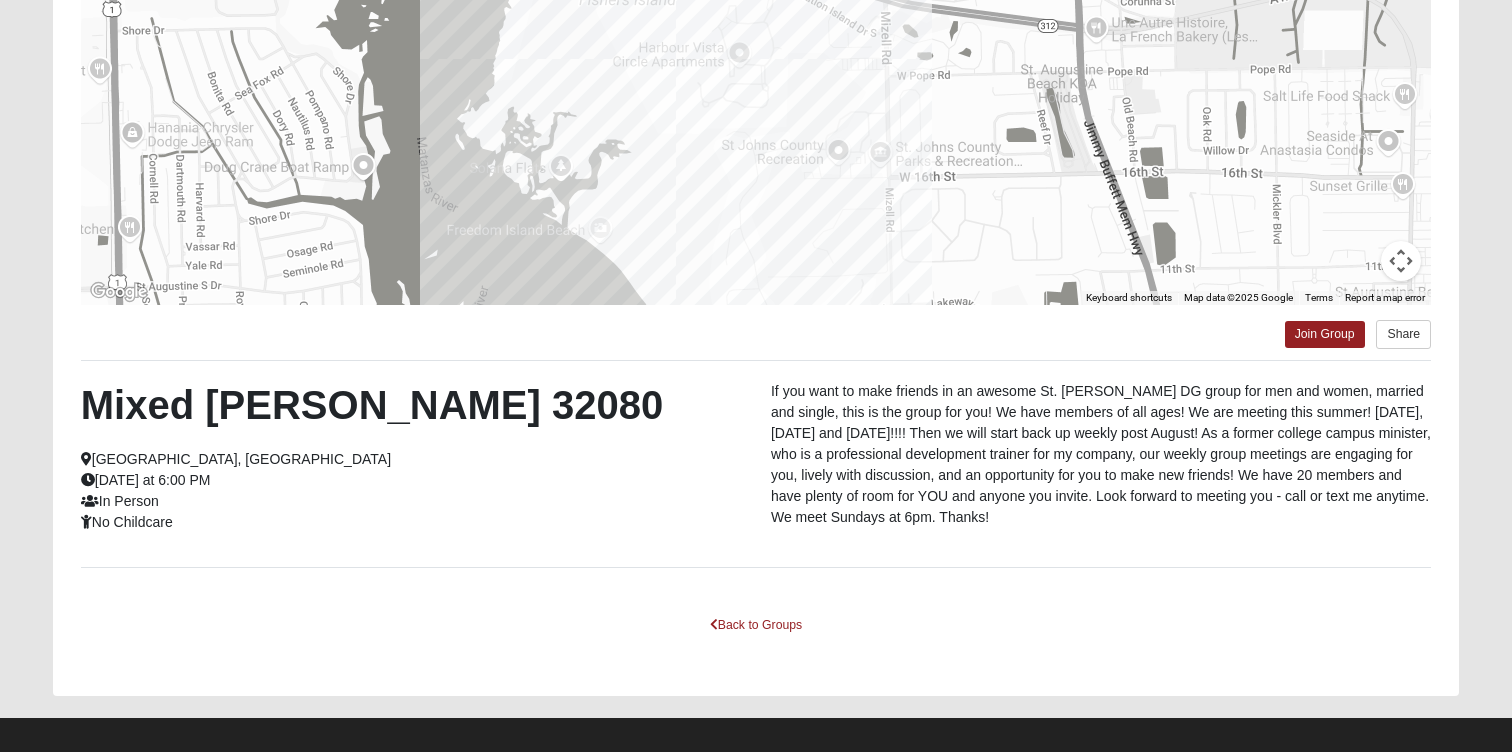 scroll, scrollTop: 331, scrollLeft: 0, axis: vertical 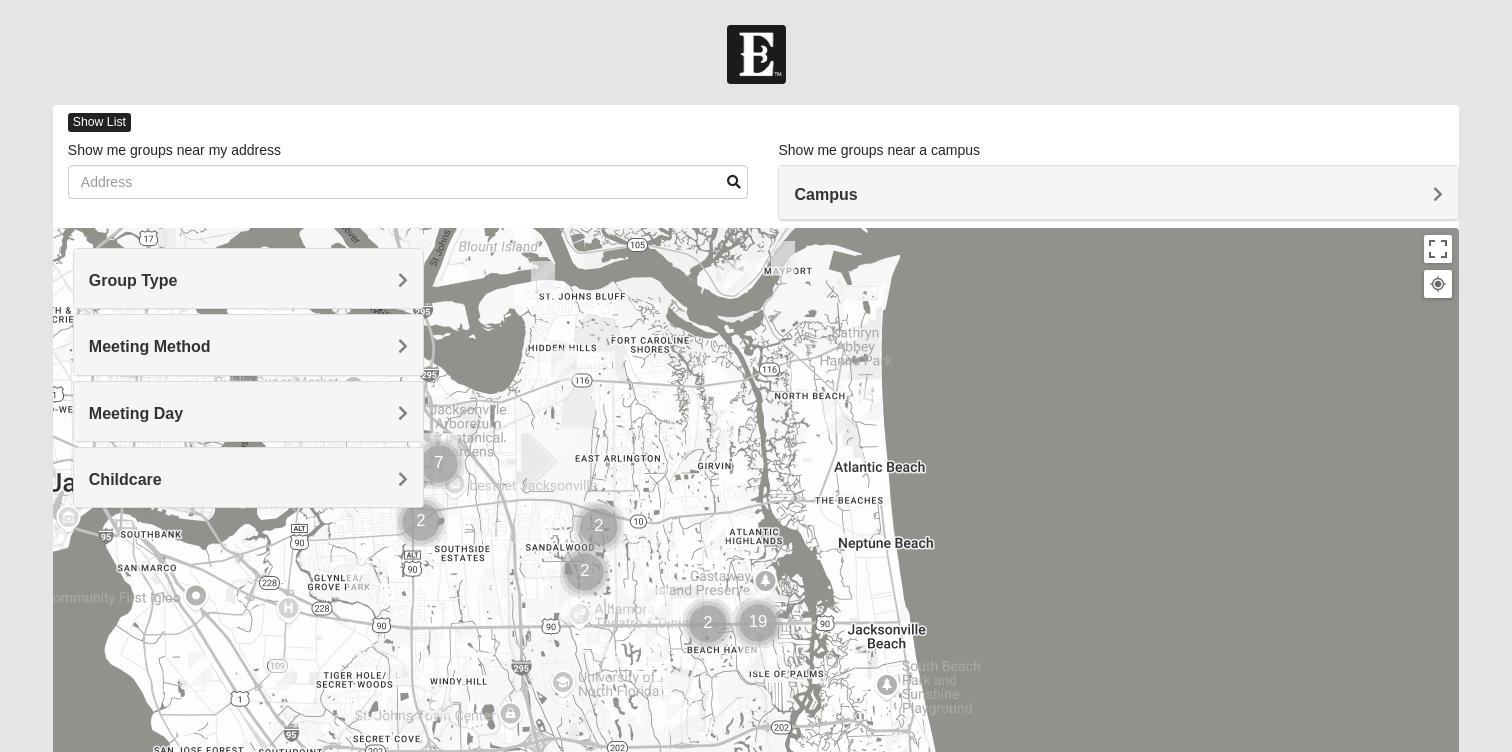 click on "Show List" at bounding box center (99, 122) 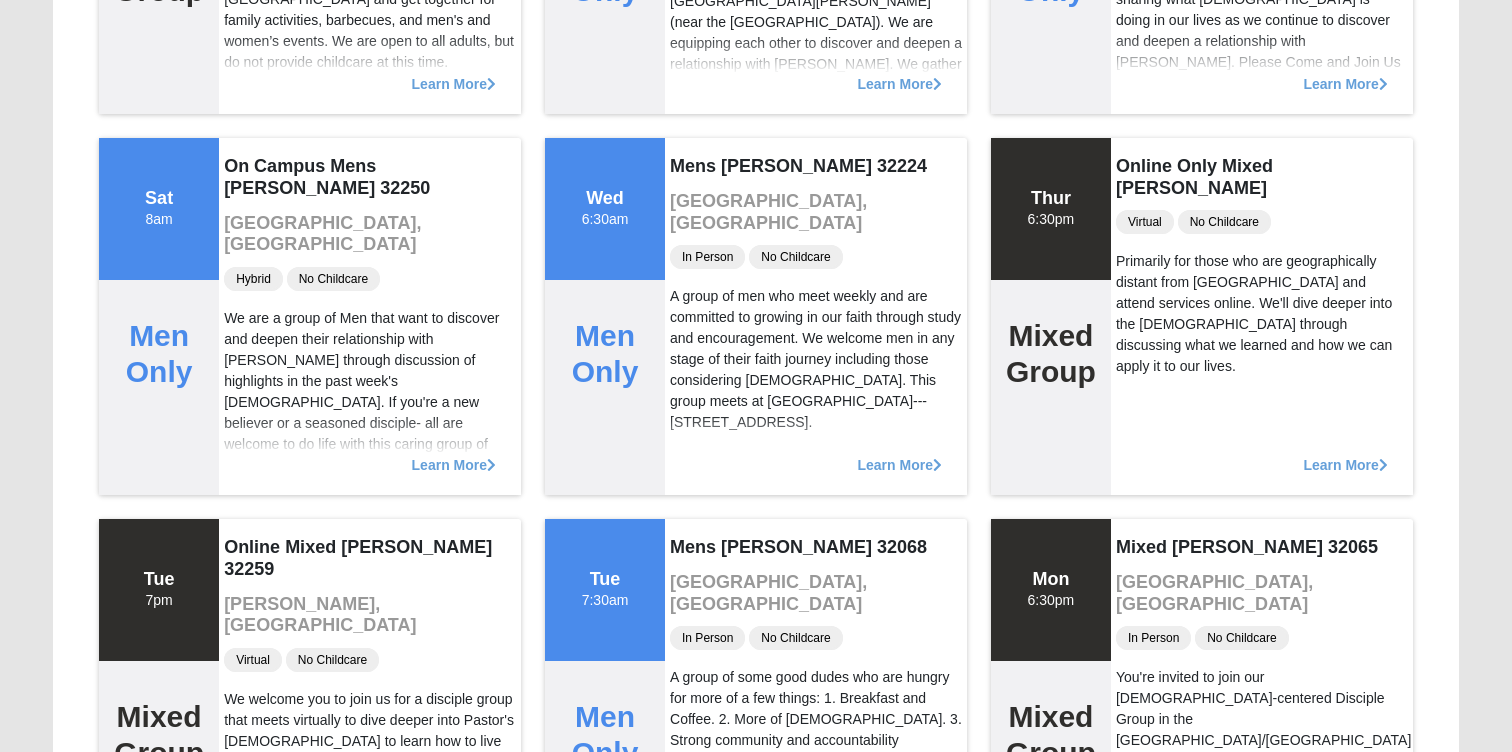 scroll, scrollTop: 2665, scrollLeft: 0, axis: vertical 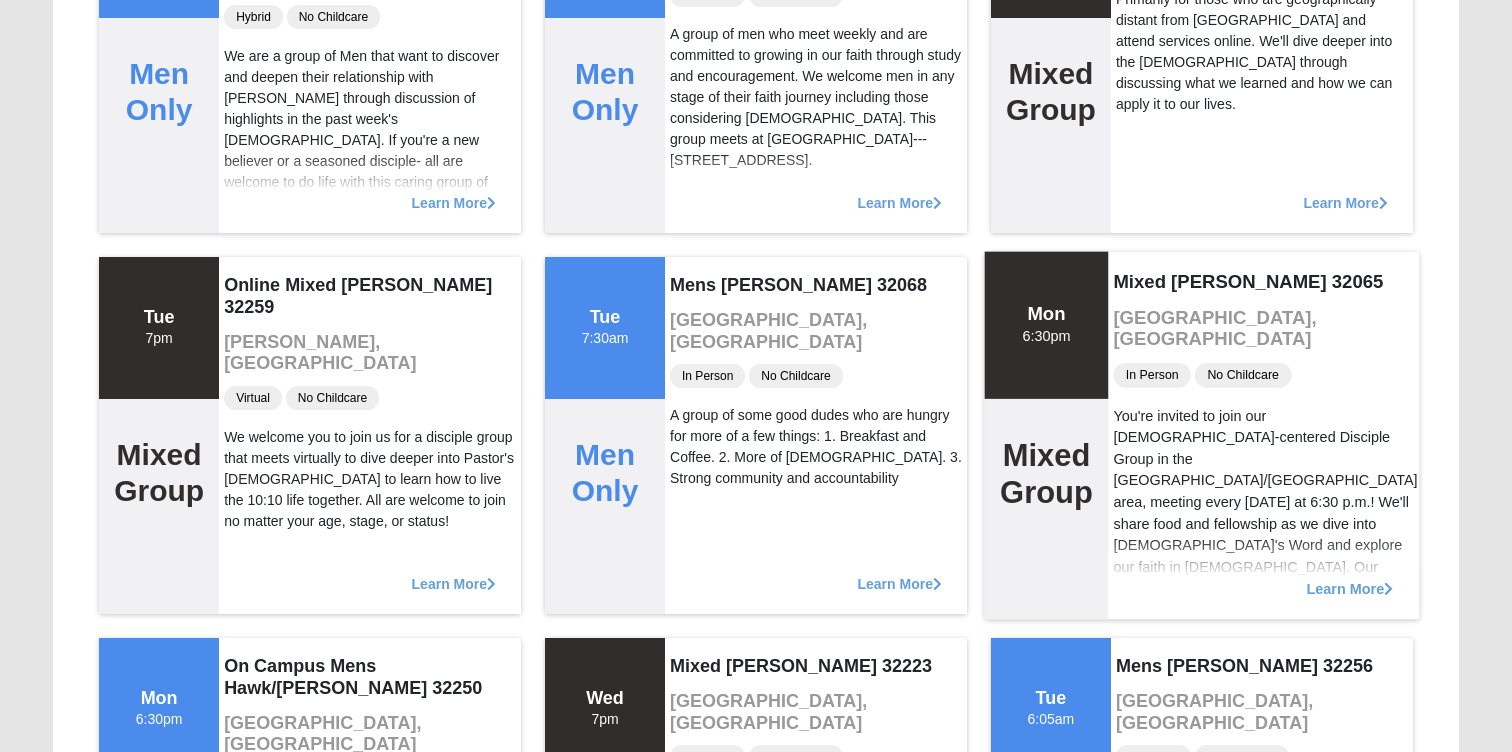 click on "You're invited to join our [DEMOGRAPHIC_DATA]-centered Disciple Group in the [GEOGRAPHIC_DATA]/[GEOGRAPHIC_DATA] area, meeting every [DATE] at 6:30 p.m.! We'll share food and fellowship as we dive into [DEMOGRAPHIC_DATA]'s Word and explore our faith in [DEMOGRAPHIC_DATA]. Our mission is to cultivate an environment where everyone can discover and deepen their relationship with [PERSON_NAME] through study, prayer, and community. Come with a heart open to His teachings—we look forward to growing in faith and grace together! All are welcome!" at bounding box center [1263, 567] 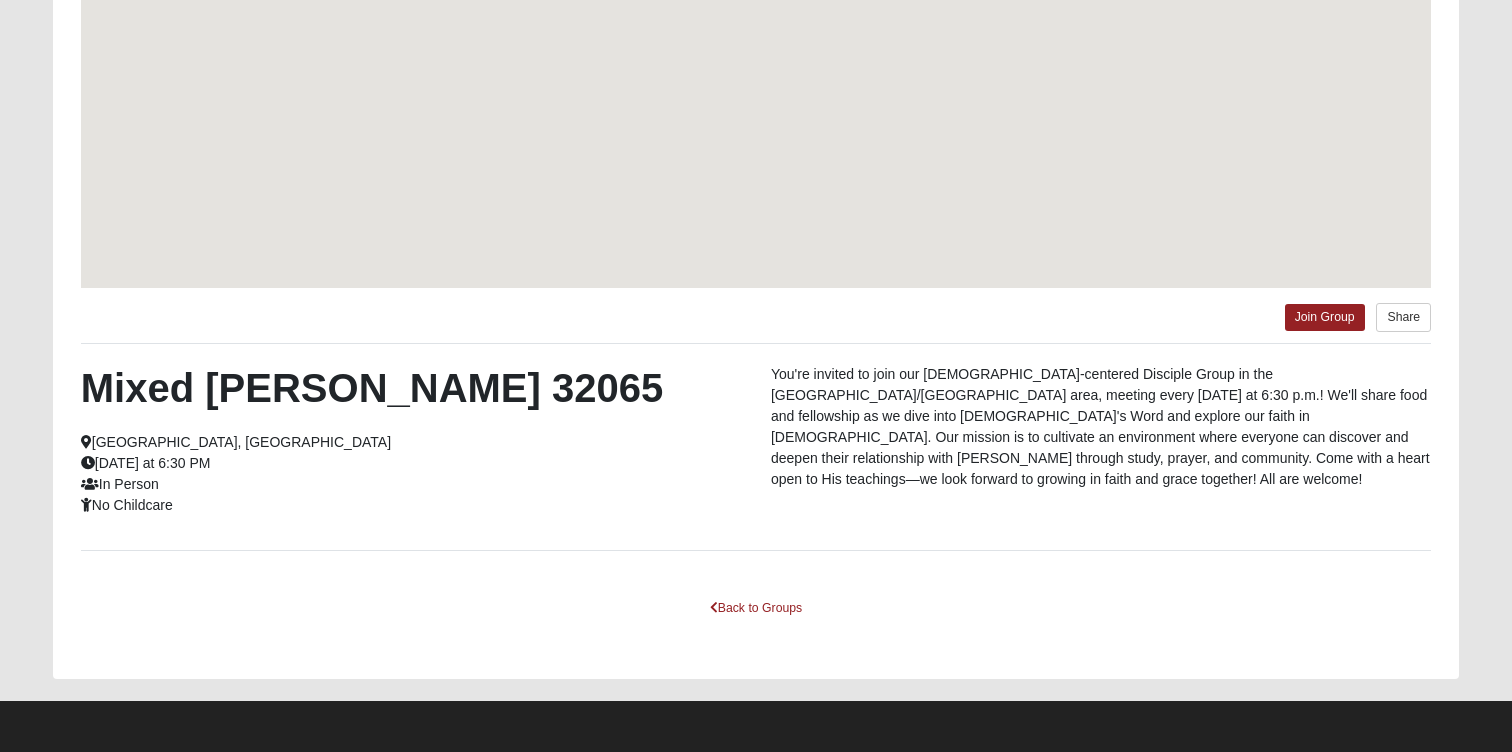 scroll, scrollTop: 331, scrollLeft: 0, axis: vertical 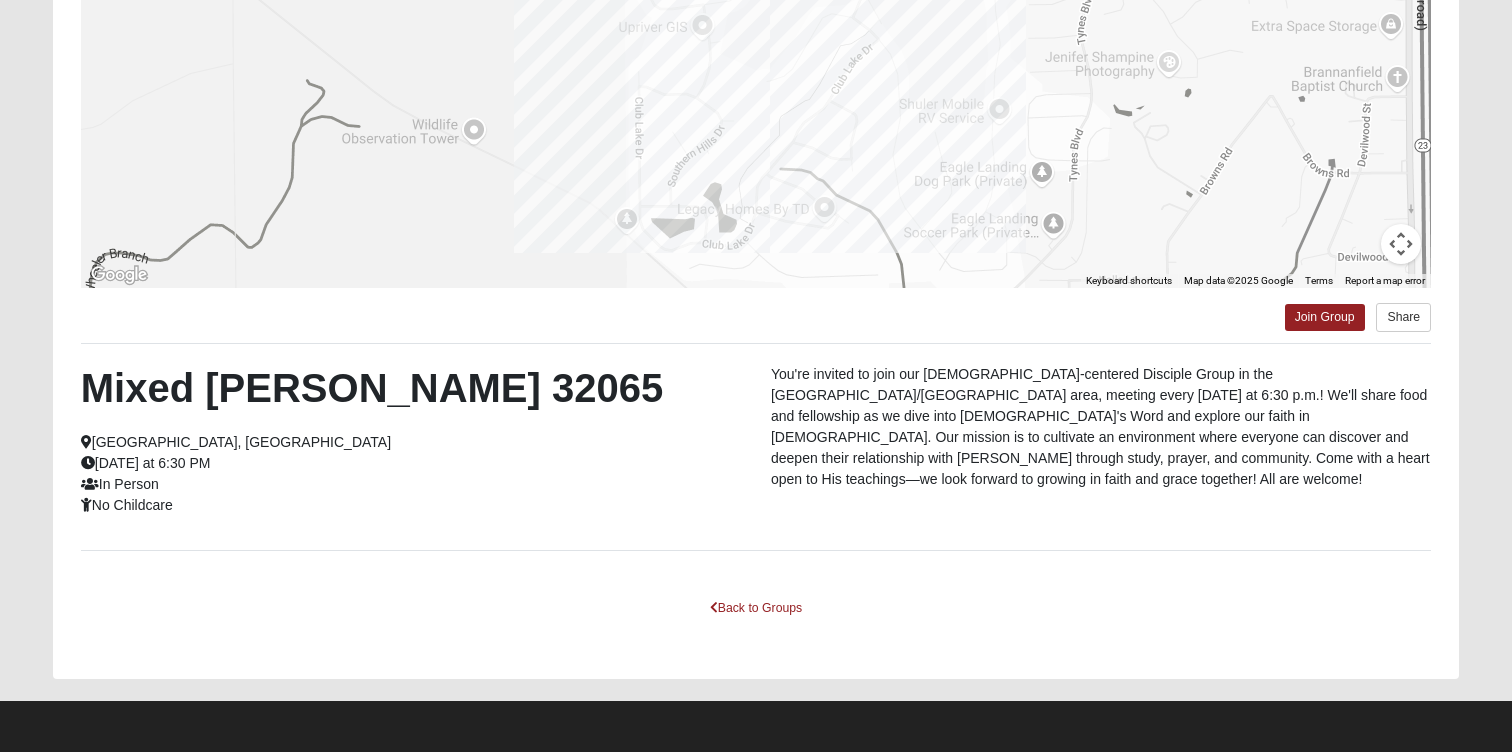 click on "[DATE] at 6:30 PM" at bounding box center [146, 463] 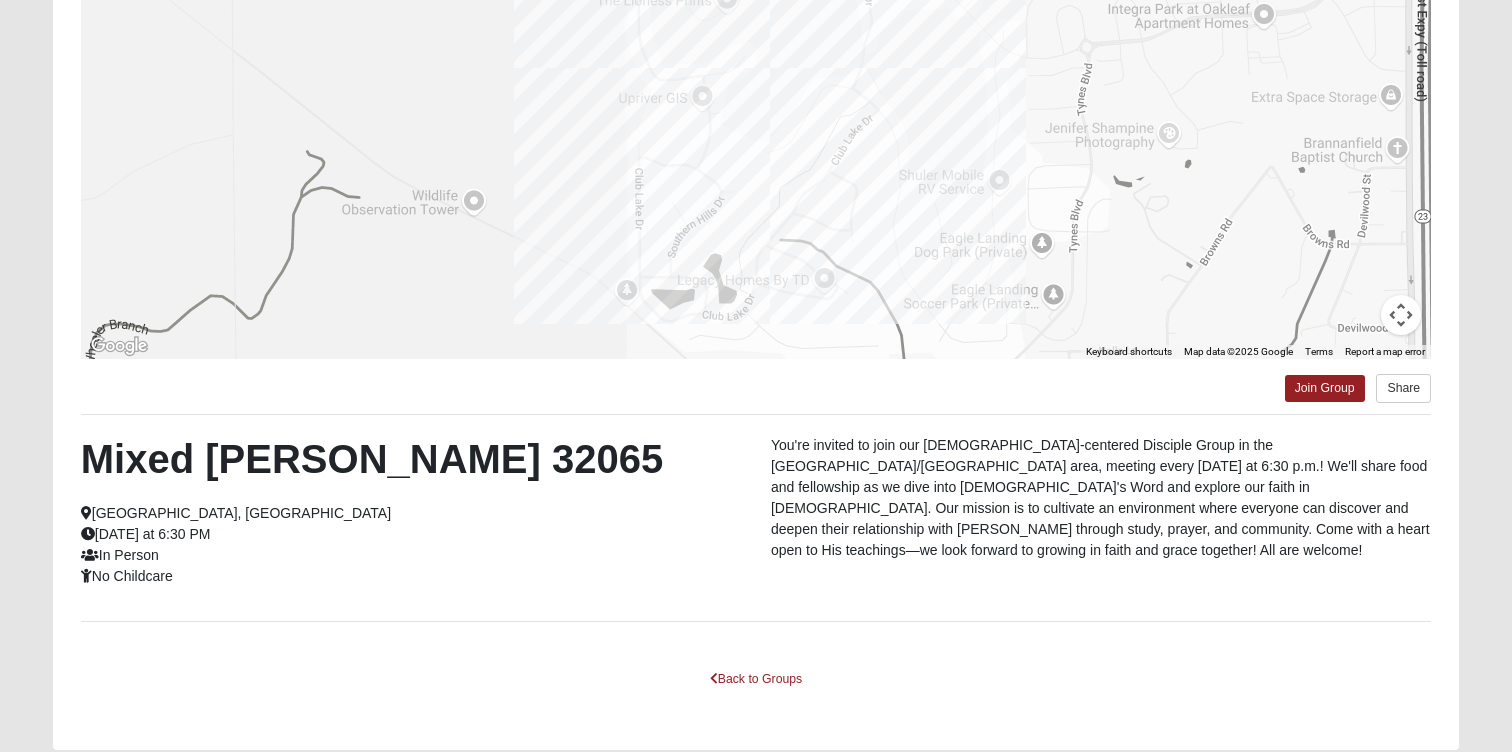 scroll, scrollTop: 331, scrollLeft: 0, axis: vertical 